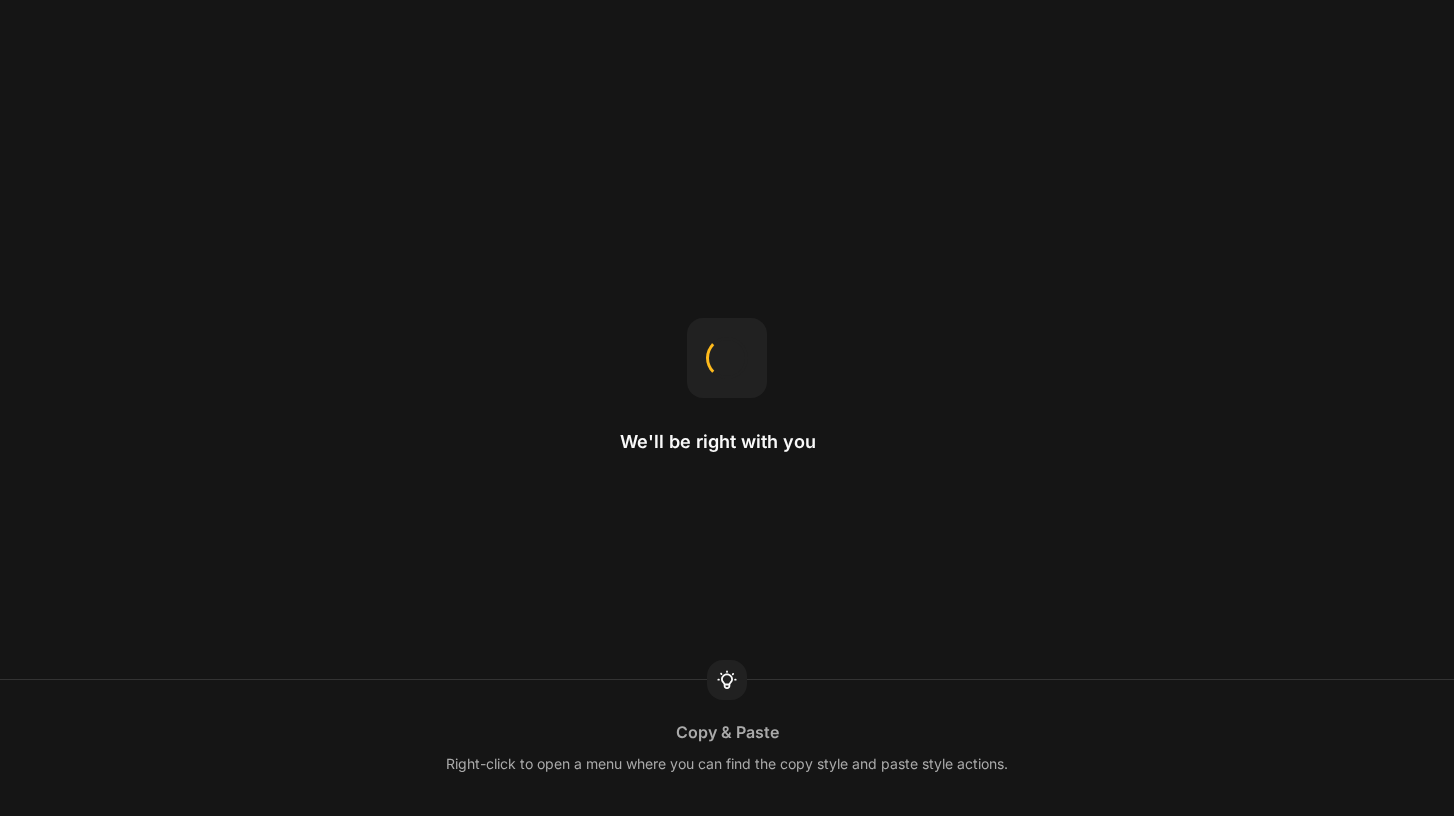 scroll, scrollTop: 0, scrollLeft: 0, axis: both 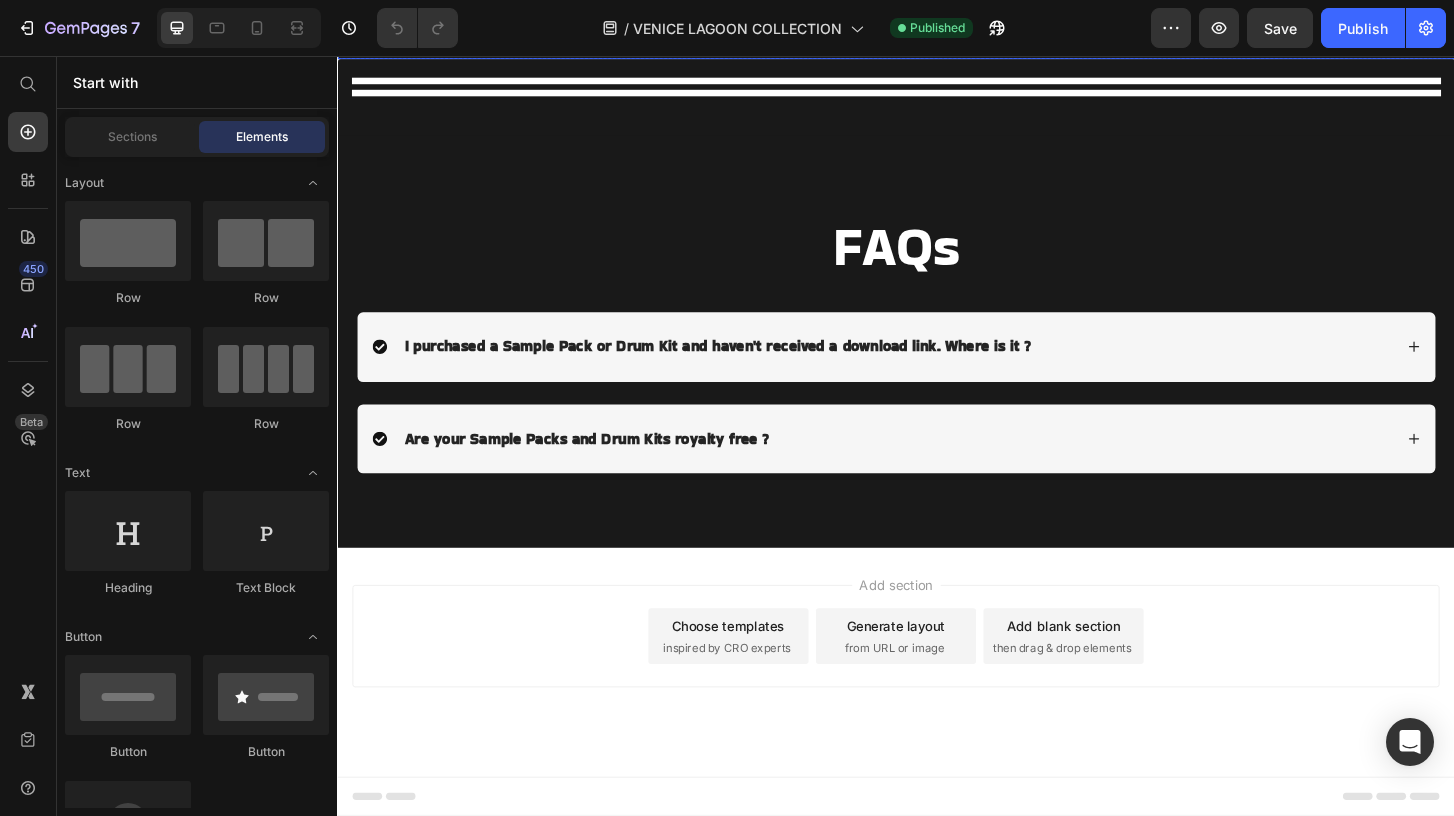 click at bounding box center (927, 37) 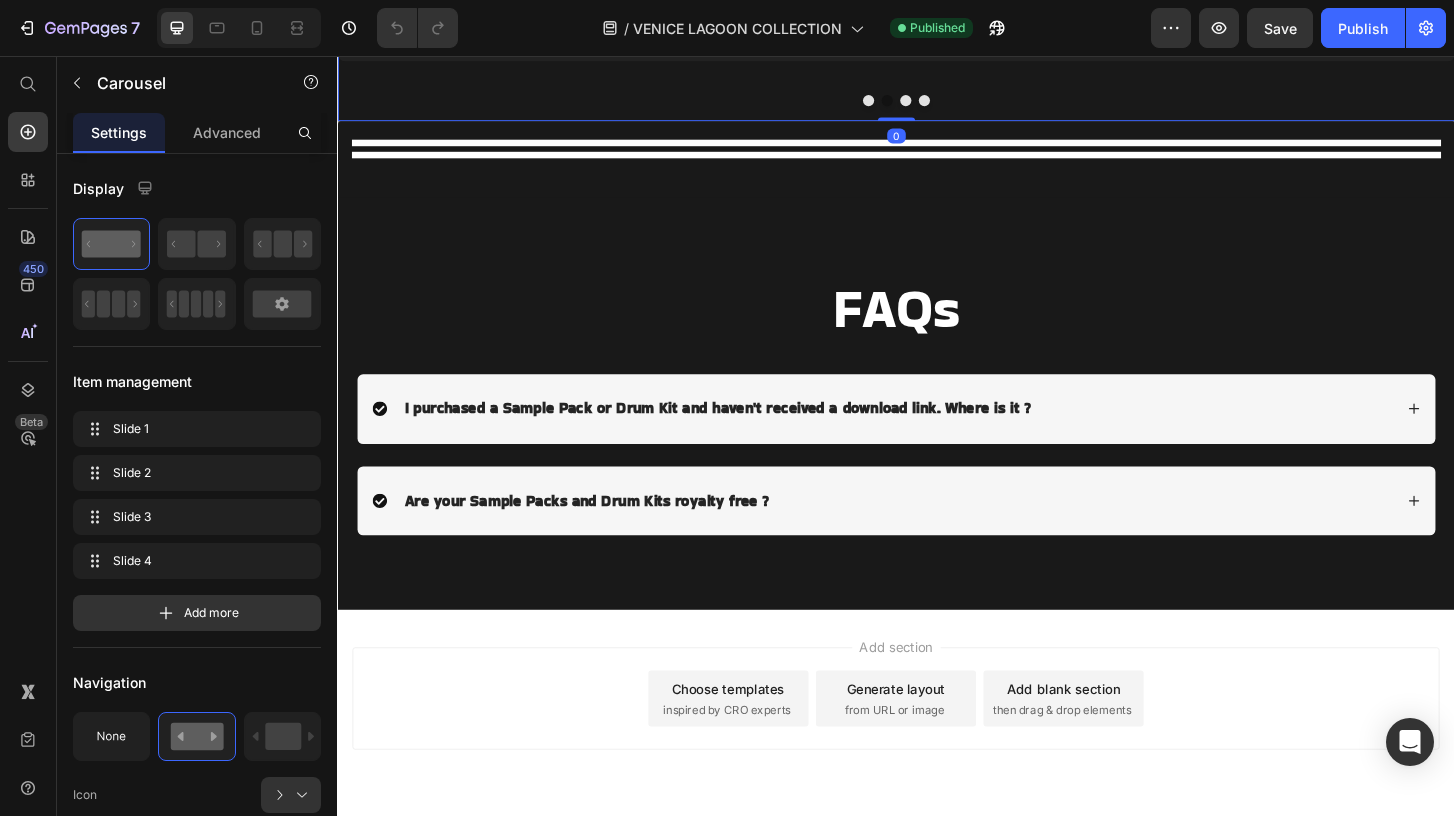 scroll, scrollTop: 1172, scrollLeft: 0, axis: vertical 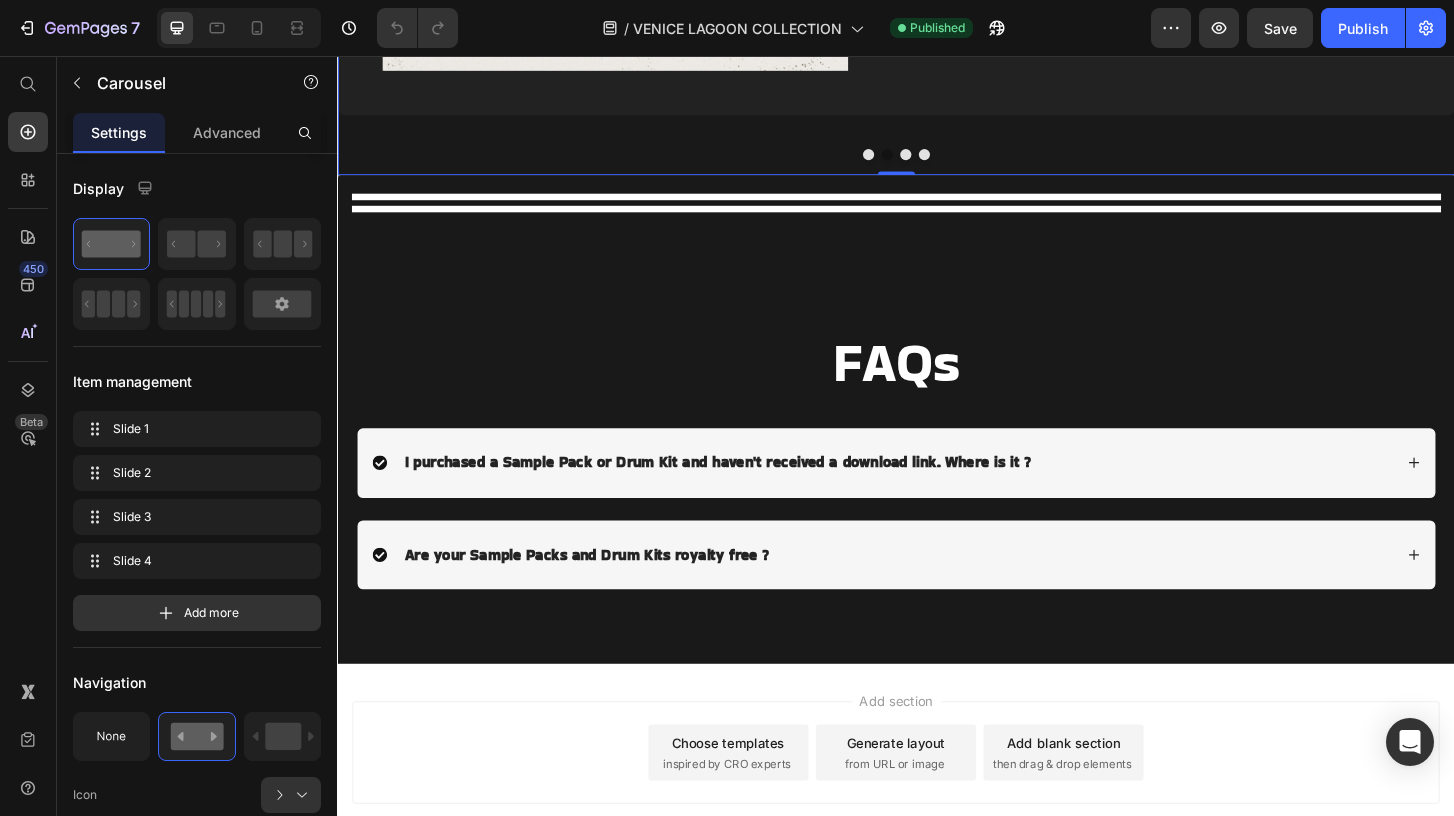 click at bounding box center (947, 162) 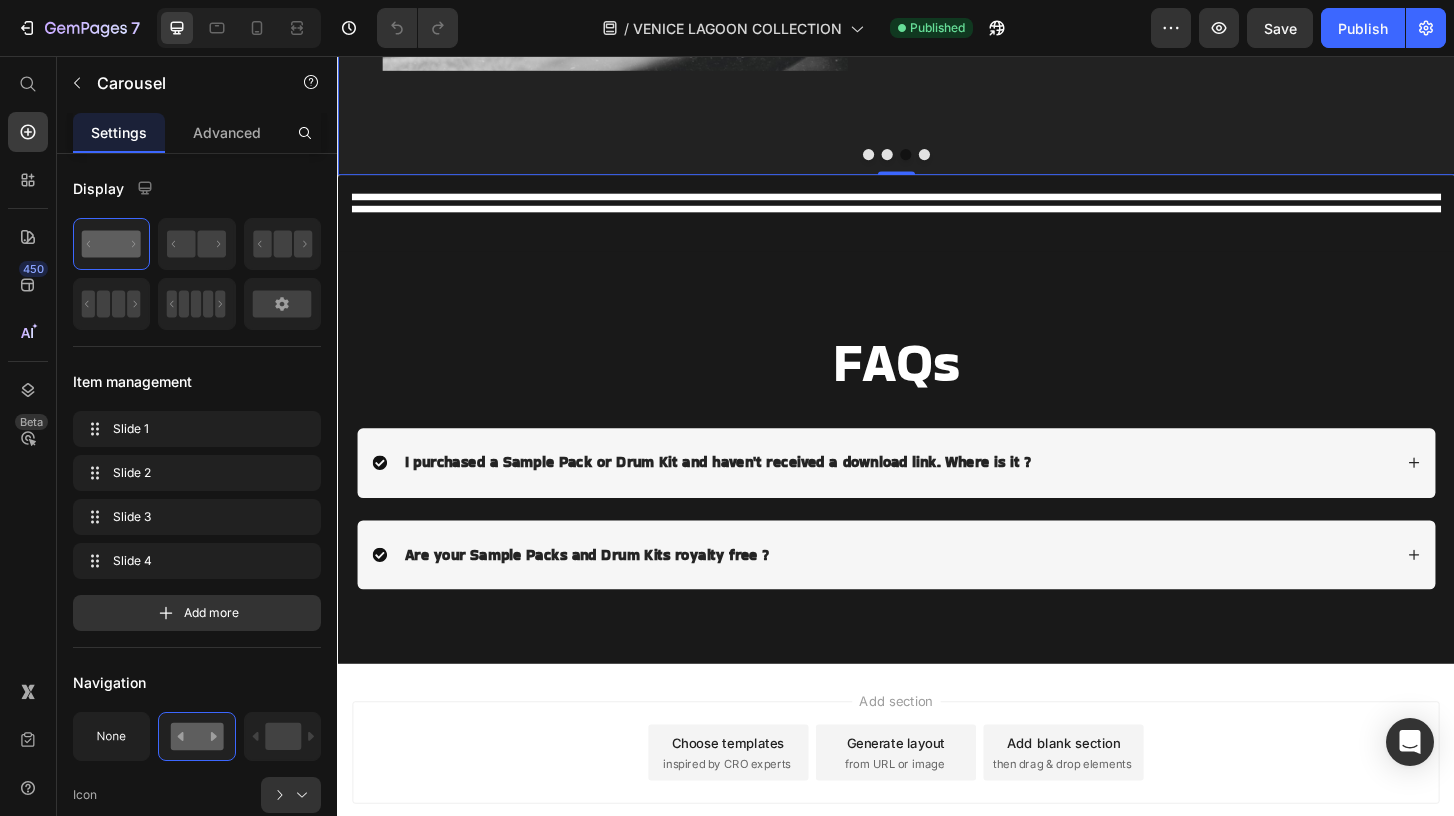 click at bounding box center (967, 162) 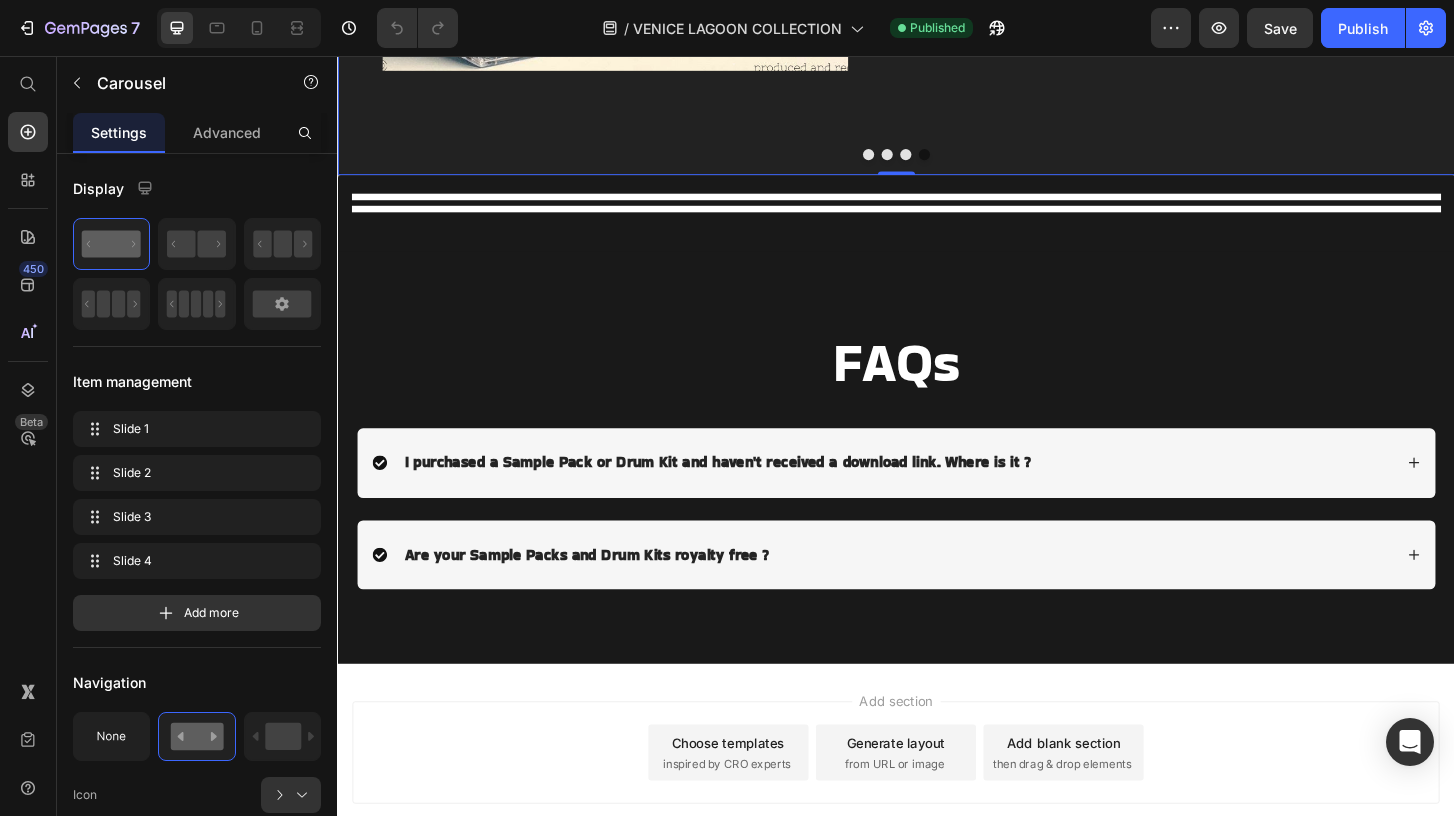 click at bounding box center [947, 162] 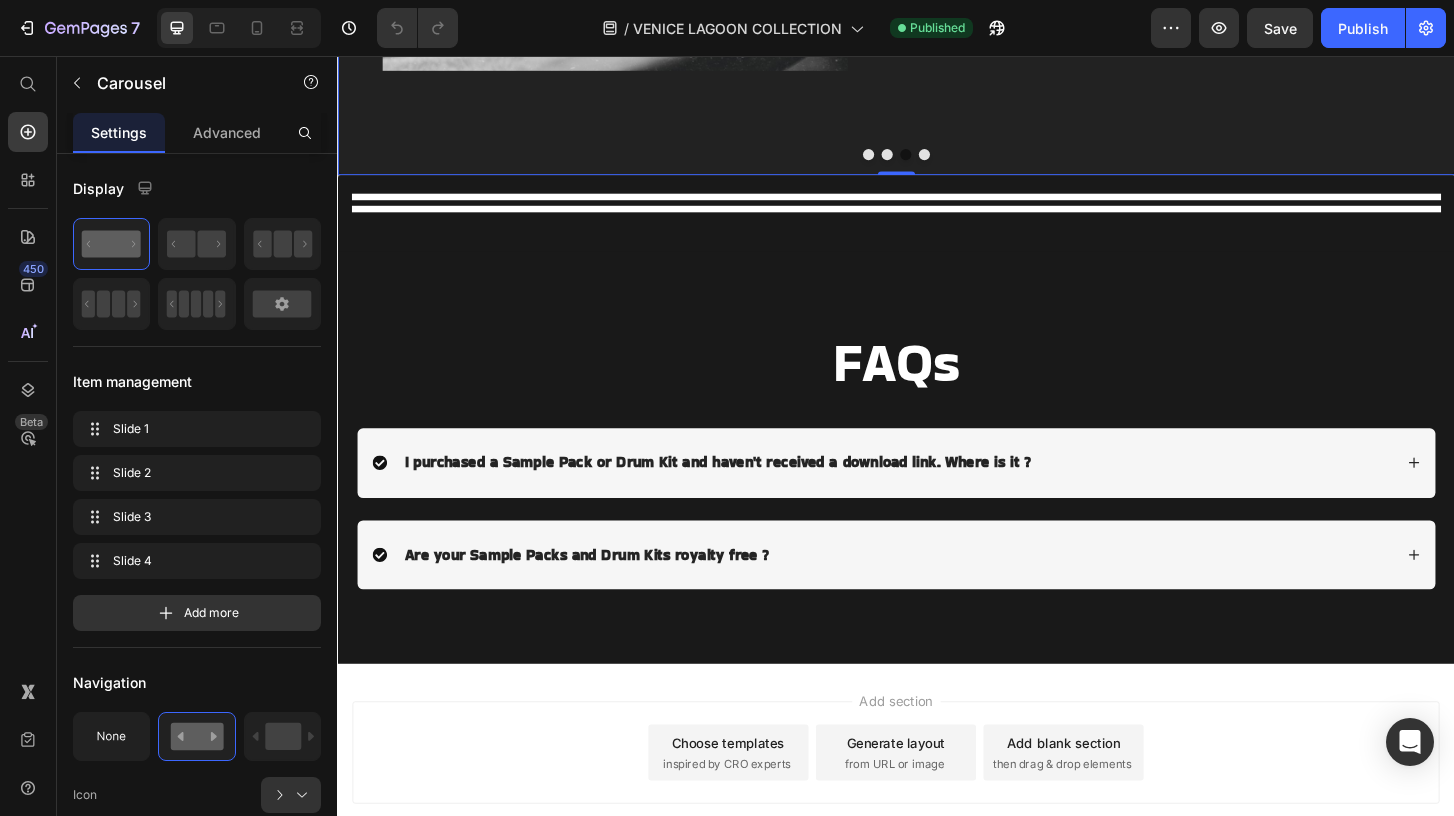 click at bounding box center [927, 162] 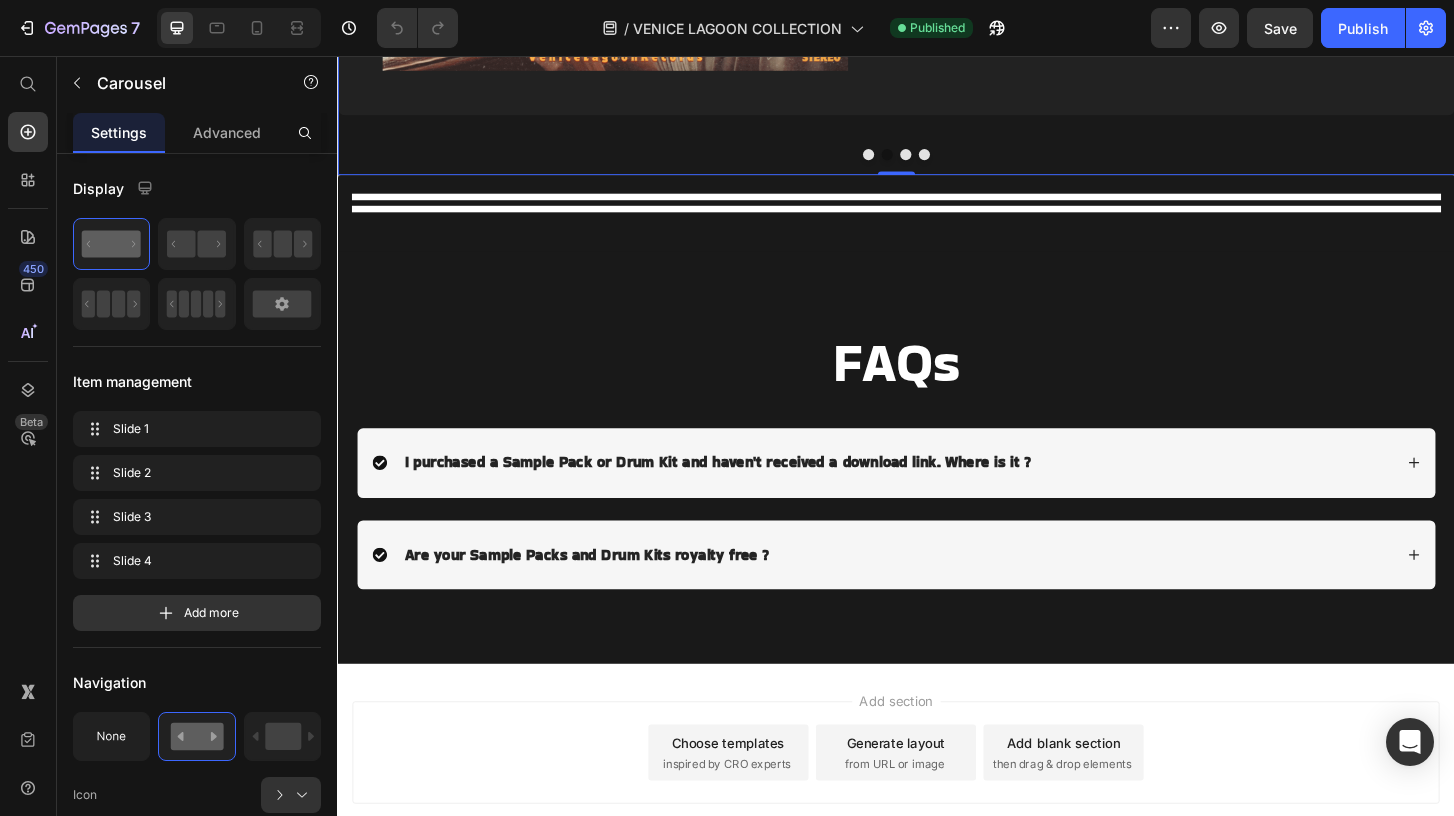 click at bounding box center (937, 162) 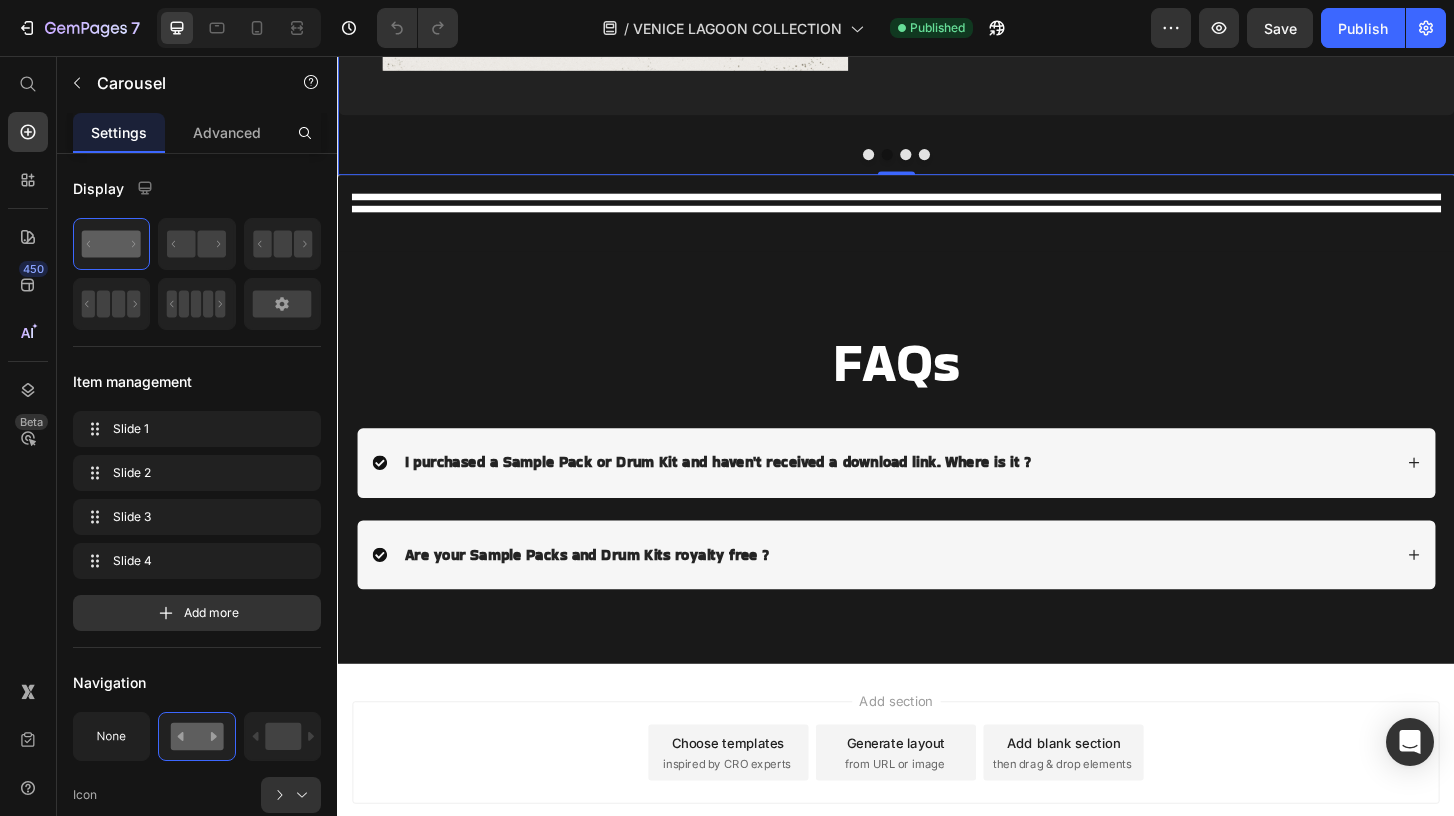 click at bounding box center (907, 162) 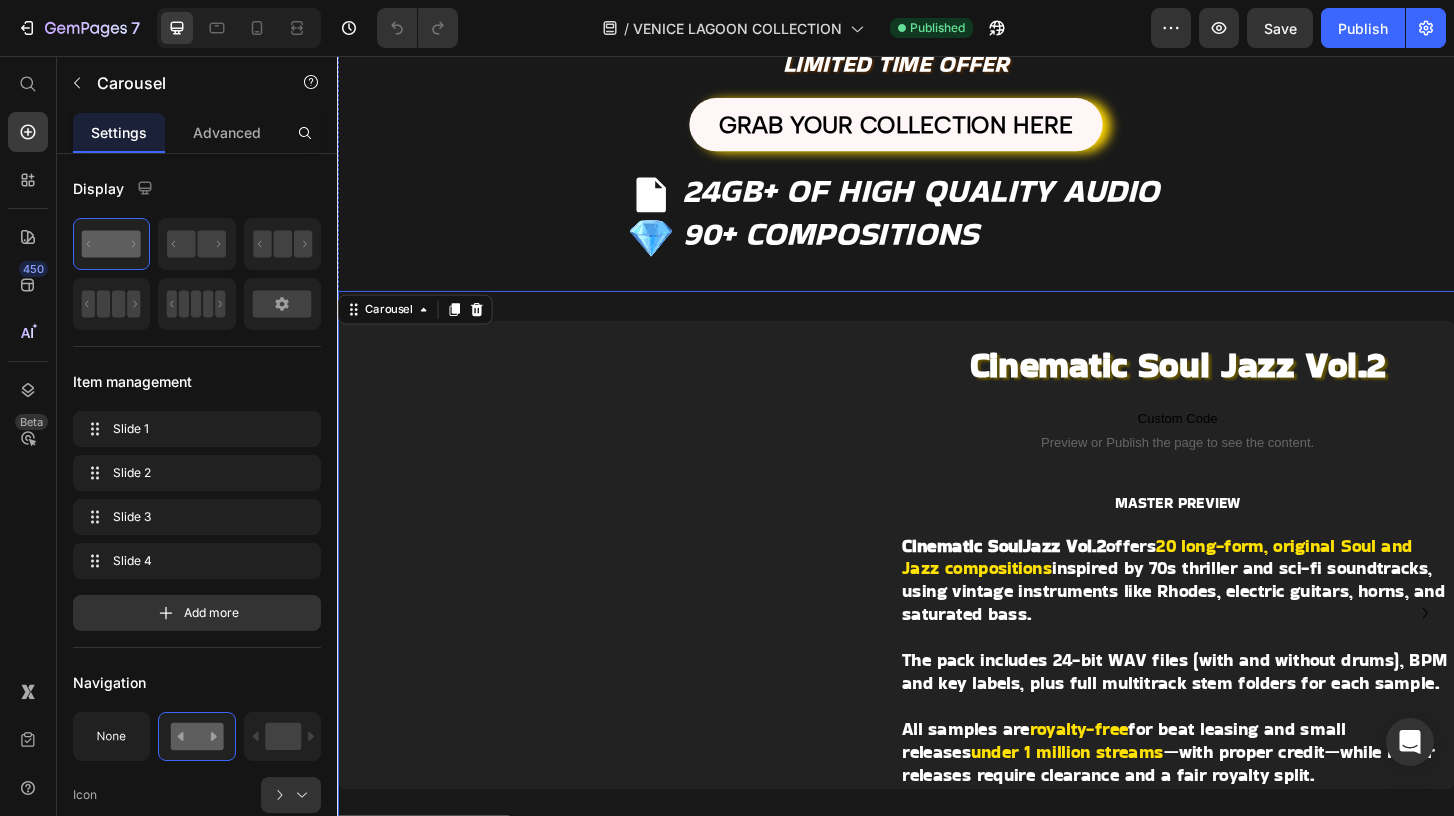 scroll, scrollTop: 574, scrollLeft: 0, axis: vertical 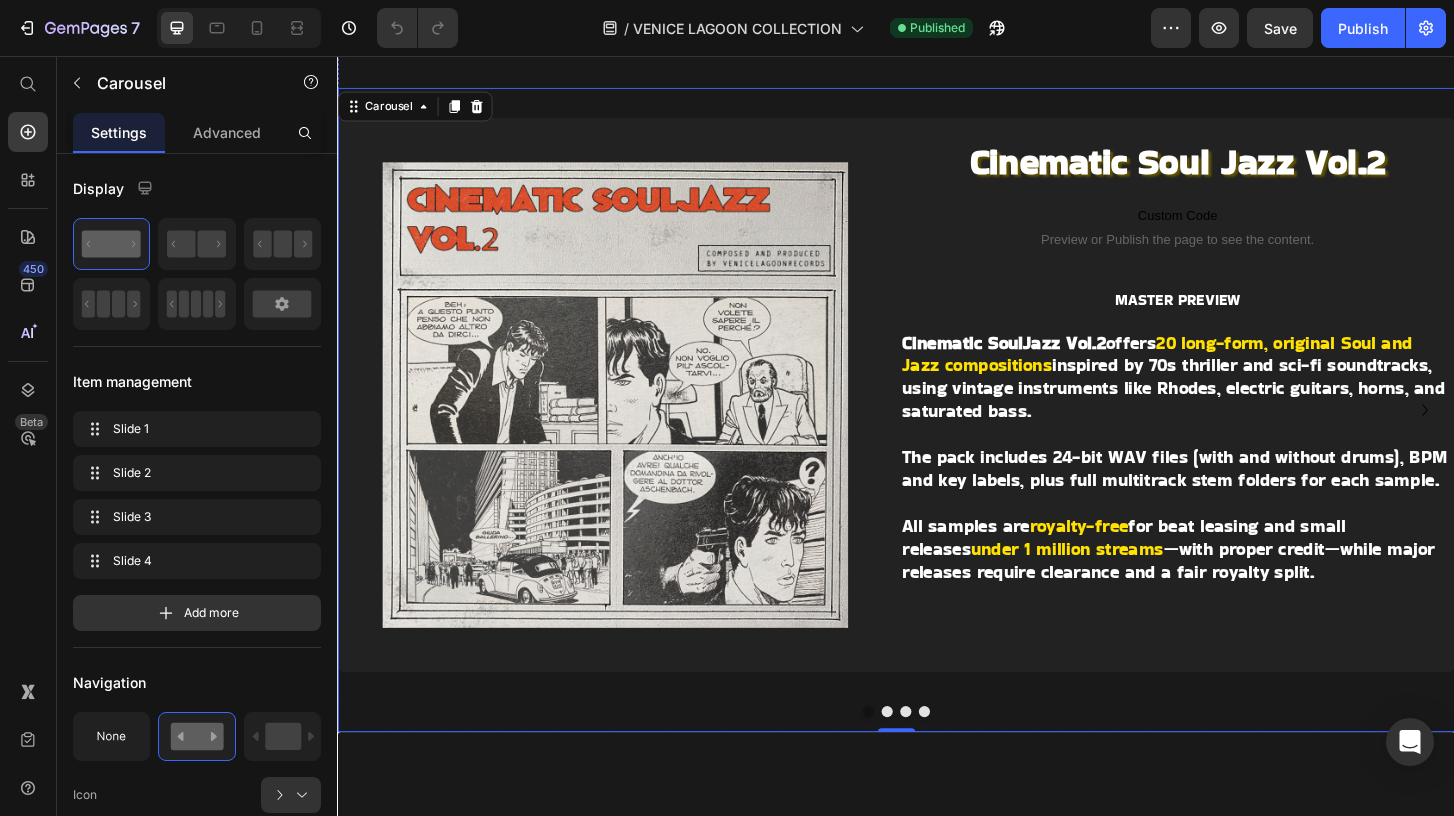 click on "LIMITED TIME OFFER" at bounding box center [937, -154] 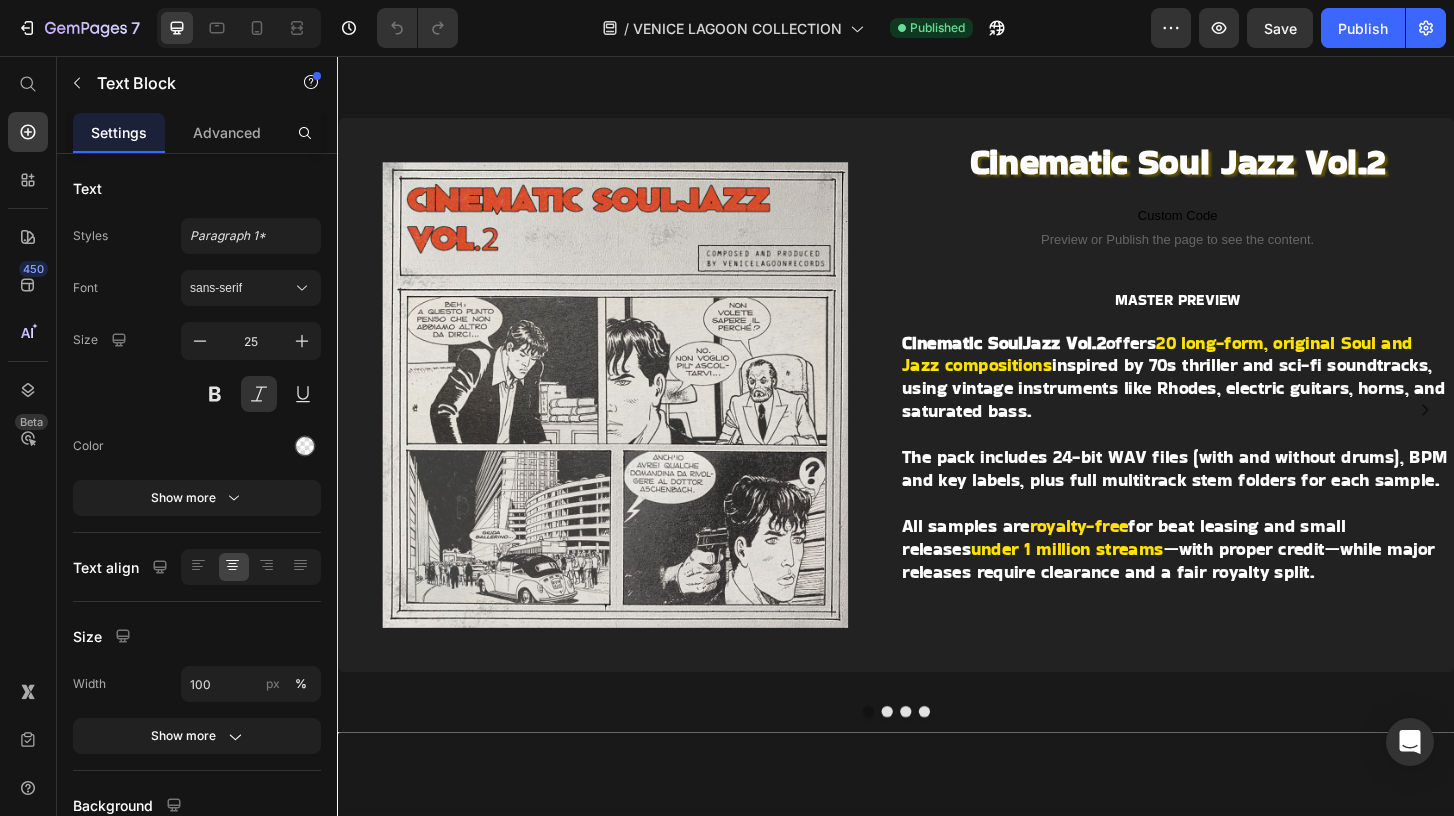 click on "LIMITED TIME OFFER" at bounding box center [937, -154] 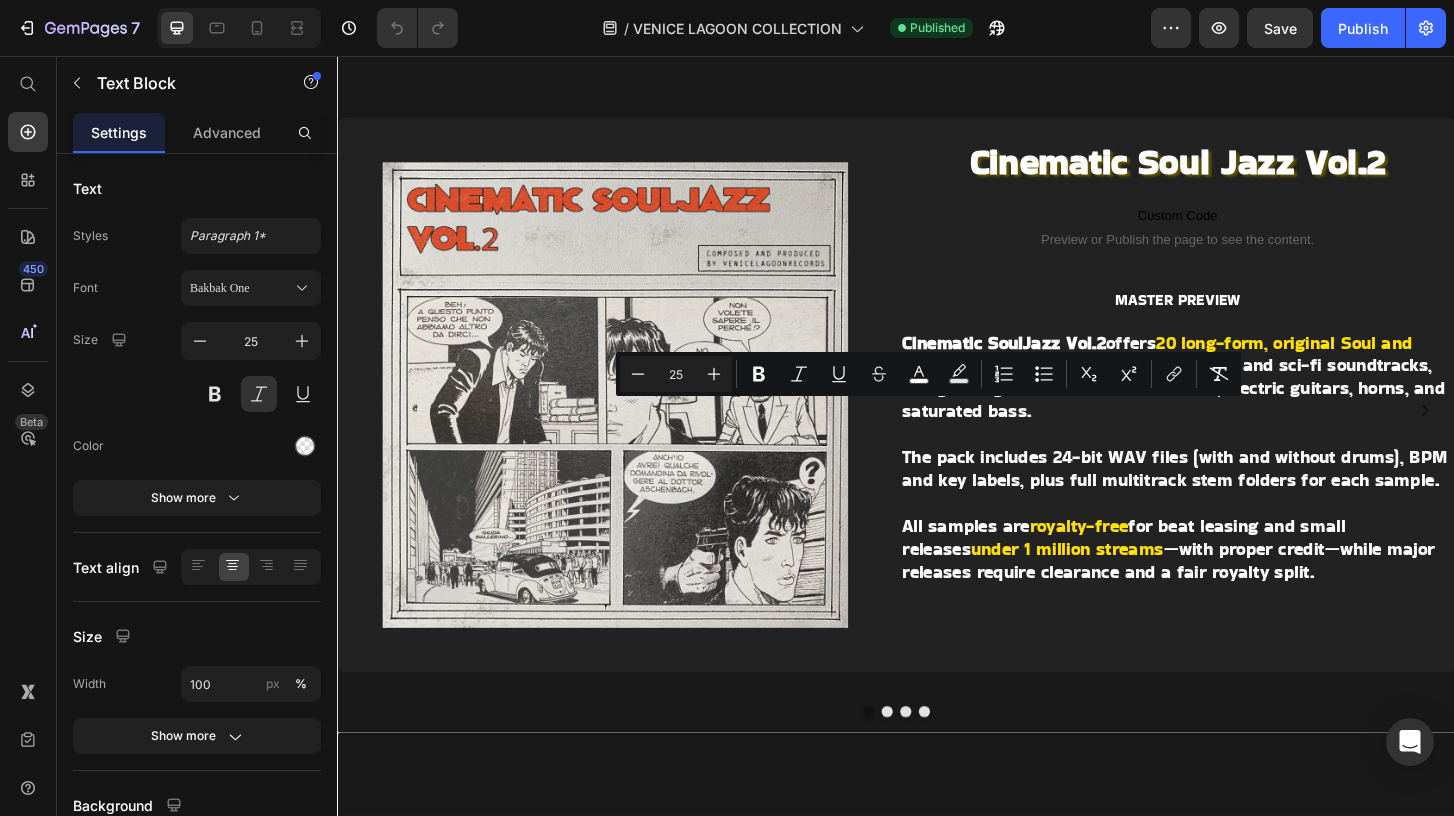 click on "LIMITED TIME OFFER" at bounding box center [937, -154] 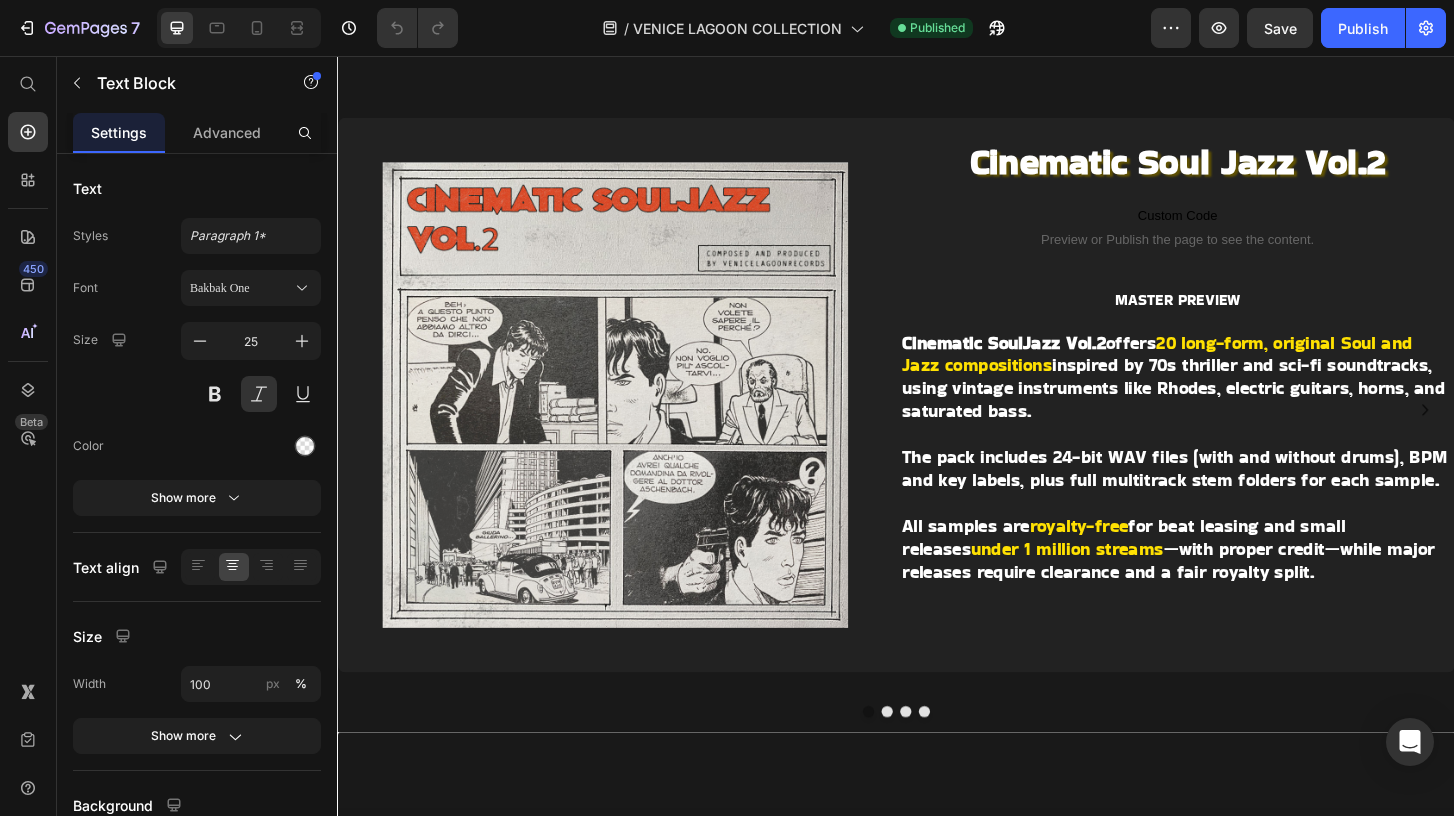 click on "LIMITED TIME OFFER" at bounding box center [937, -154] 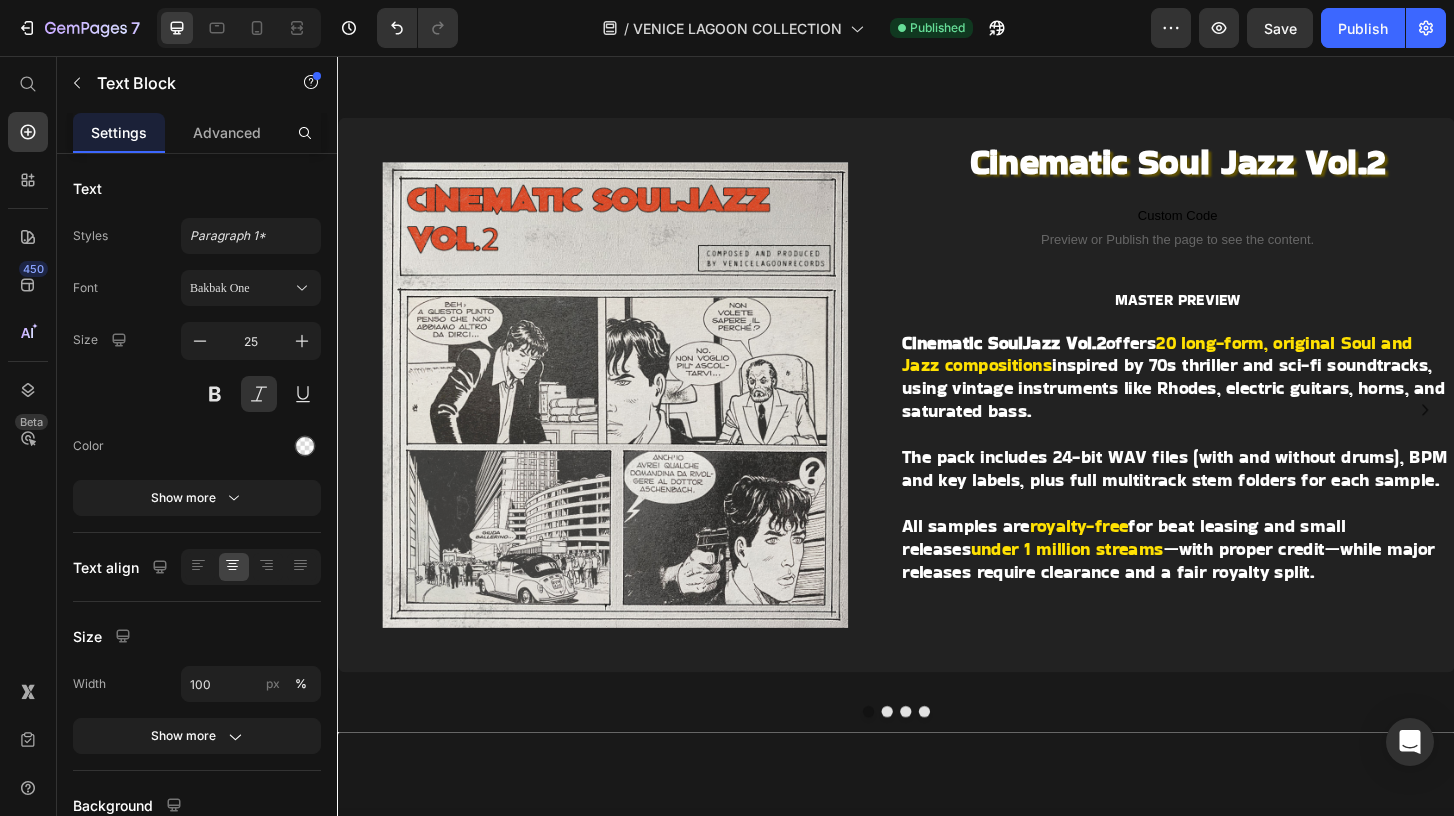 click on "$149.95   $60" at bounding box center (937, -203) 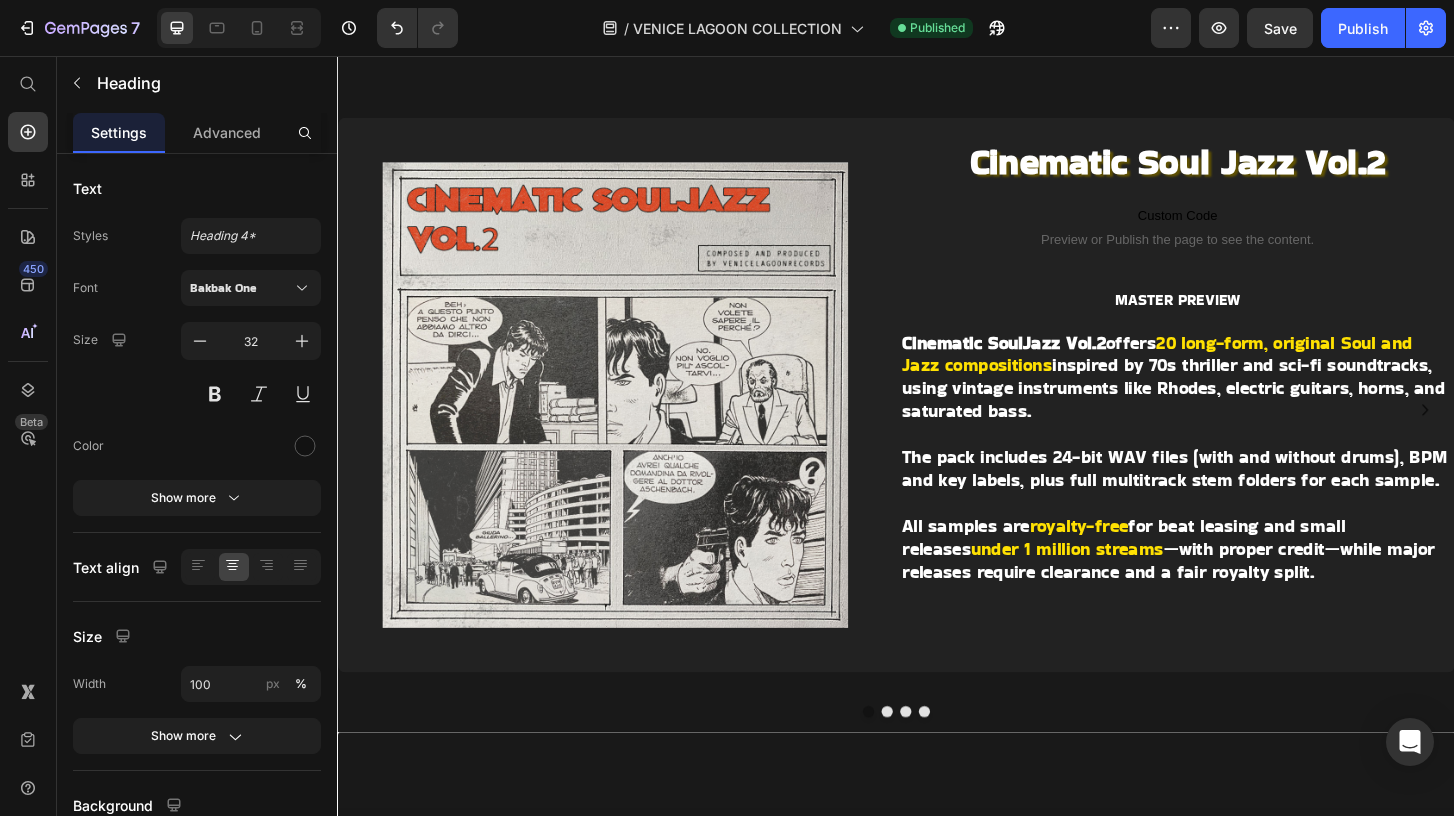 click on "$60" at bounding box center [1026, -206] 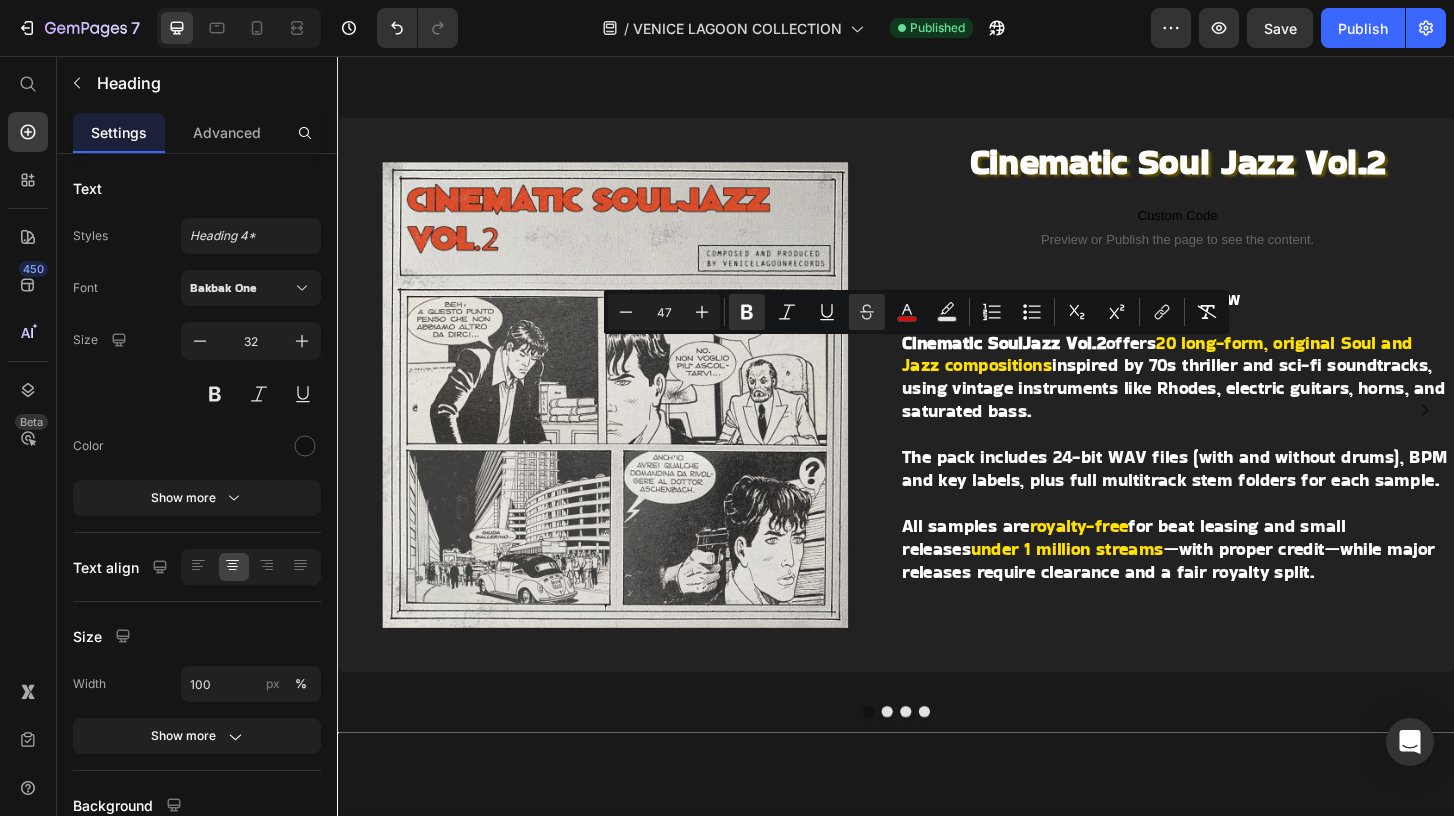 drag, startPoint x: 1087, startPoint y: 398, endPoint x: 1037, endPoint y: 399, distance: 50.01 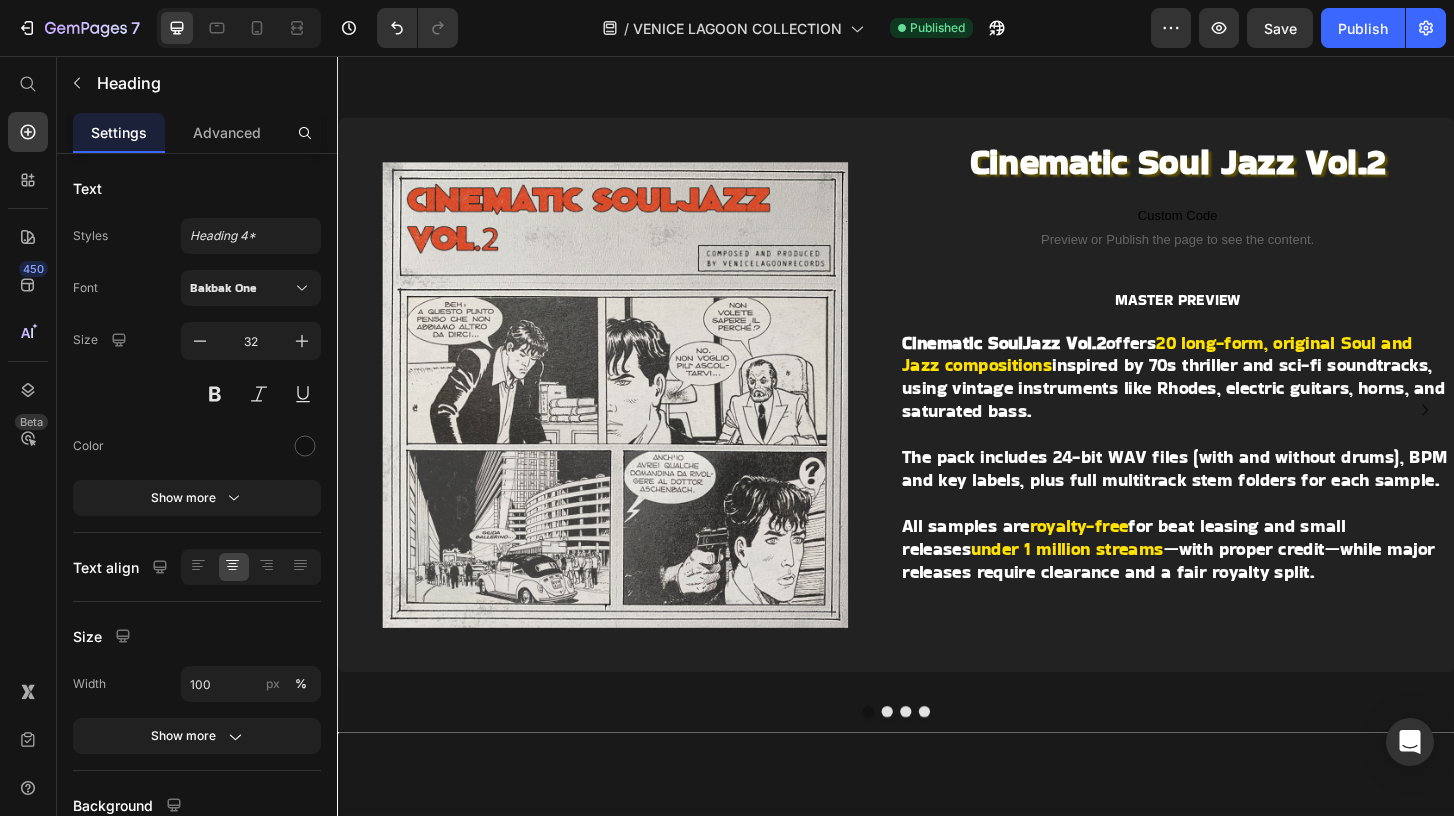 click on "$60" at bounding box center (1026, -206) 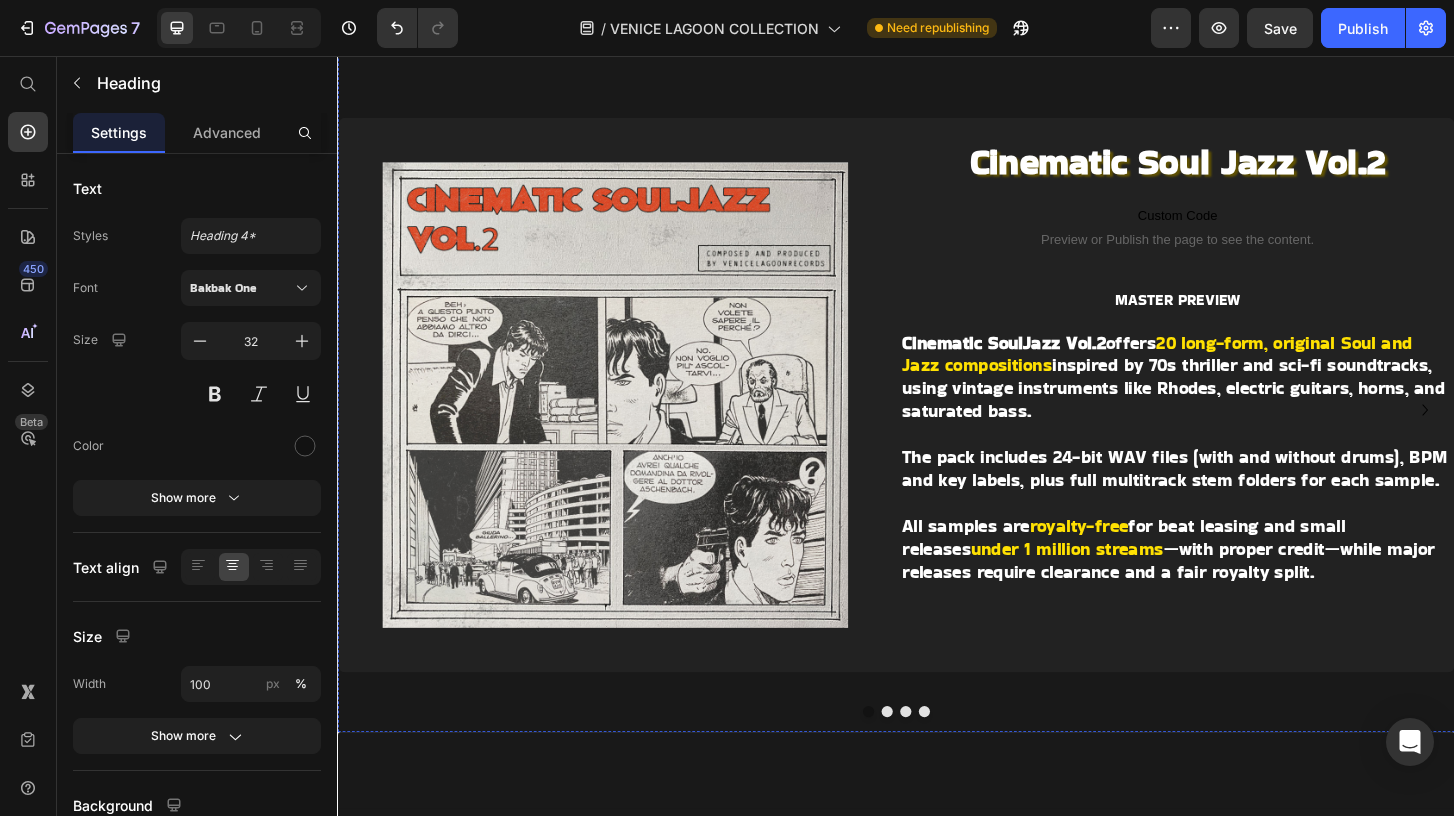 click on "ONE TIME OFFER" at bounding box center (937, -154) 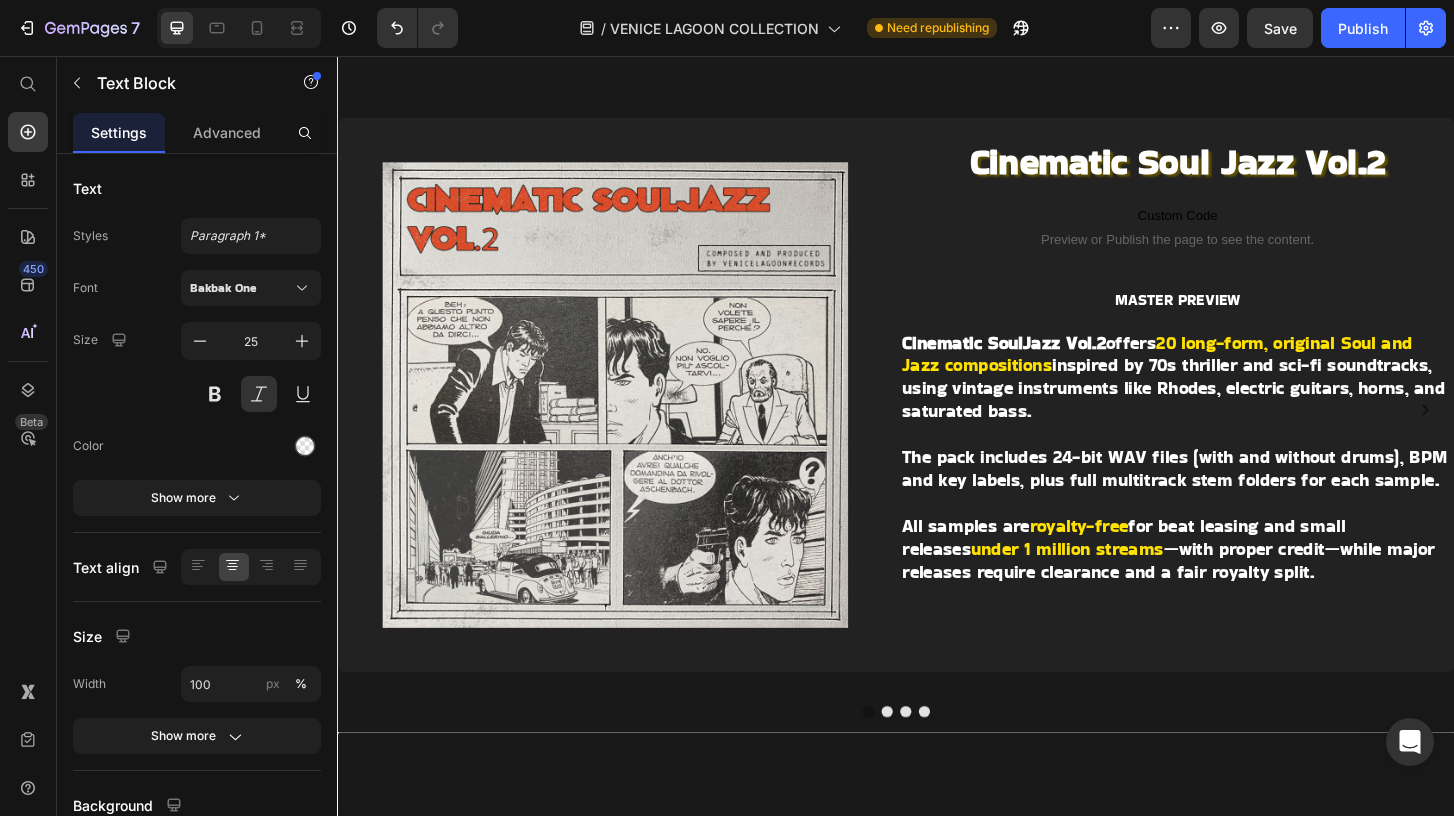 click on "ONE TIME OFFER" at bounding box center (937, -154) 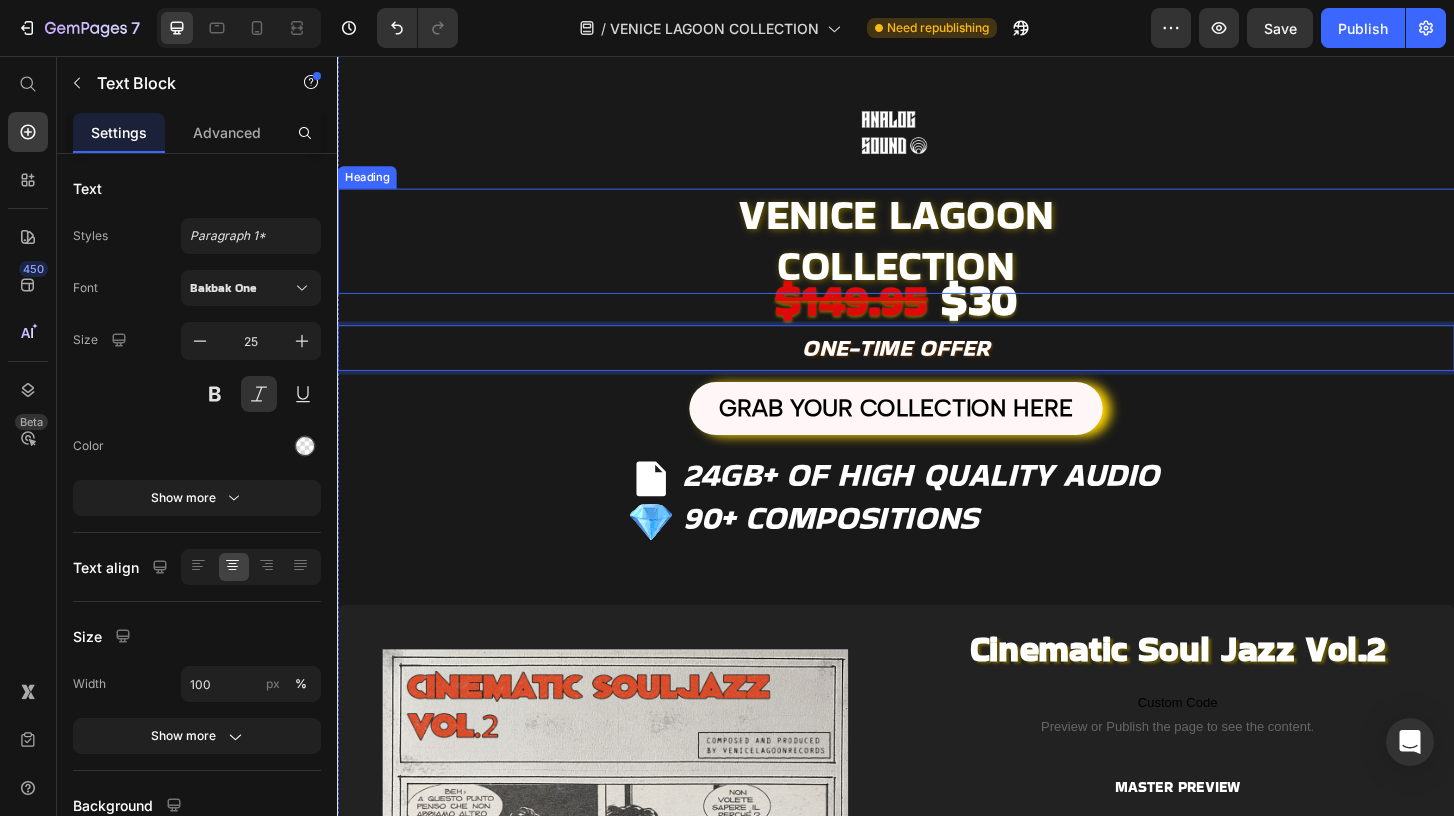 scroll, scrollTop: 0, scrollLeft: 0, axis: both 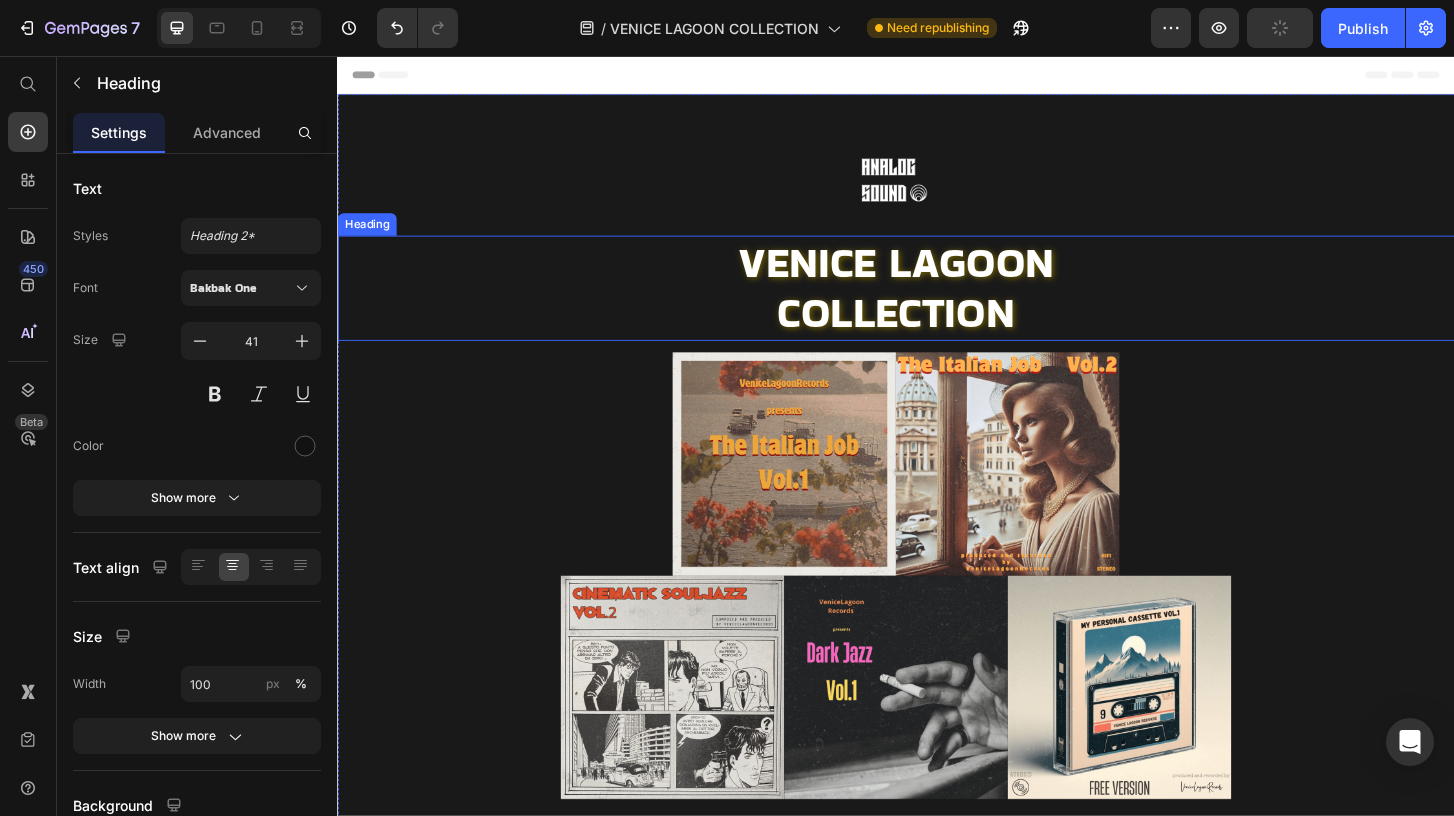 click on "COLLECTION" at bounding box center [937, 331] 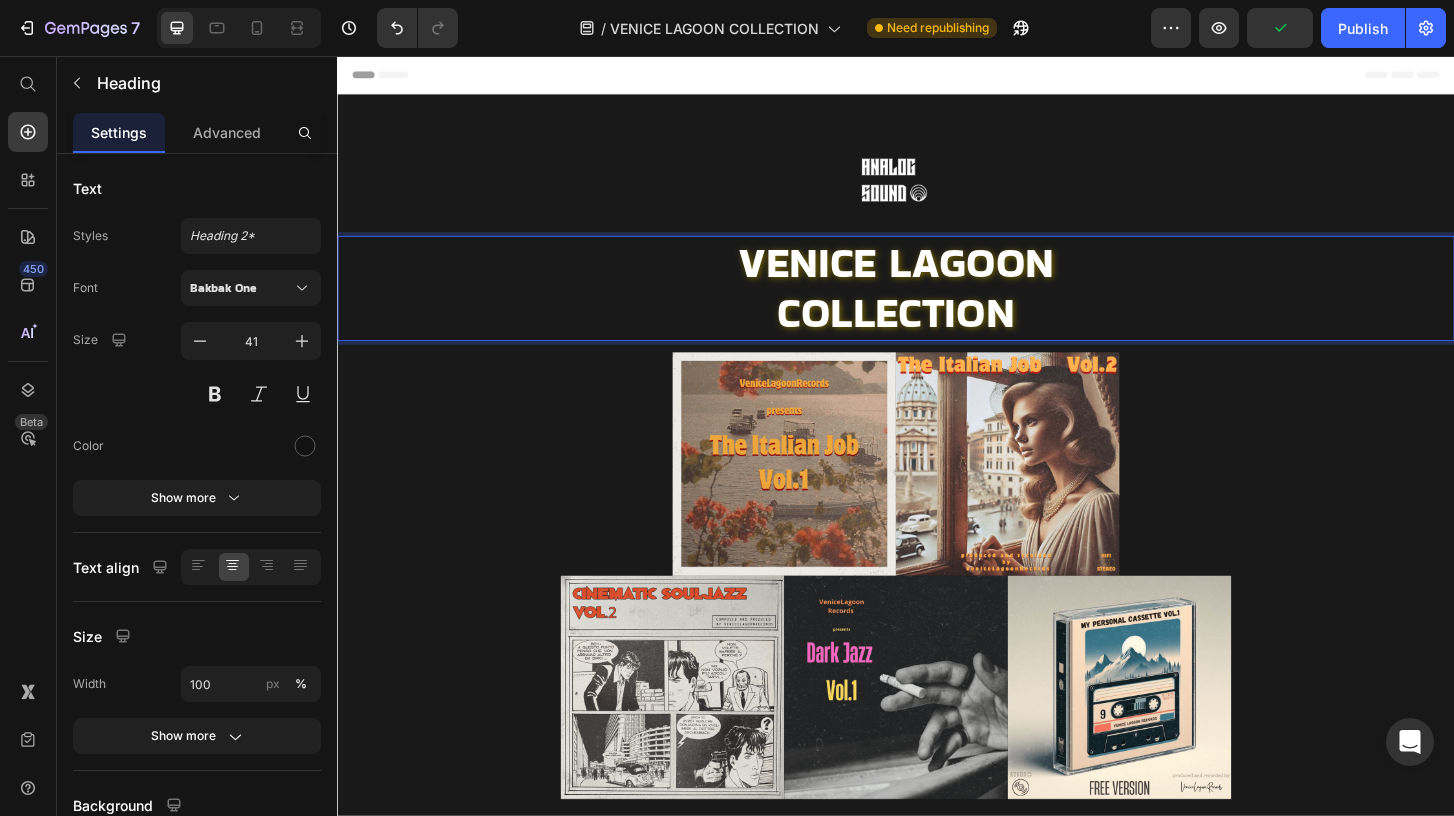 drag, startPoint x: 823, startPoint y: 304, endPoint x: 808, endPoint y: 292, distance: 19.209373 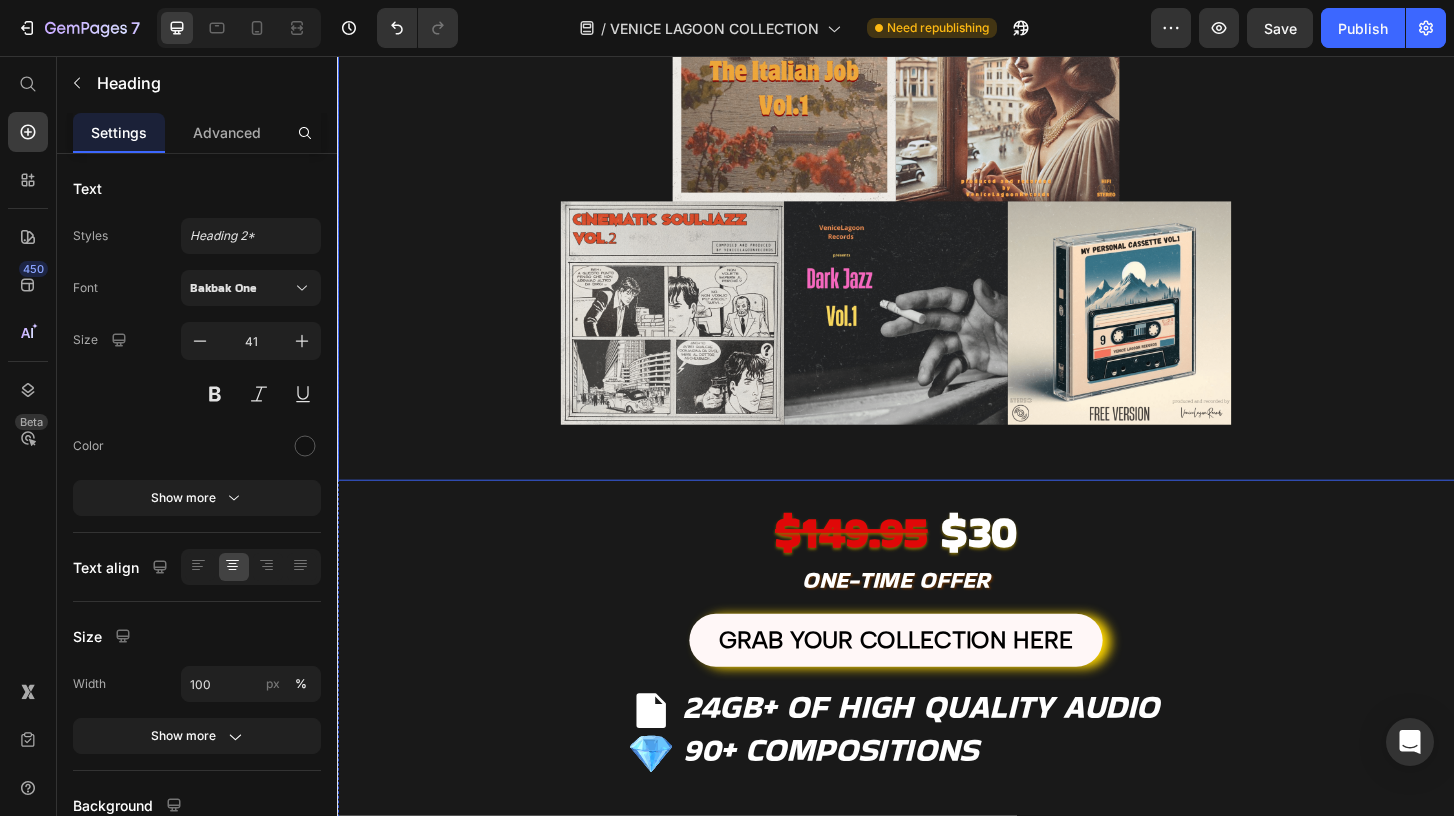 scroll, scrollTop: 0, scrollLeft: 0, axis: both 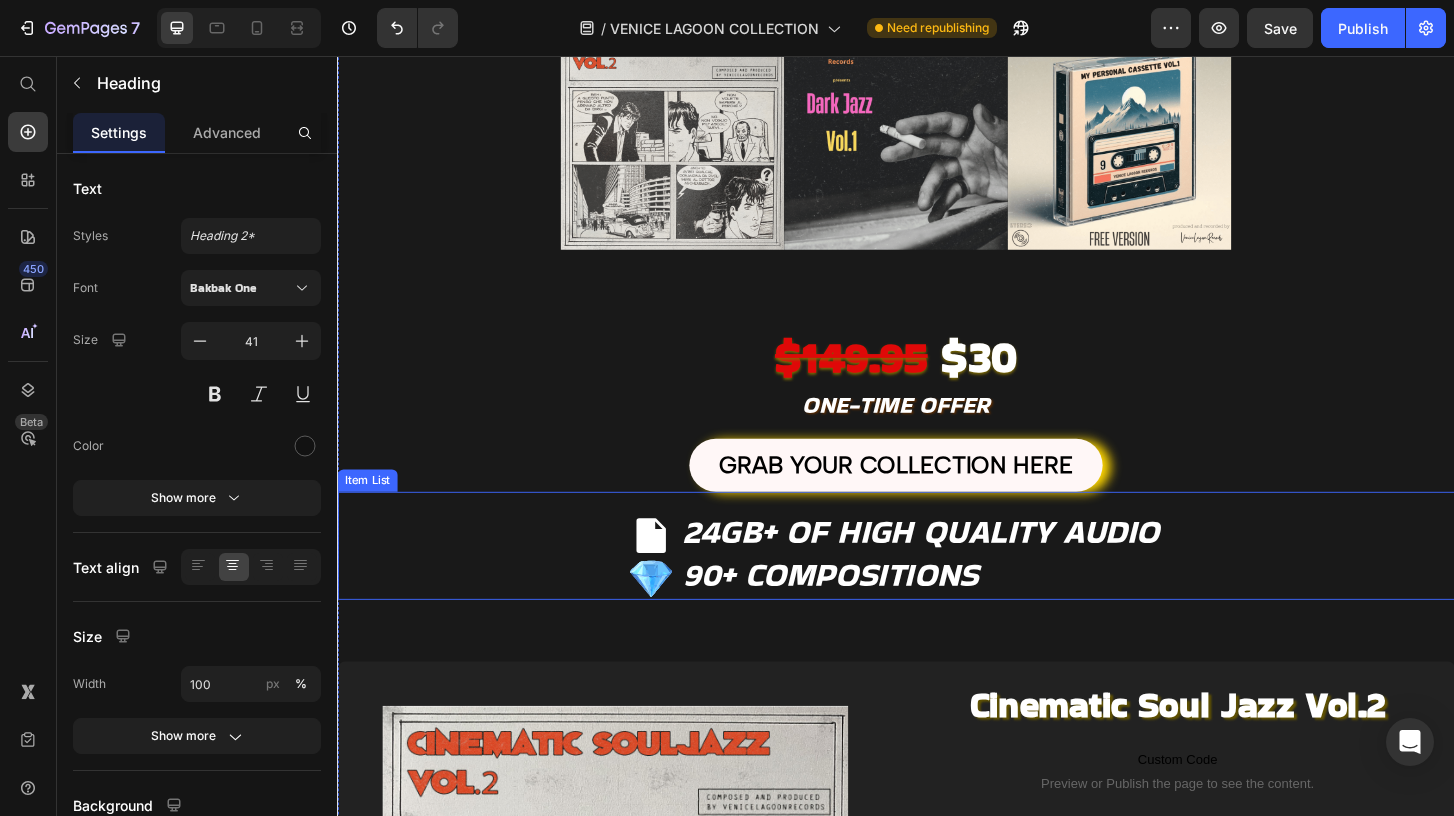 click on "24GB+ OF HIGH QUALITY AUDIO" at bounding box center (964, 566) 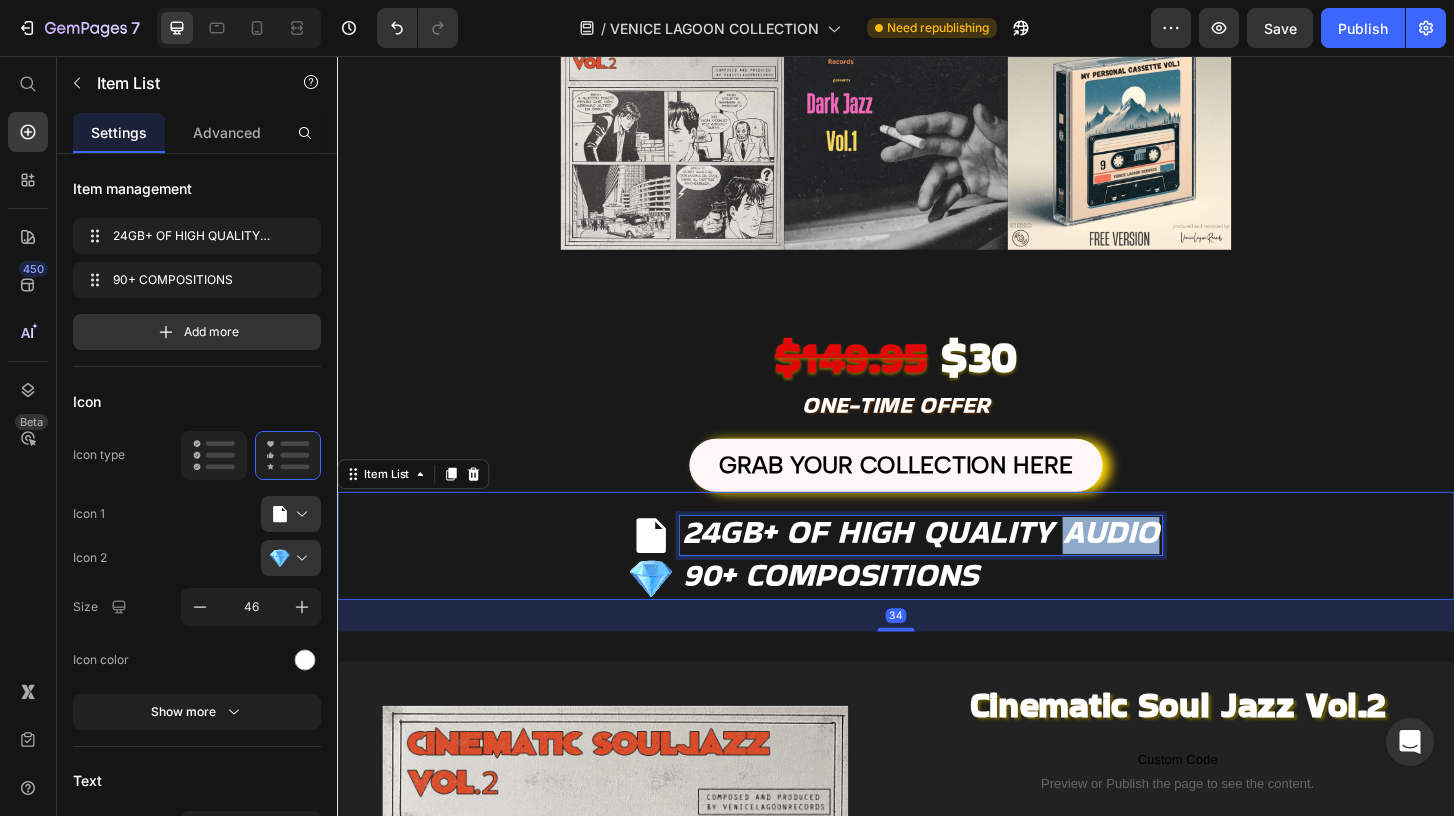 click on "24GB+ OF HIGH QUALITY AUDIO" at bounding box center (964, 566) 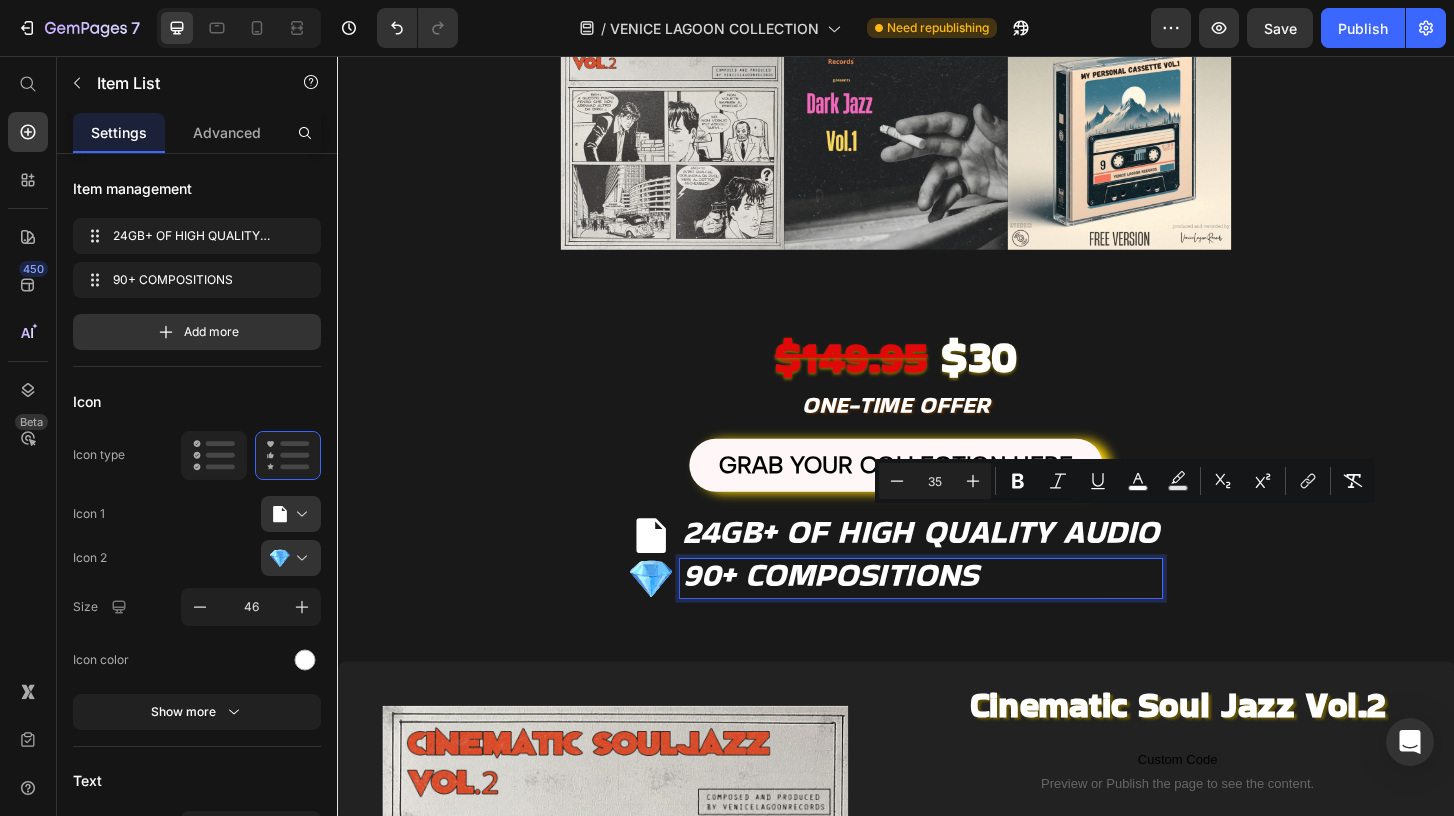 click on "90+ COMPOSITIONS" at bounding box center [964, 617] 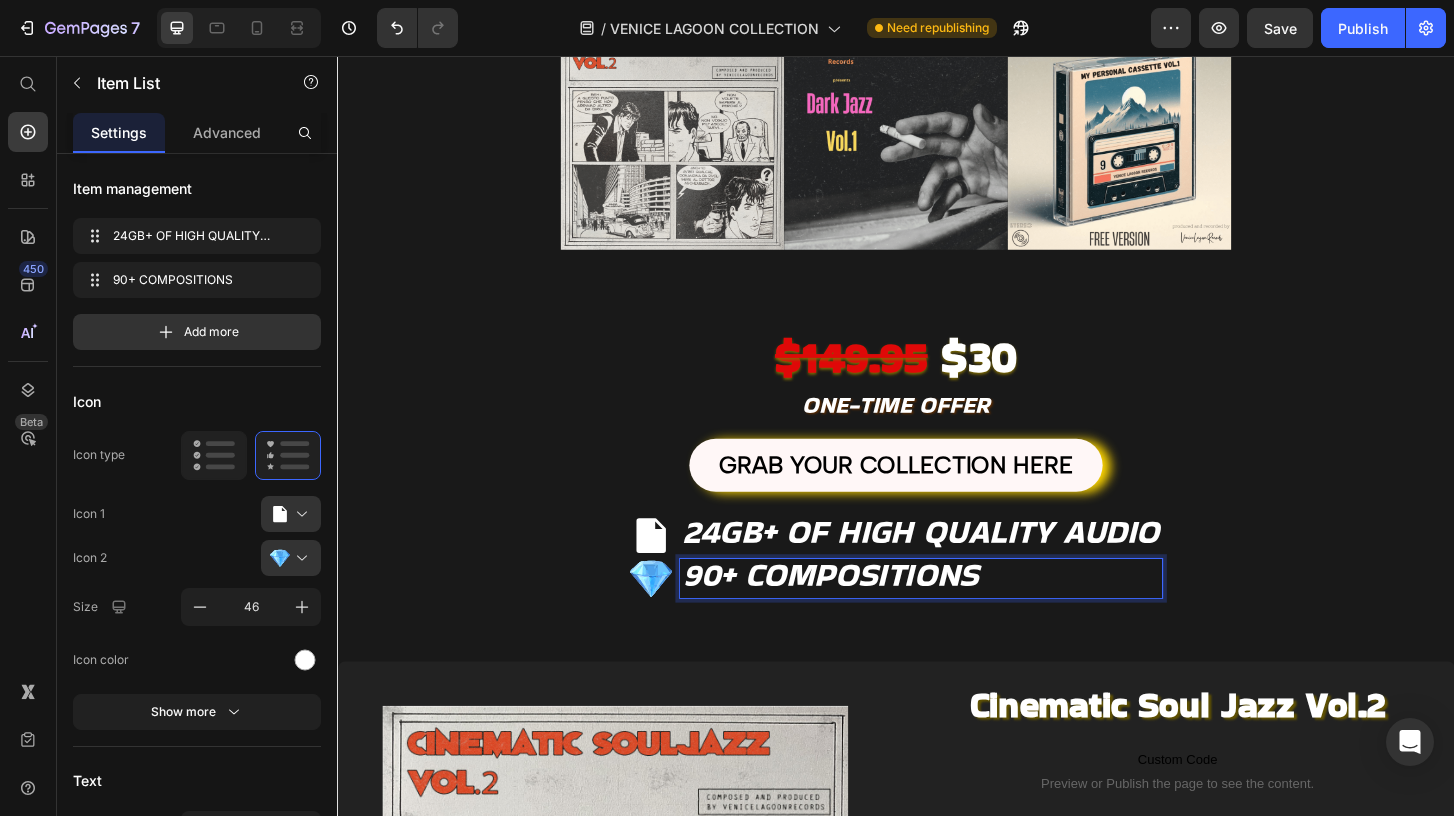 click on "24GB+ OF HIGH QUALITY AUDIO" at bounding box center [964, 566] 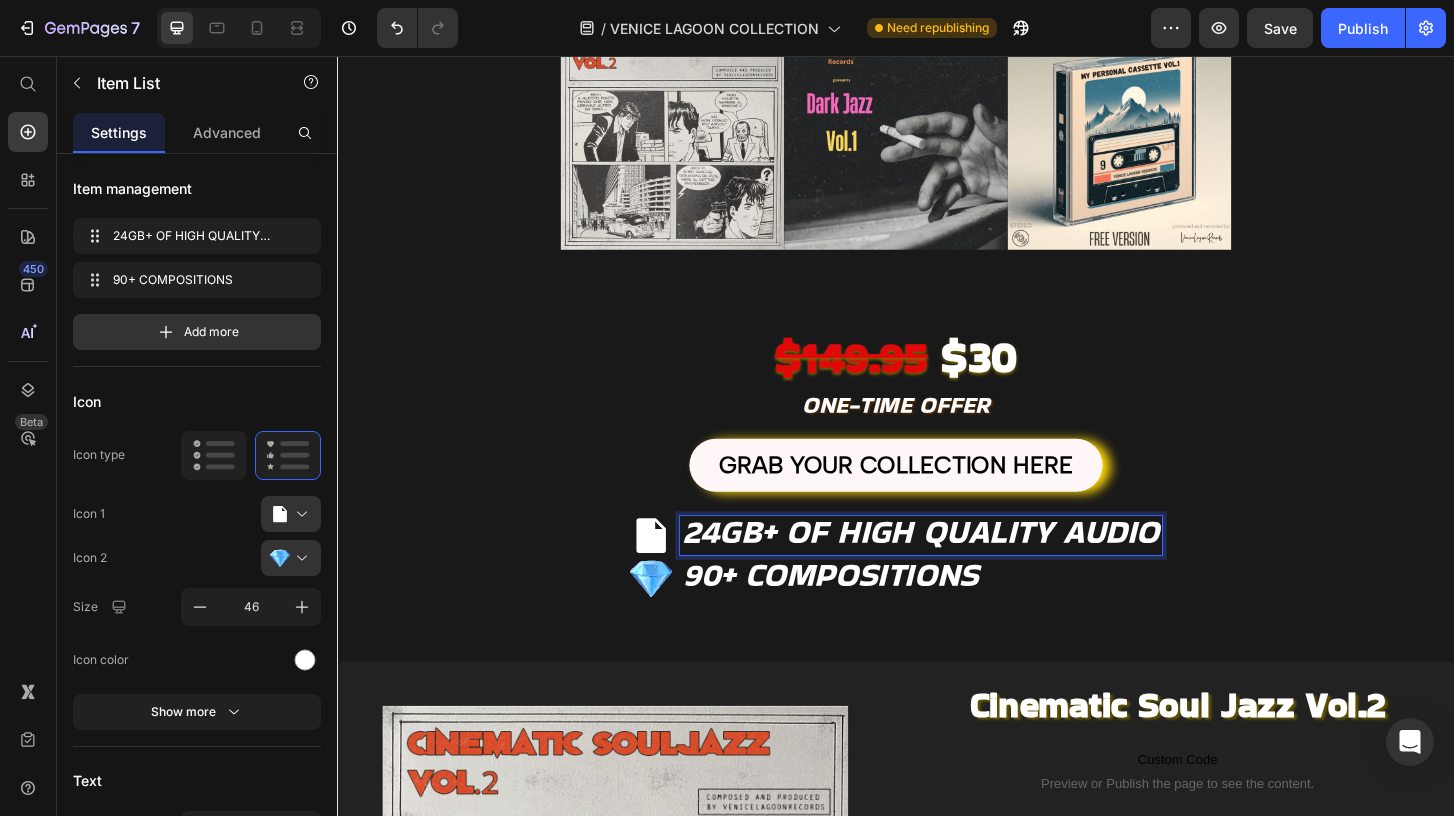 click on "24GB+ OF HIGH QUALITY AUDIO" at bounding box center (964, 566) 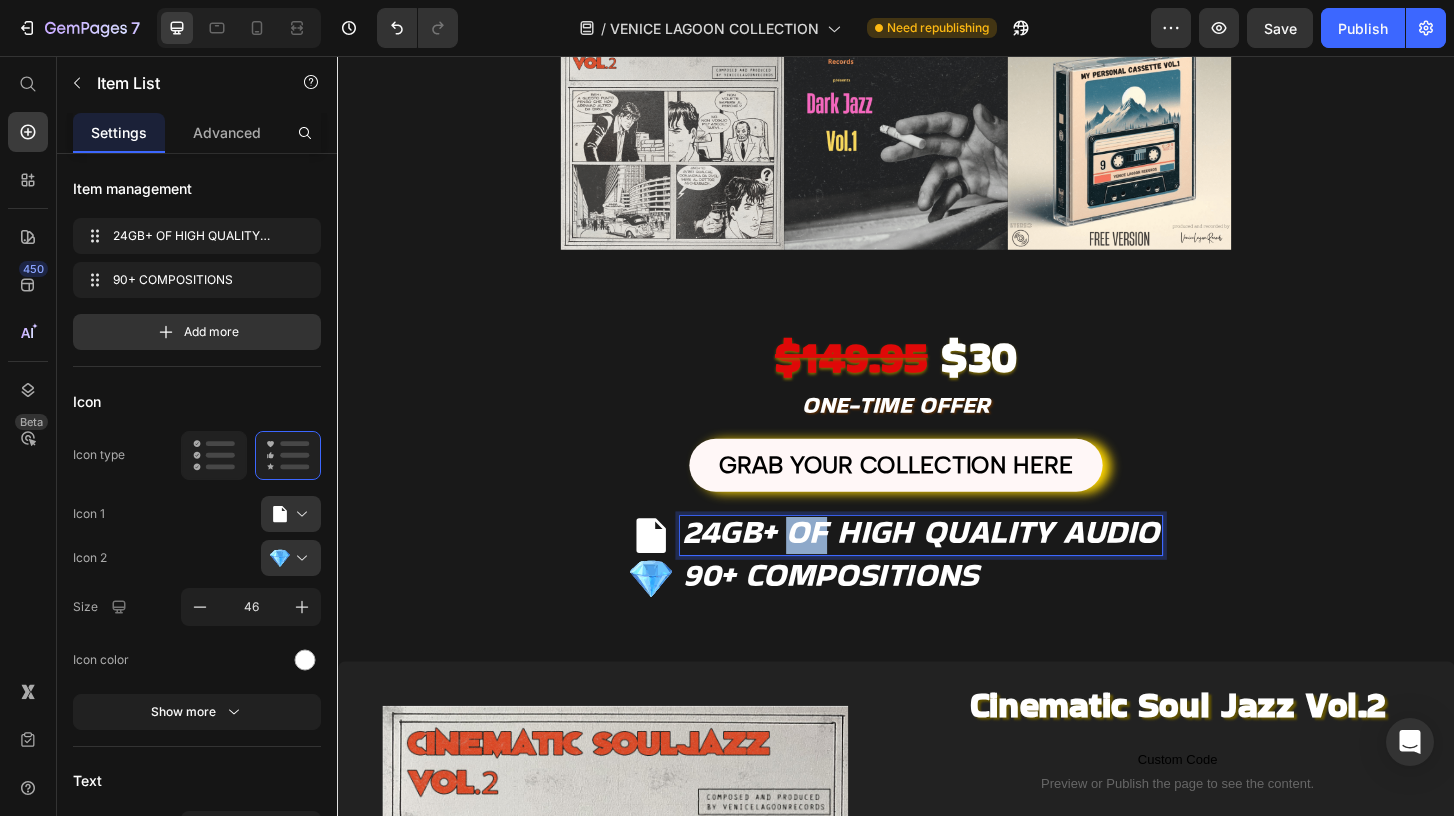 click on "24GB+ OF HIGH QUALITY AUDIO" at bounding box center [964, 566] 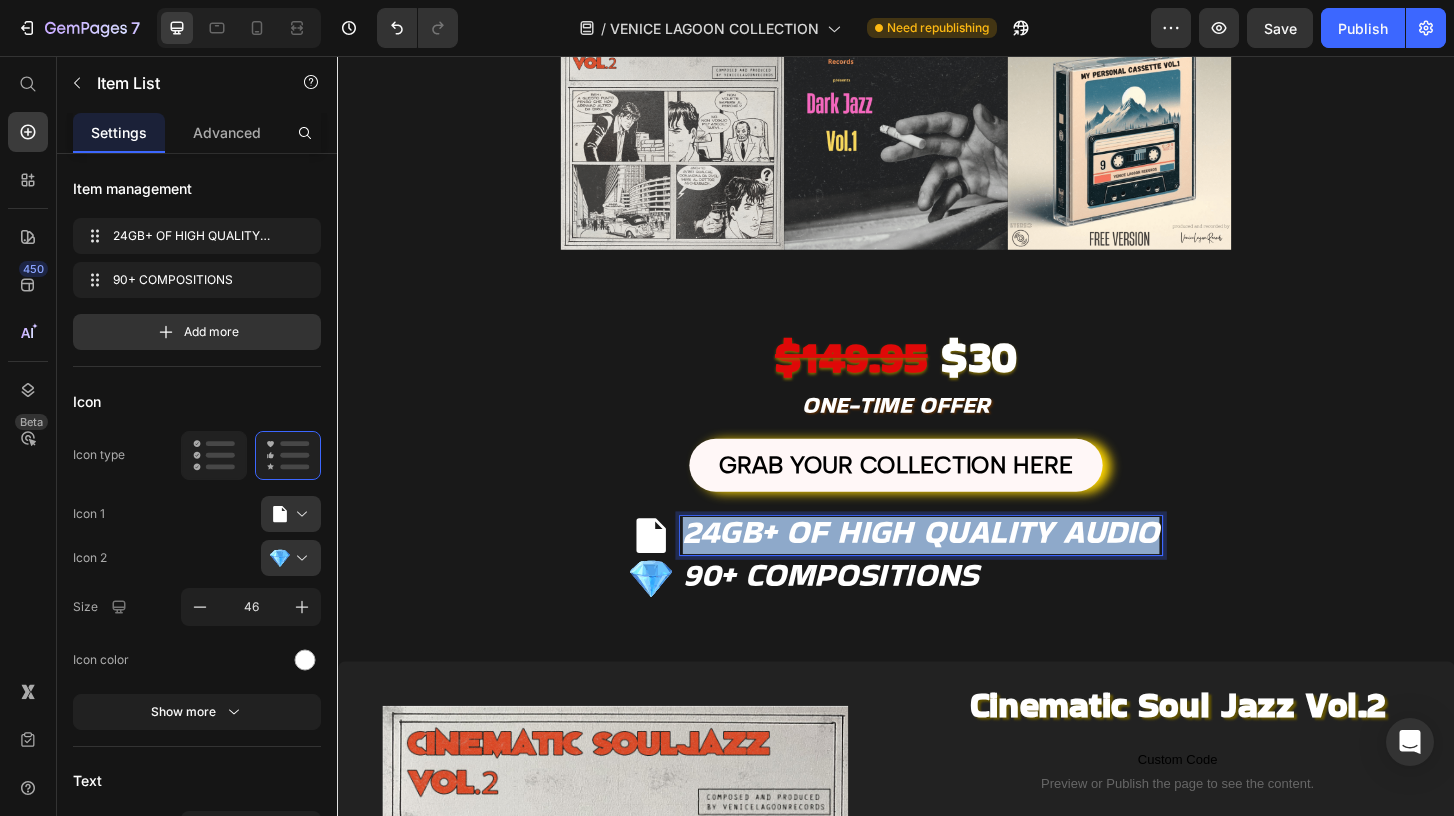 click on "24GB+ OF HIGH QUALITY AUDIO" at bounding box center (964, 566) 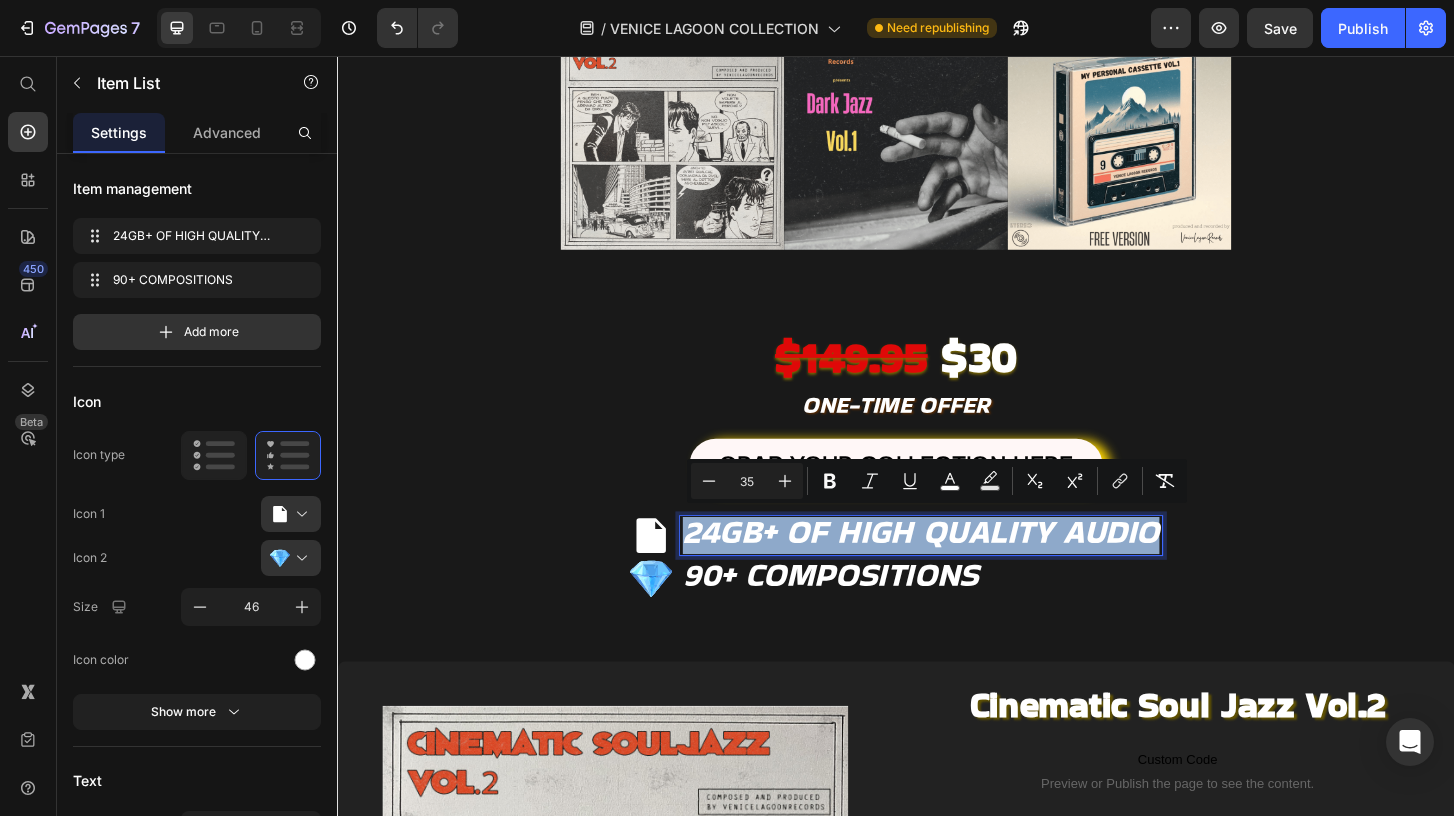 copy on "24GB+ OF HIGH QUALITY AUDIO" 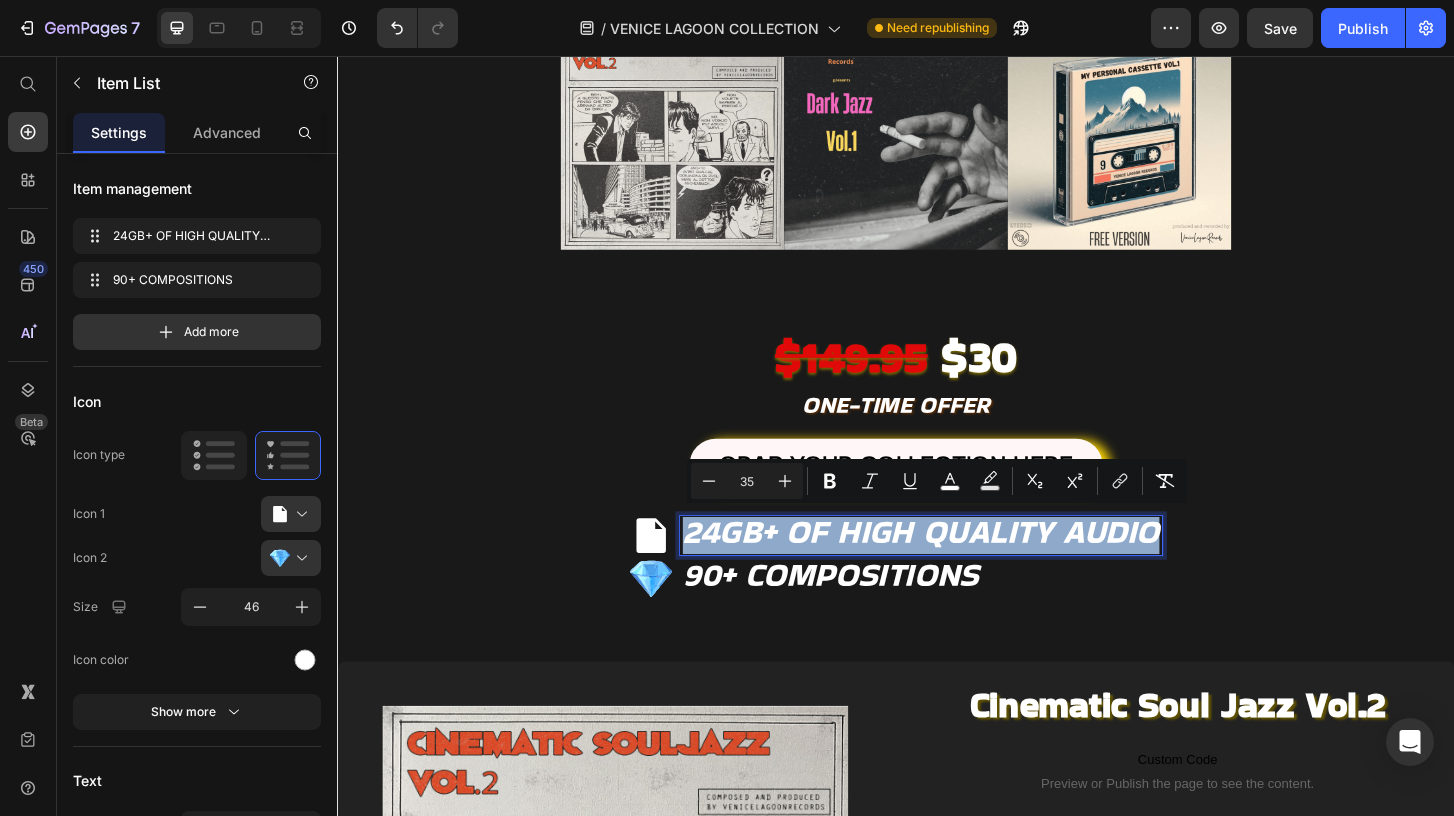 click on "24GB+ OF HIGH QUALITY AUDIO" at bounding box center [964, 566] 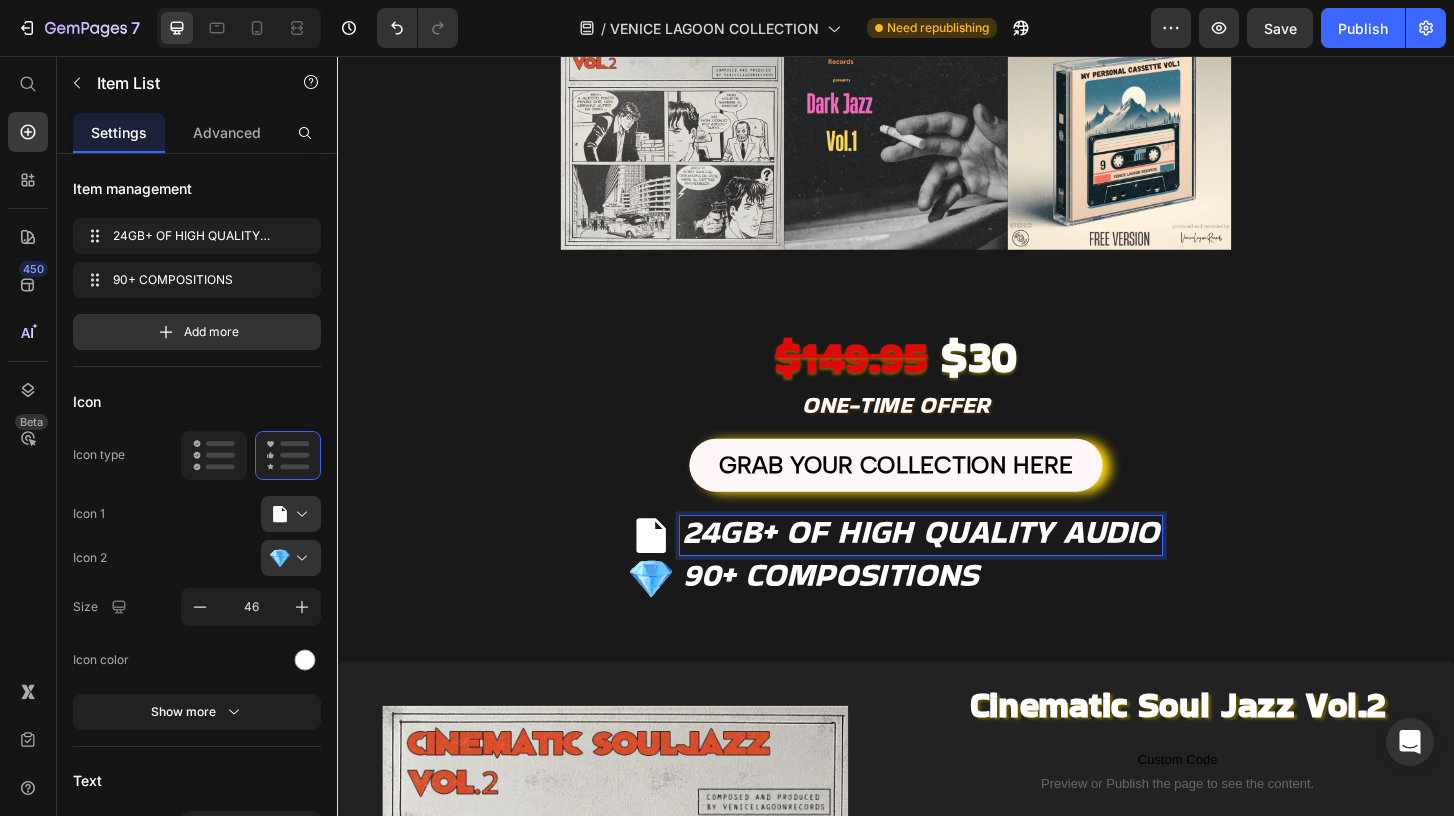 click on "24GB+ OF HIGH QUALITY AUDIO" at bounding box center [964, 566] 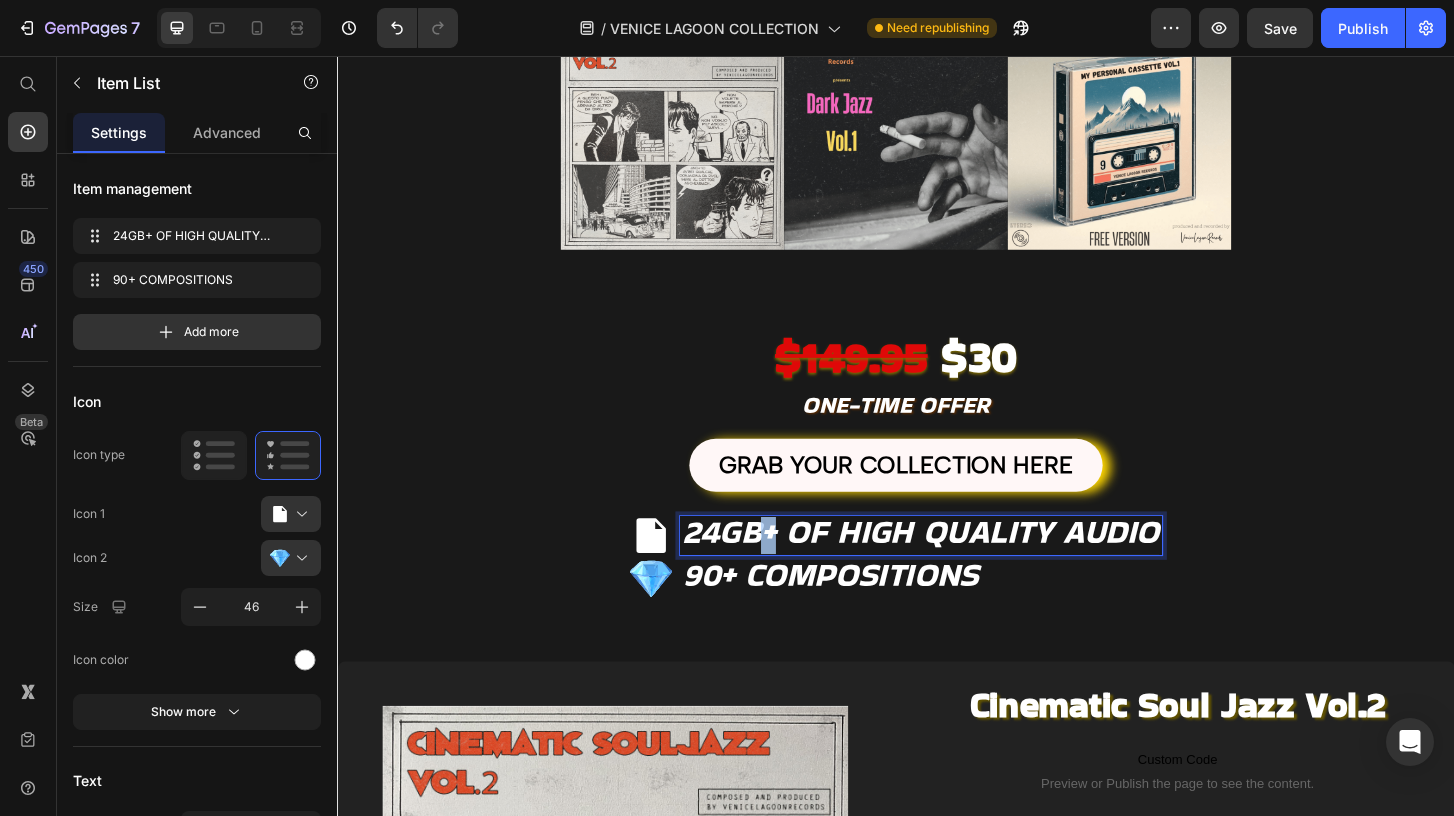 click on "24GB+ OF HIGH QUALITY AUDIO" at bounding box center (964, 566) 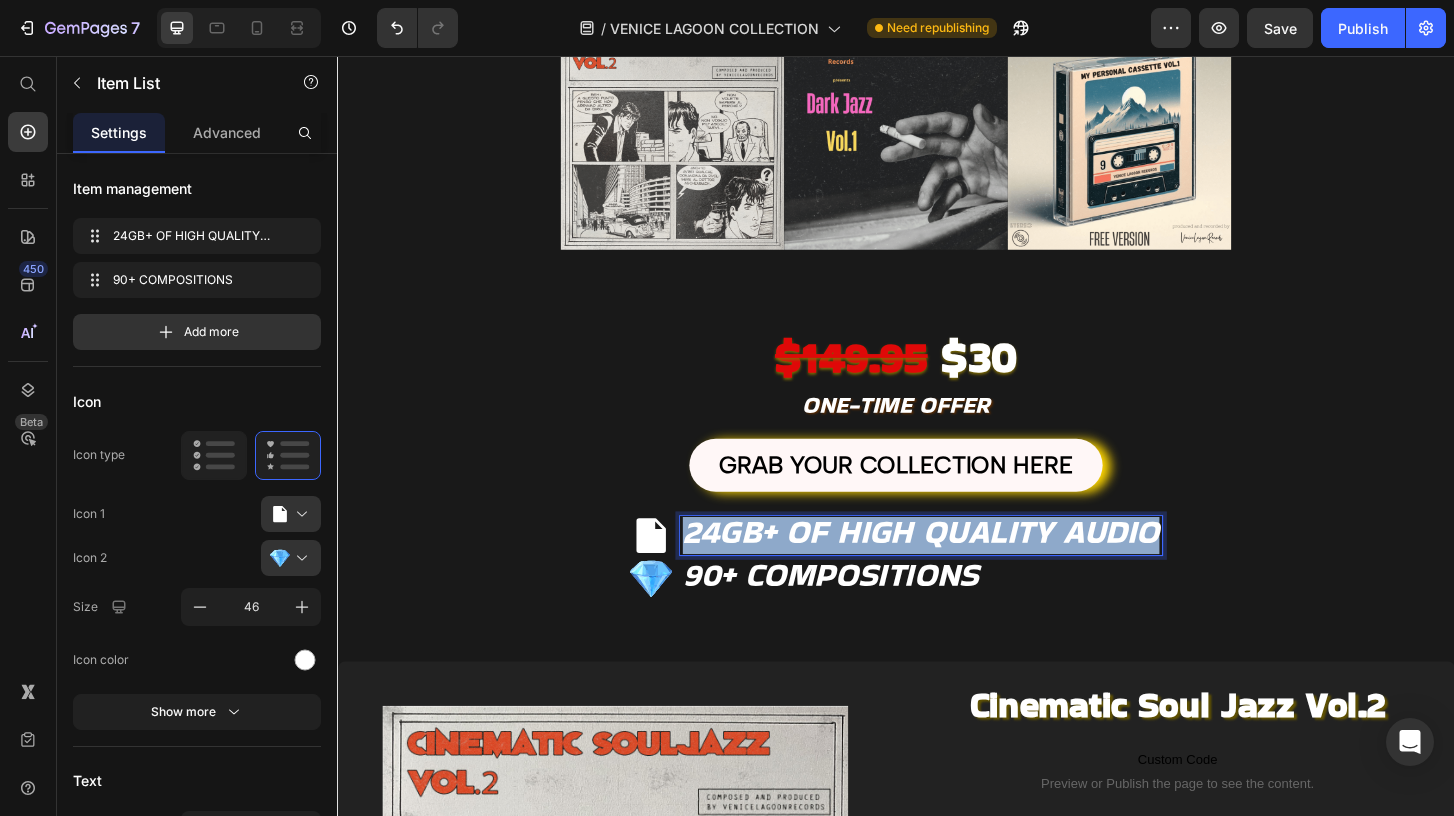 click on "24GB+ OF HIGH QUALITY AUDIO" at bounding box center [964, 566] 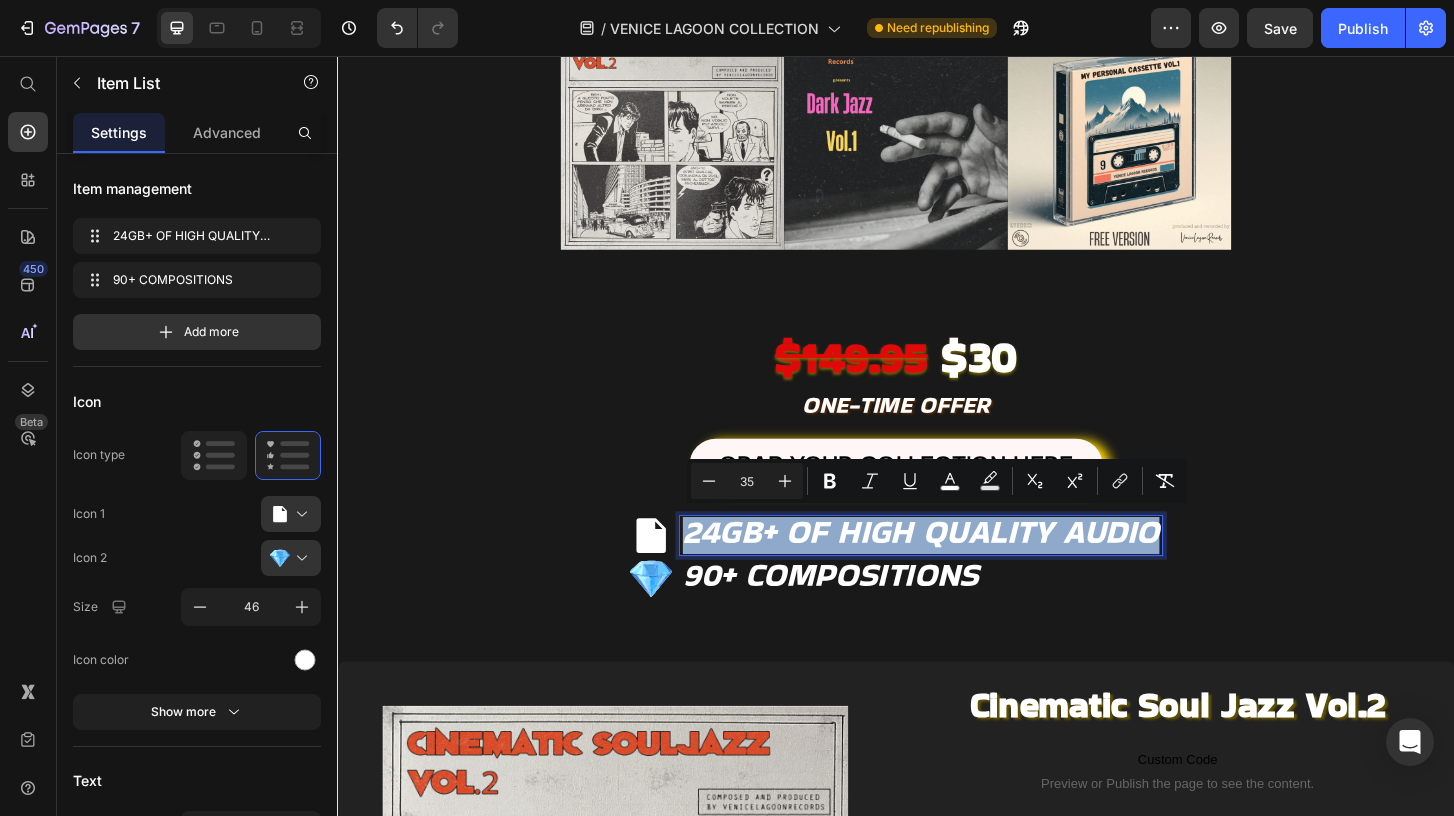 type on "16" 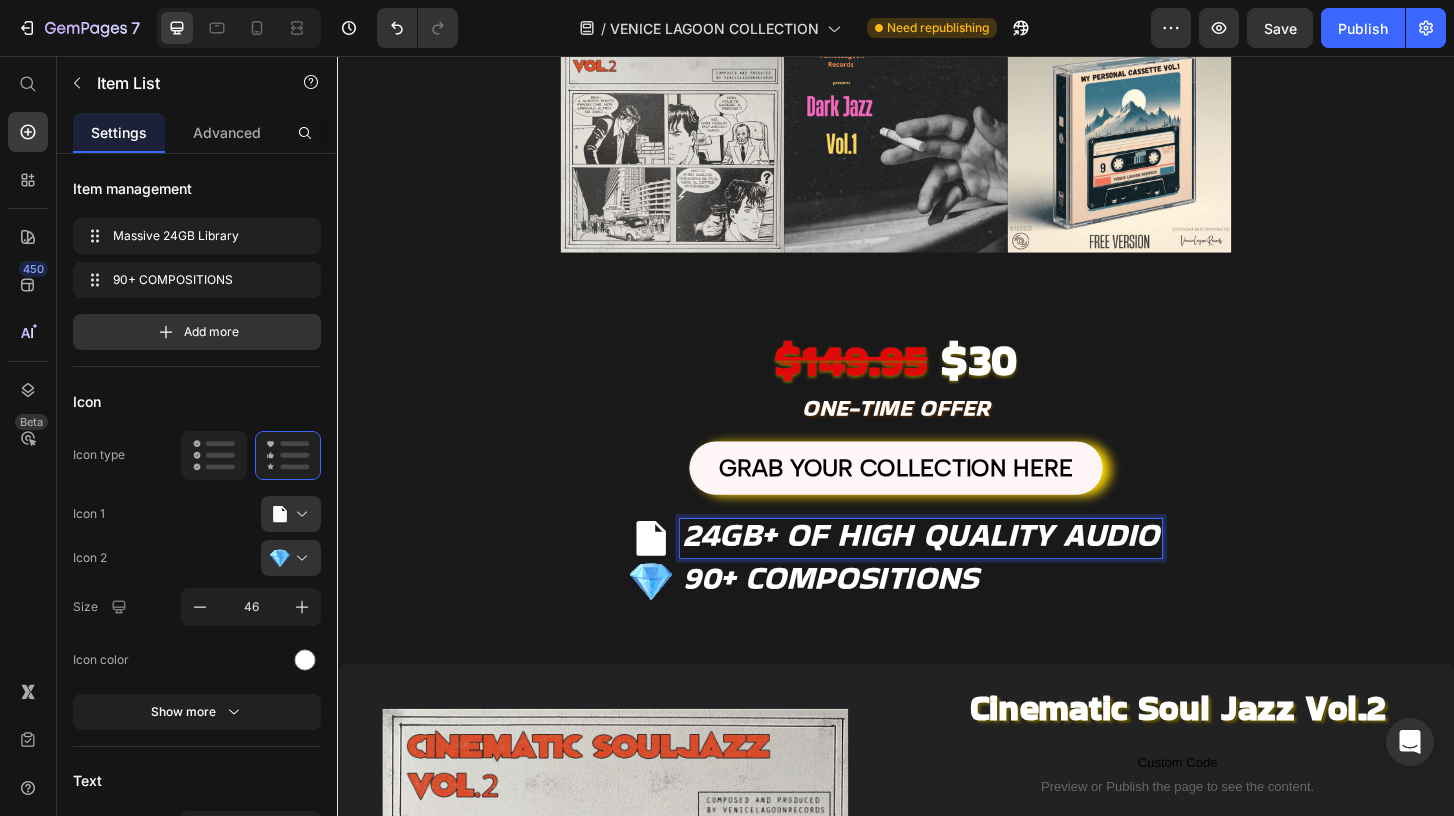 scroll, scrollTop: 590, scrollLeft: 0, axis: vertical 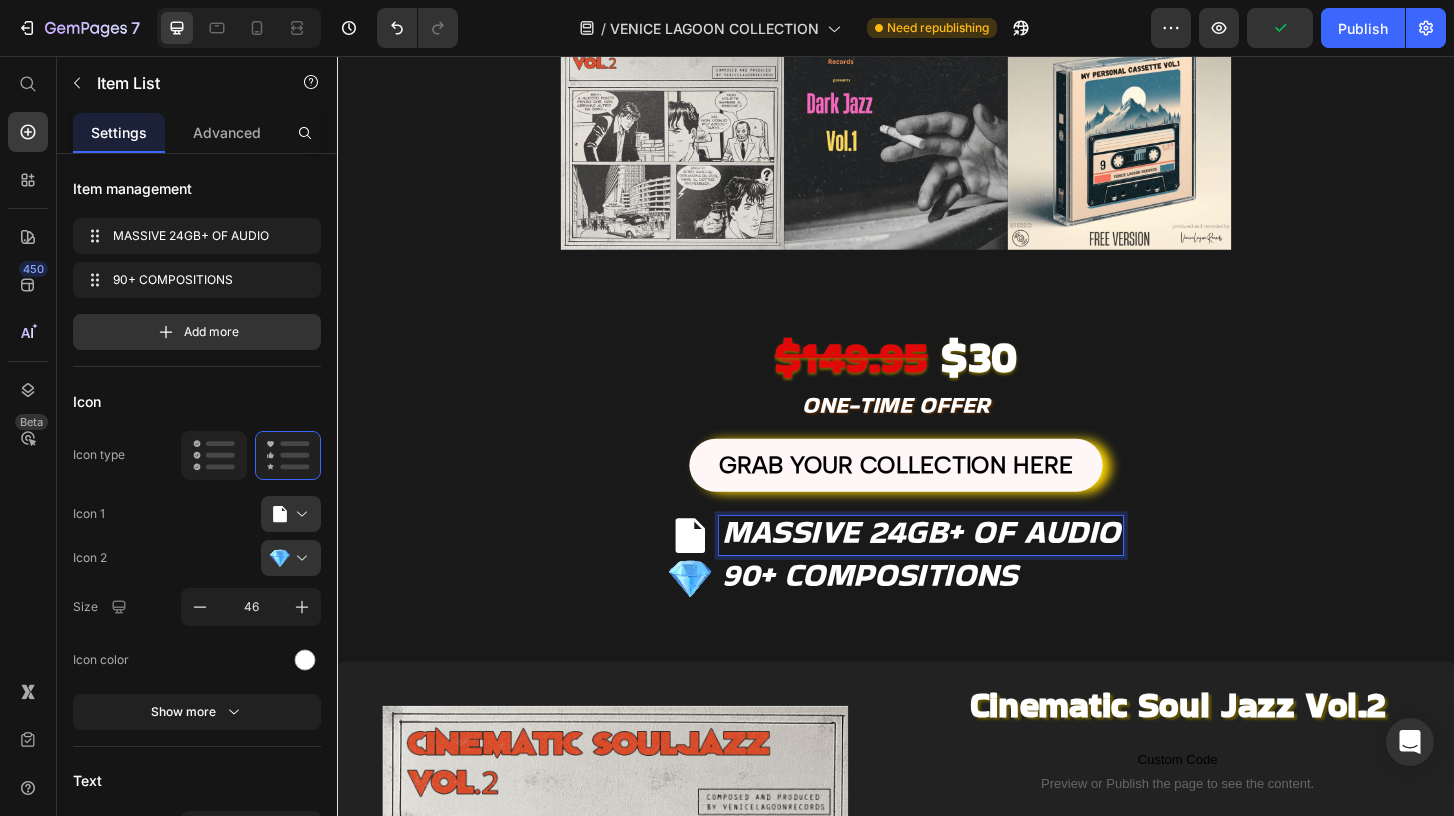 click on "90+ COMPOSITIONS" at bounding box center (909, 612) 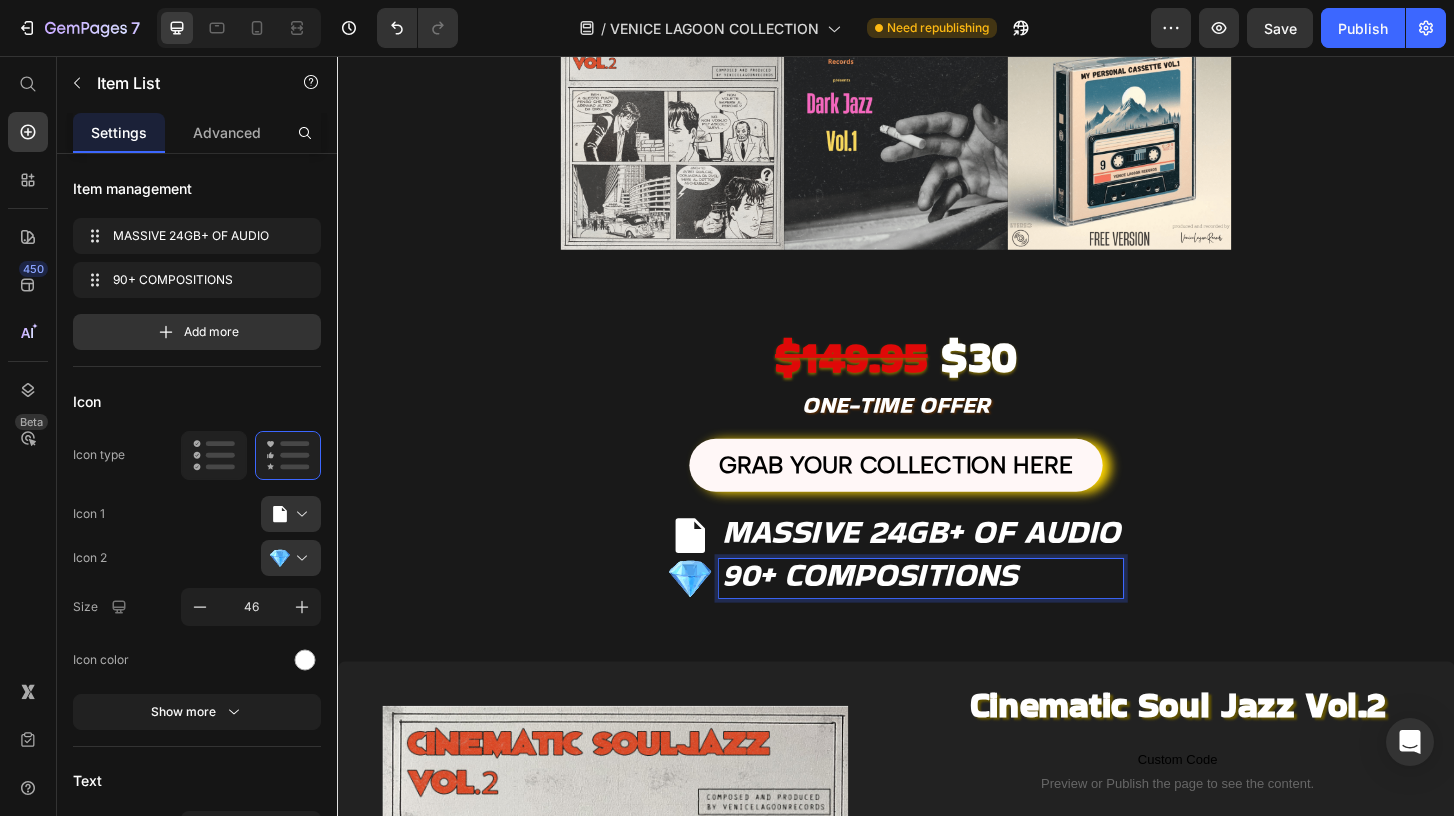 click on "MASSIVE 24GB+ OF AUDIO" at bounding box center [964, 566] 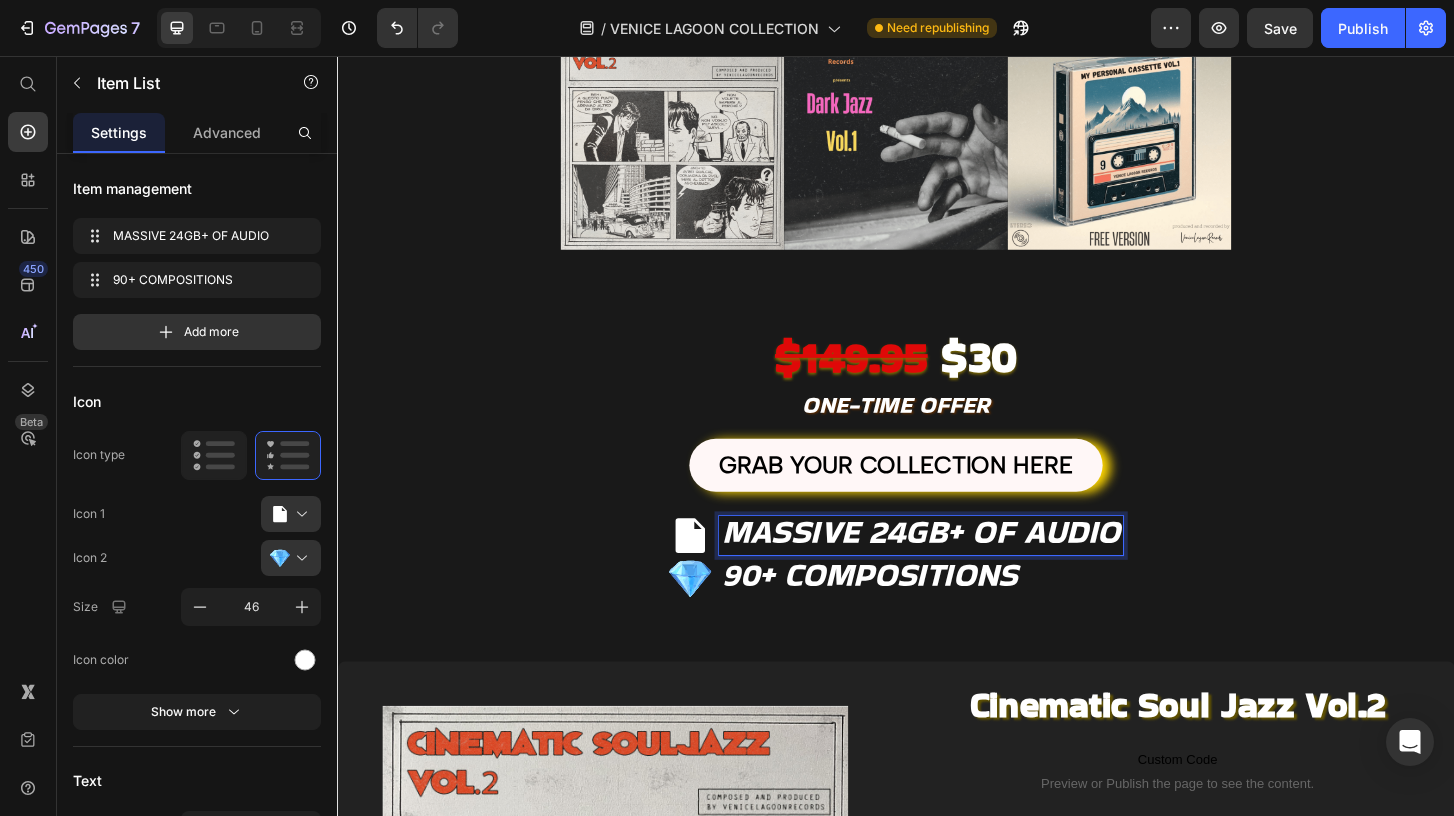 click on "MASSIVE 24GB+ OF AUDIO" at bounding box center [964, 566] 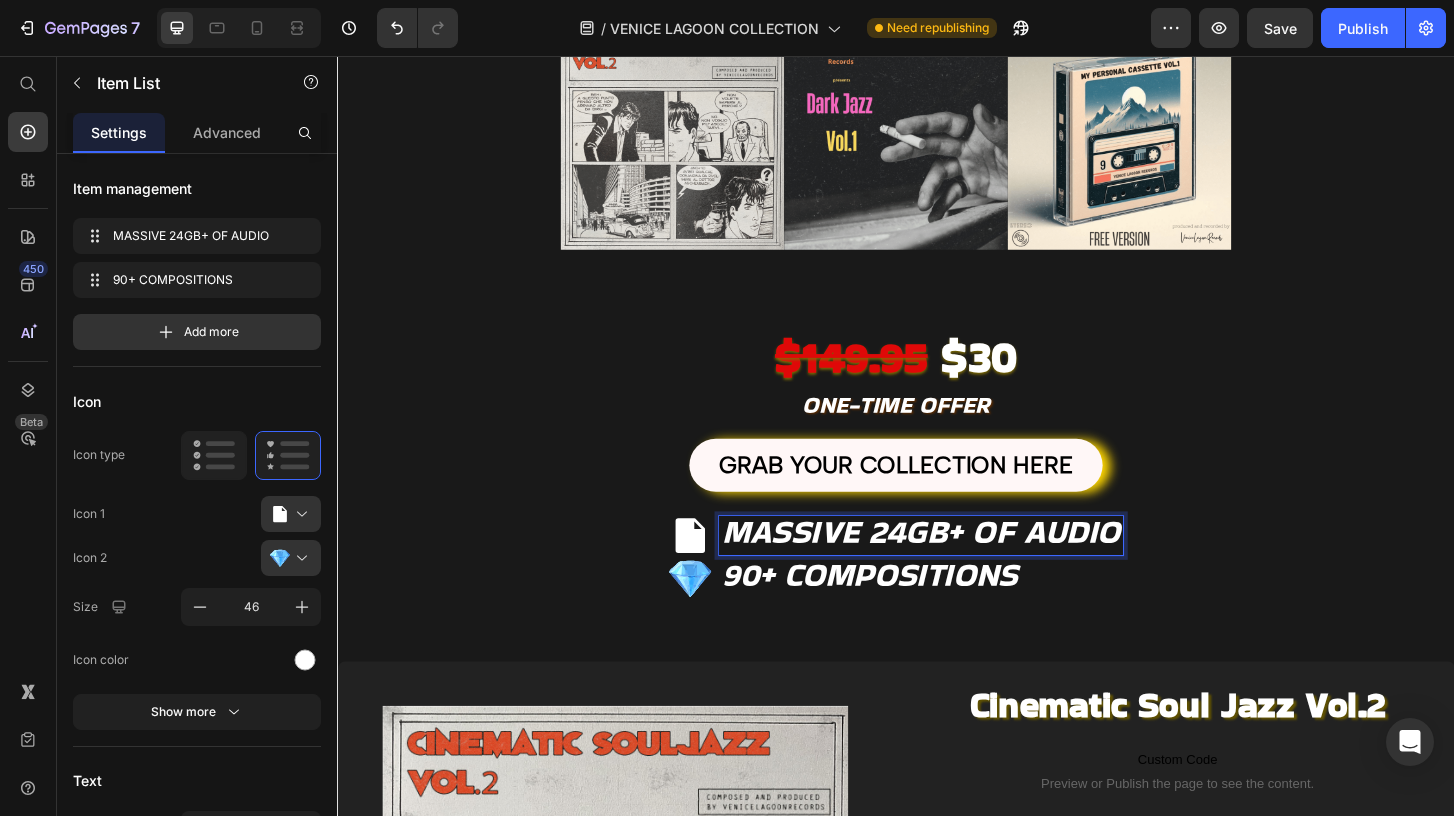 click on "MASSIVE 24GB+ OF AUDIO" at bounding box center (964, 566) 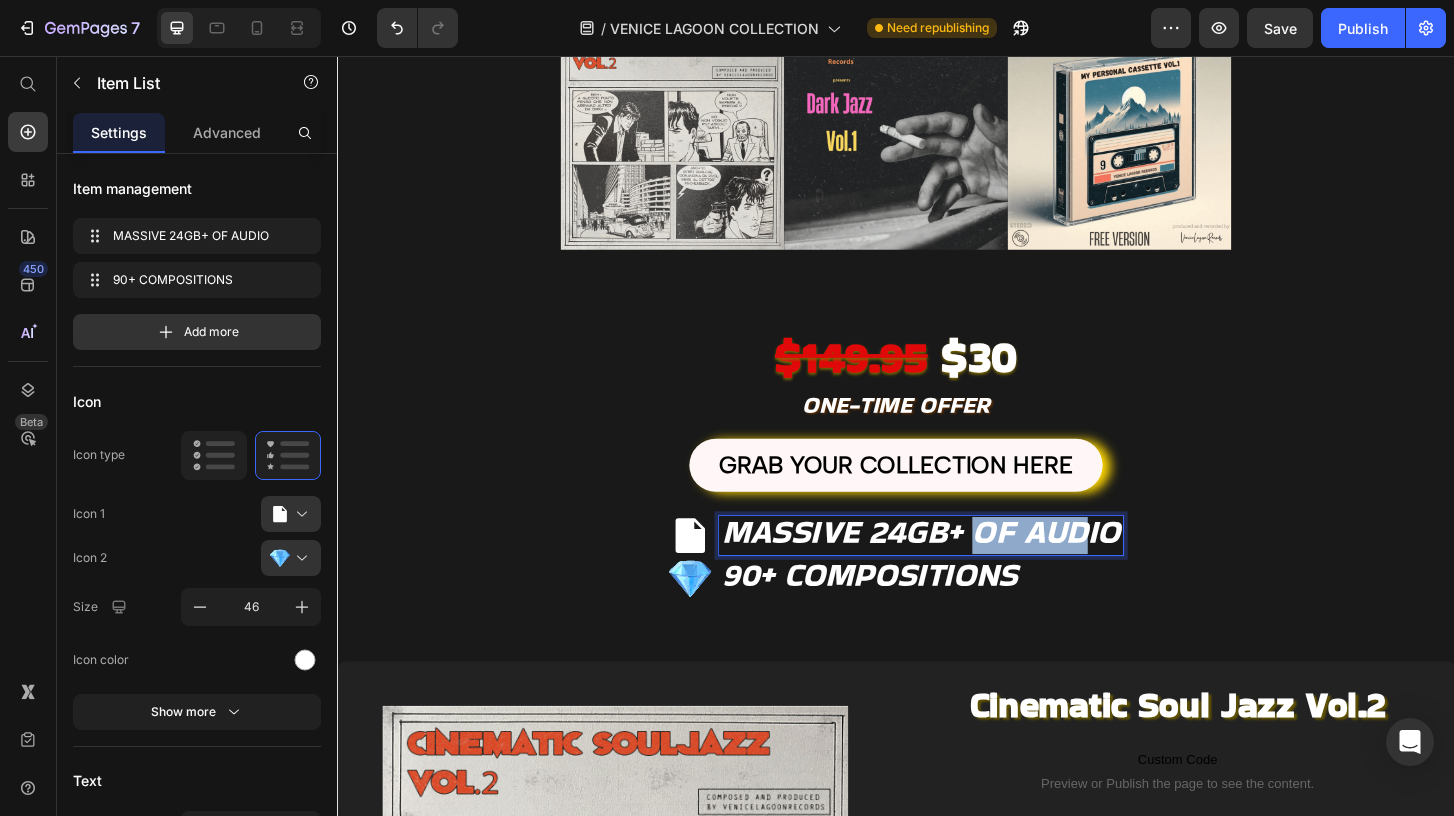 drag, startPoint x: 1016, startPoint y: 568, endPoint x: 1147, endPoint y: 566, distance: 131.01526 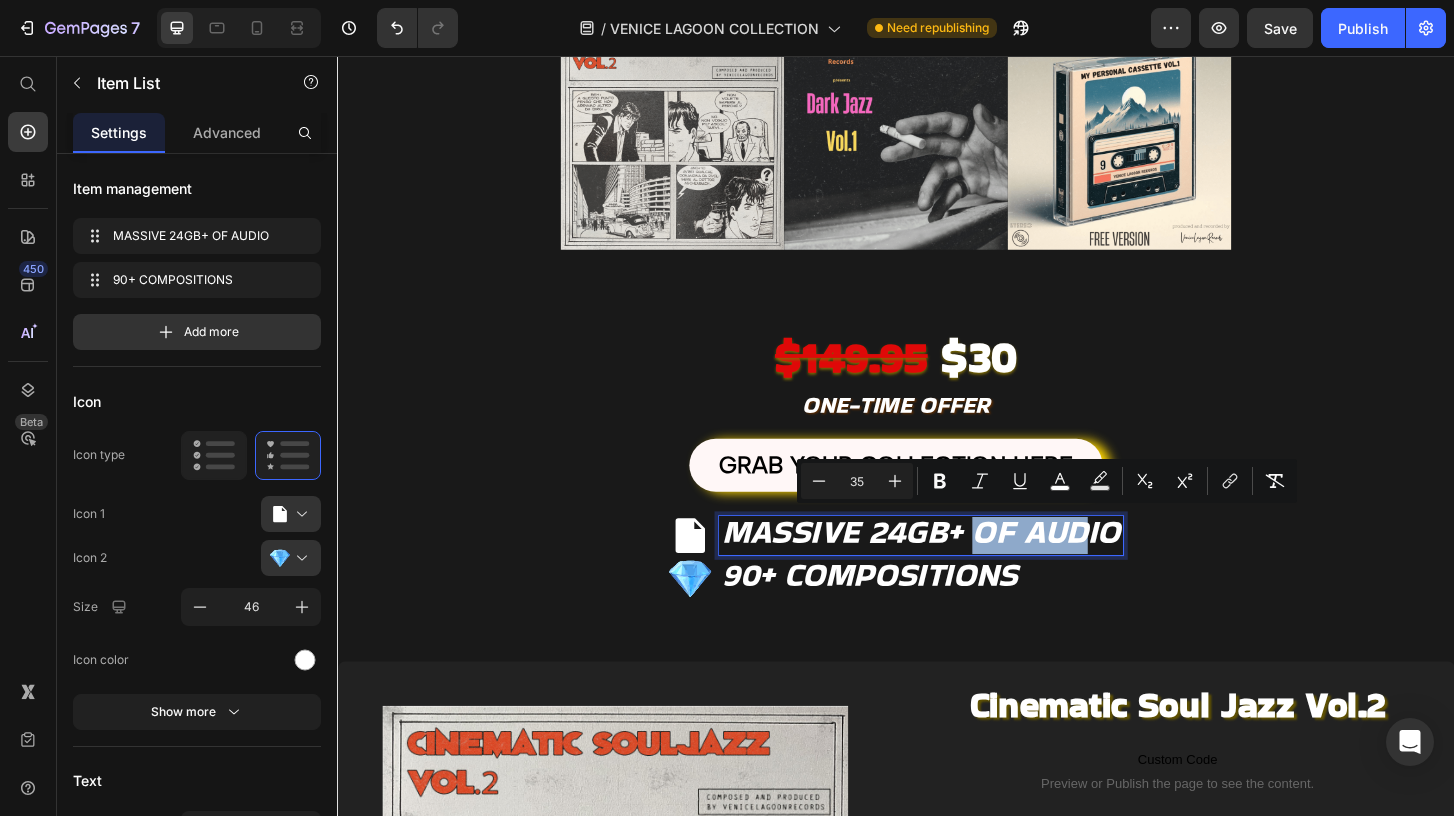 drag, startPoint x: 1156, startPoint y: 570, endPoint x: 1046, endPoint y: 557, distance: 110.76552 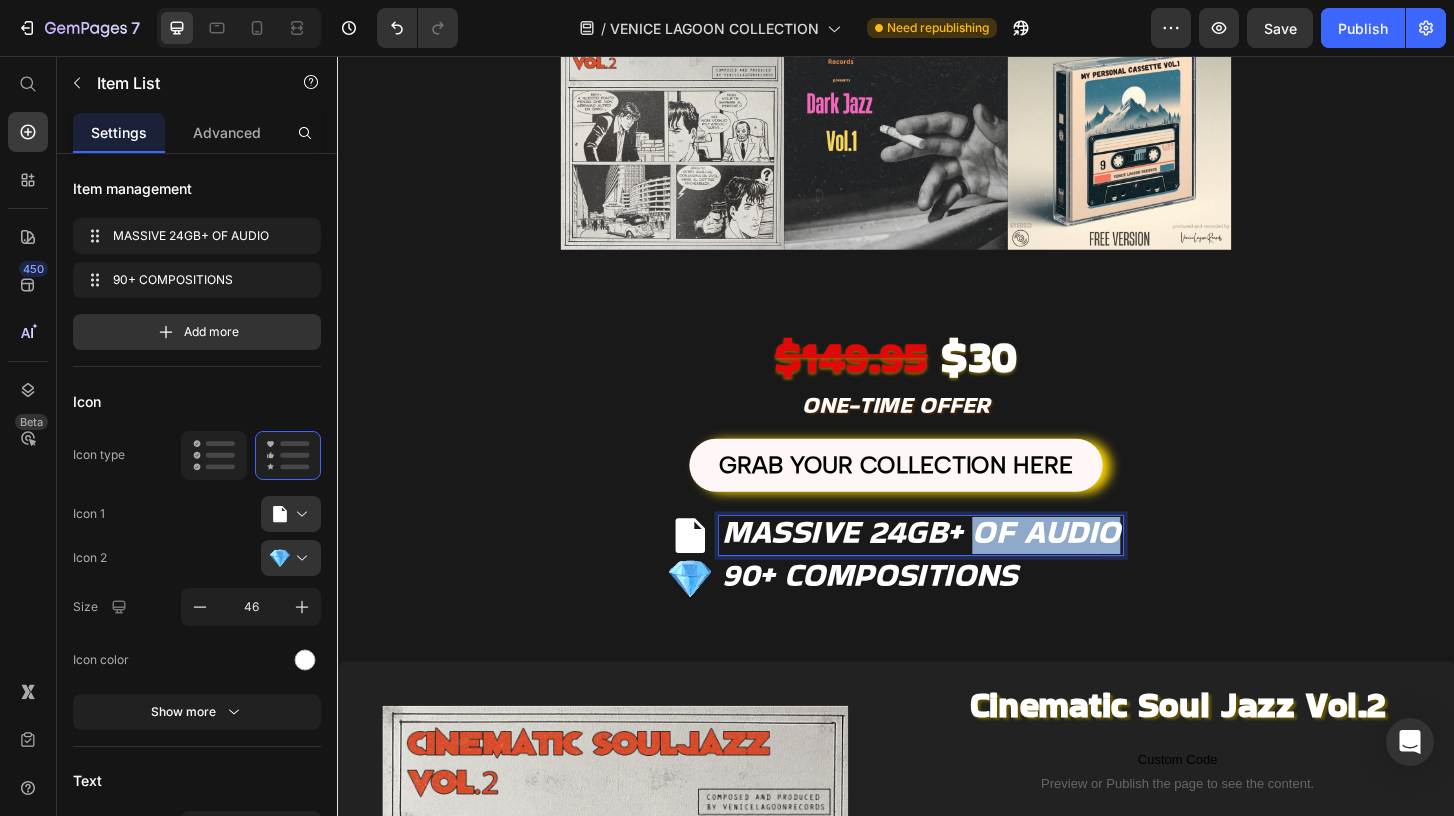 drag, startPoint x: 1024, startPoint y: 567, endPoint x: 1192, endPoint y: 569, distance: 168.0119 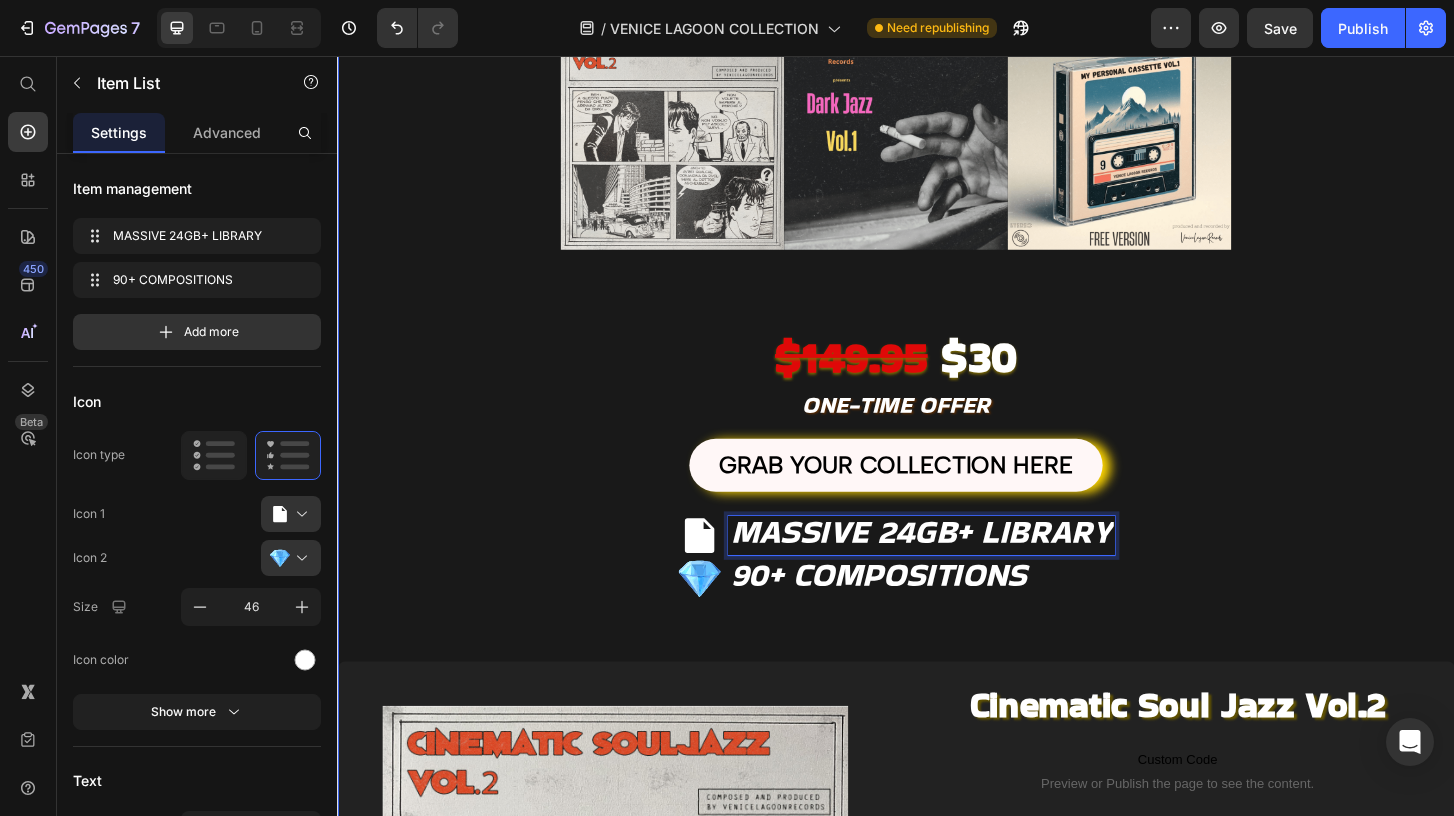 drag, startPoint x: 988, startPoint y: 661, endPoint x: 988, endPoint y: 605, distance: 56 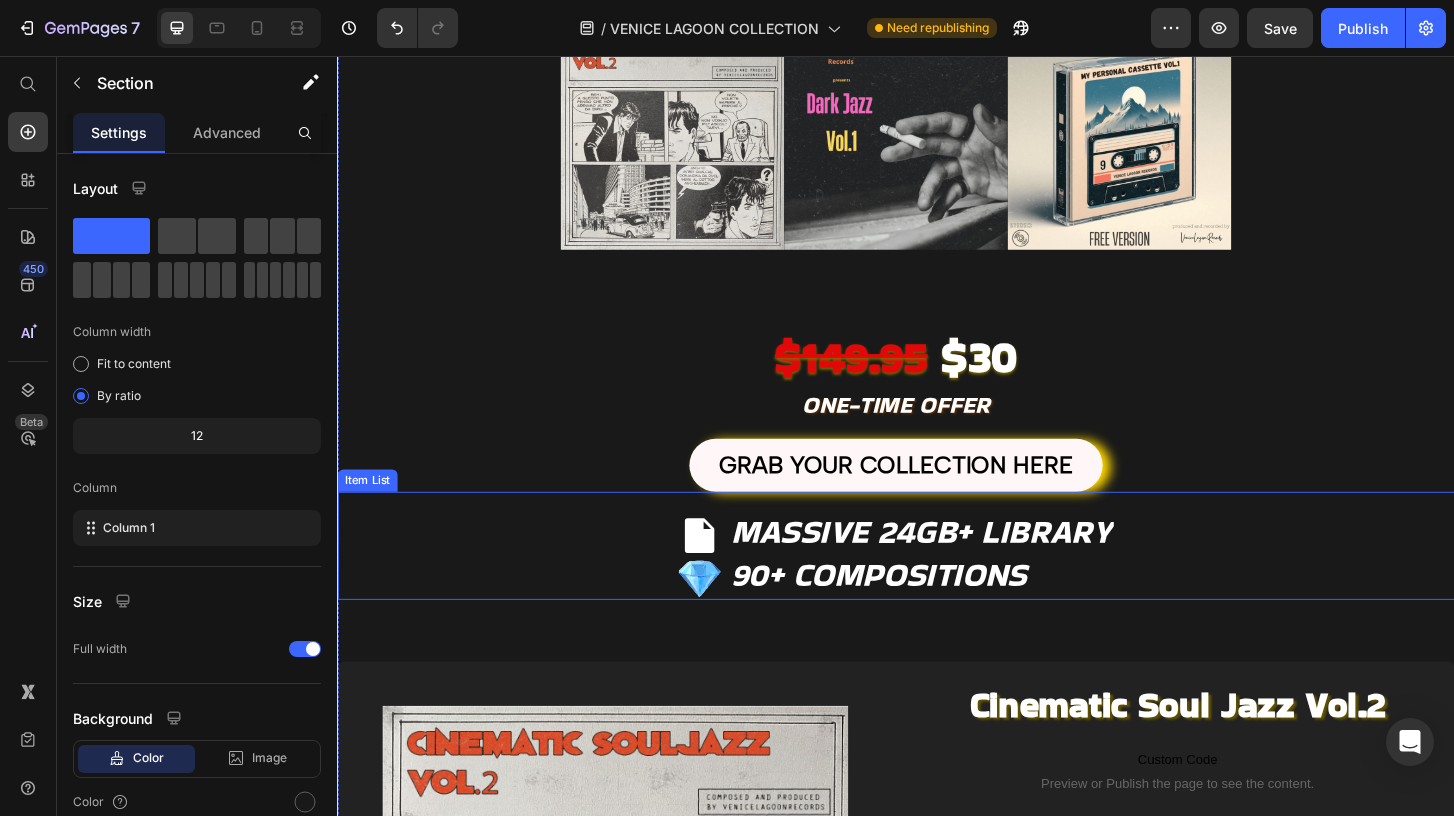 click on "90+ COMPOSITIONS" at bounding box center [919, 612] 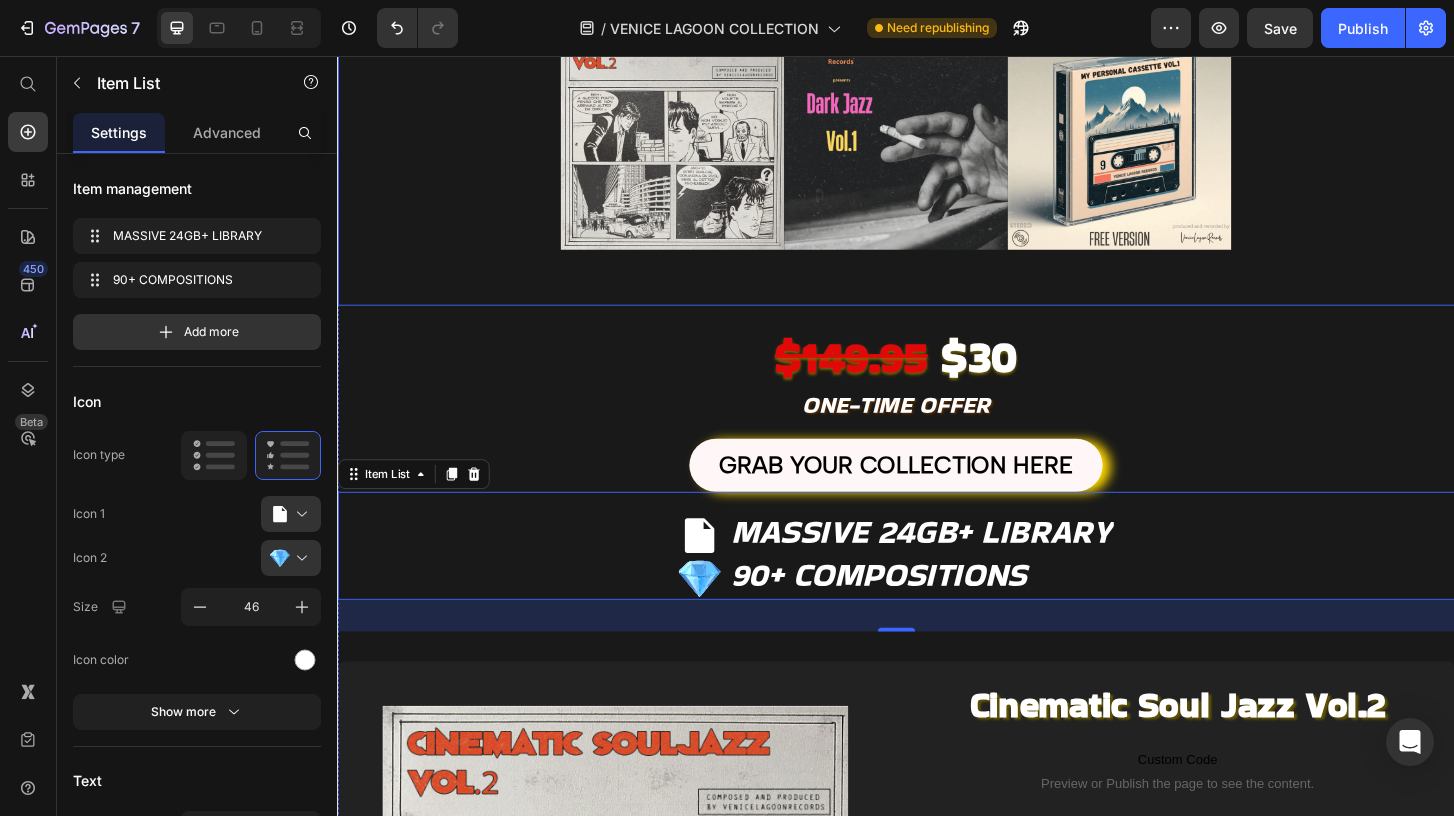click at bounding box center (937, 24) 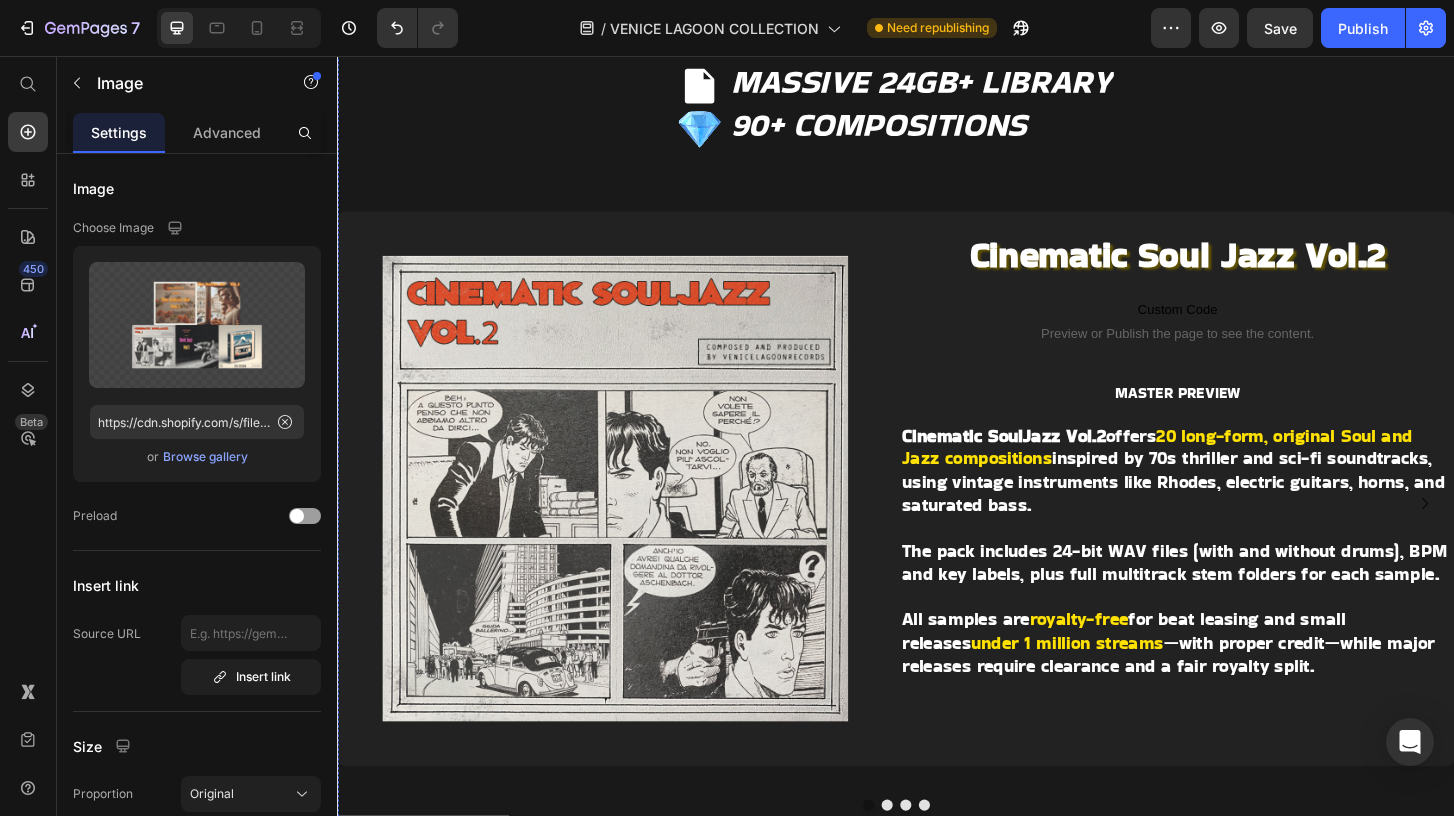 scroll, scrollTop: 1079, scrollLeft: 0, axis: vertical 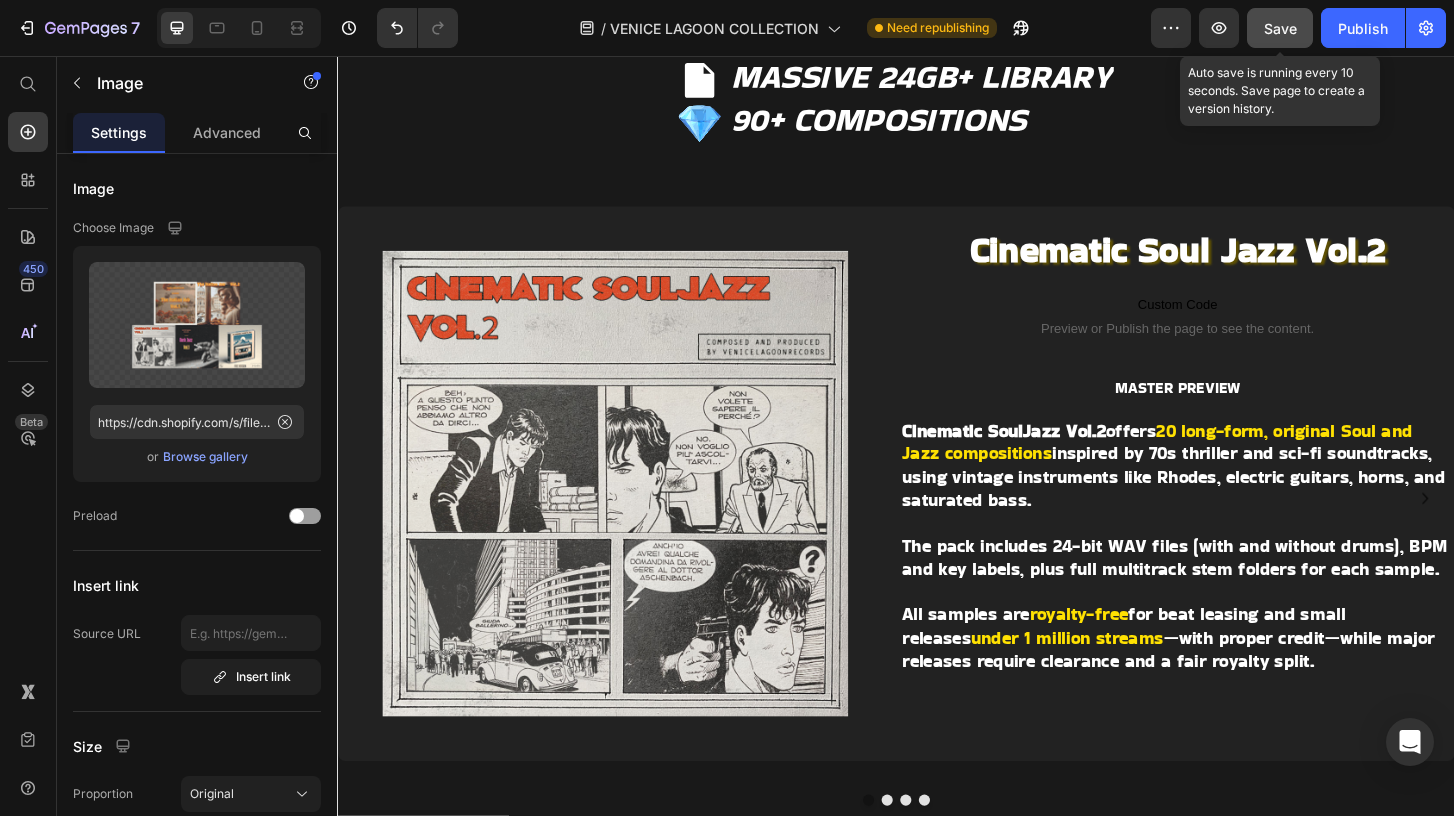 click on "Save" 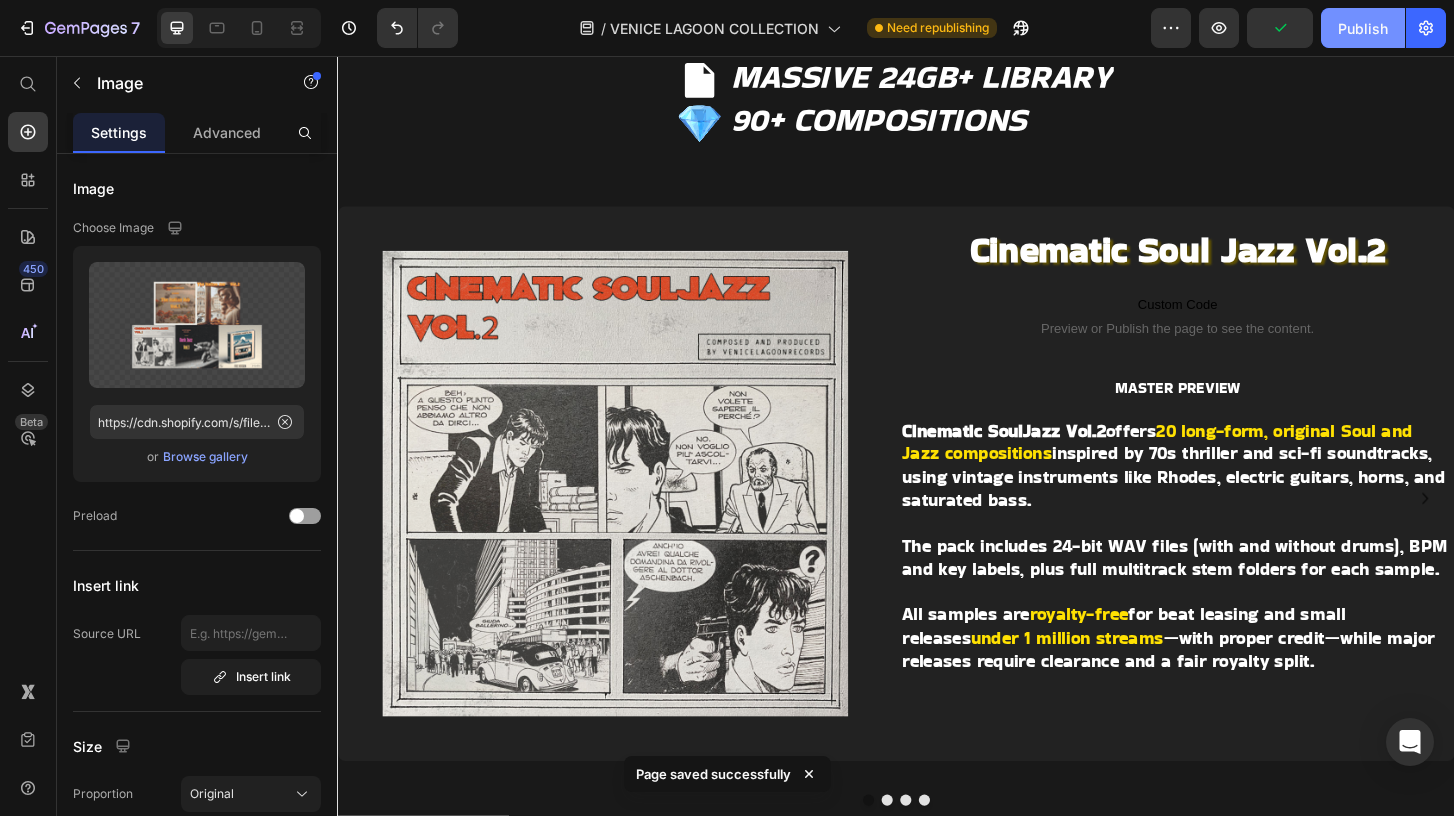 click on "Publish" at bounding box center [1363, 28] 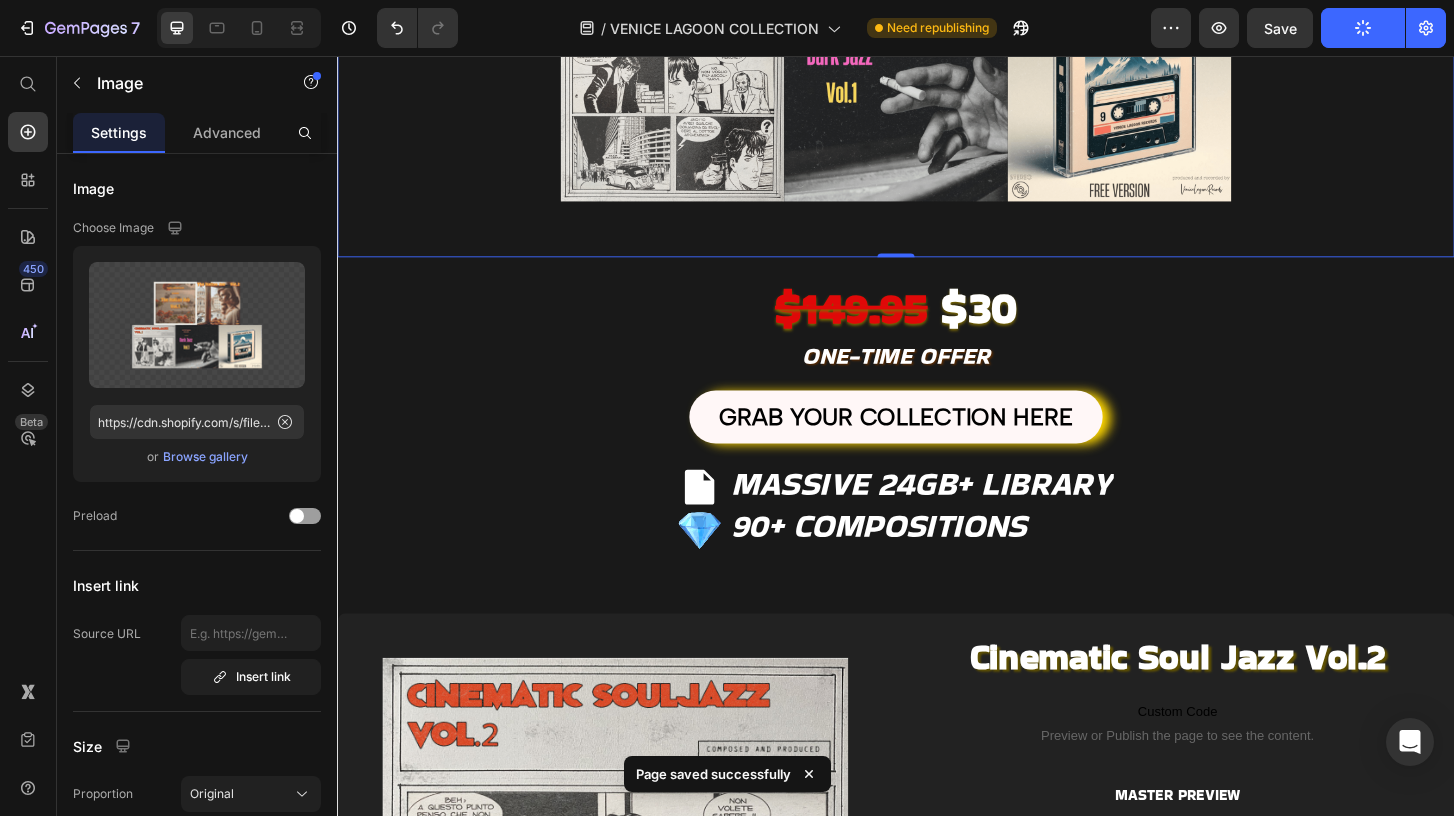 scroll, scrollTop: 612, scrollLeft: 0, axis: vertical 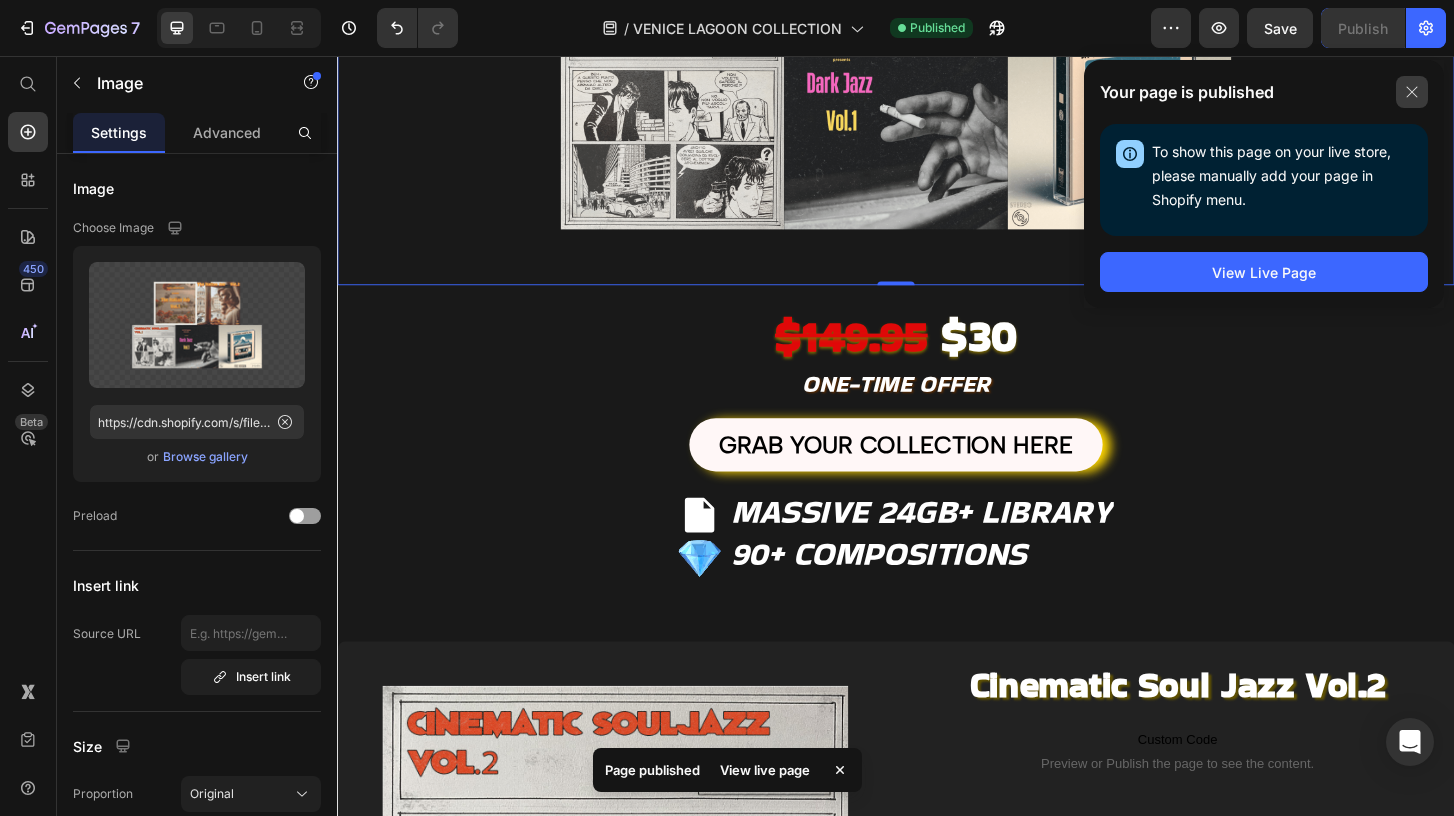 click 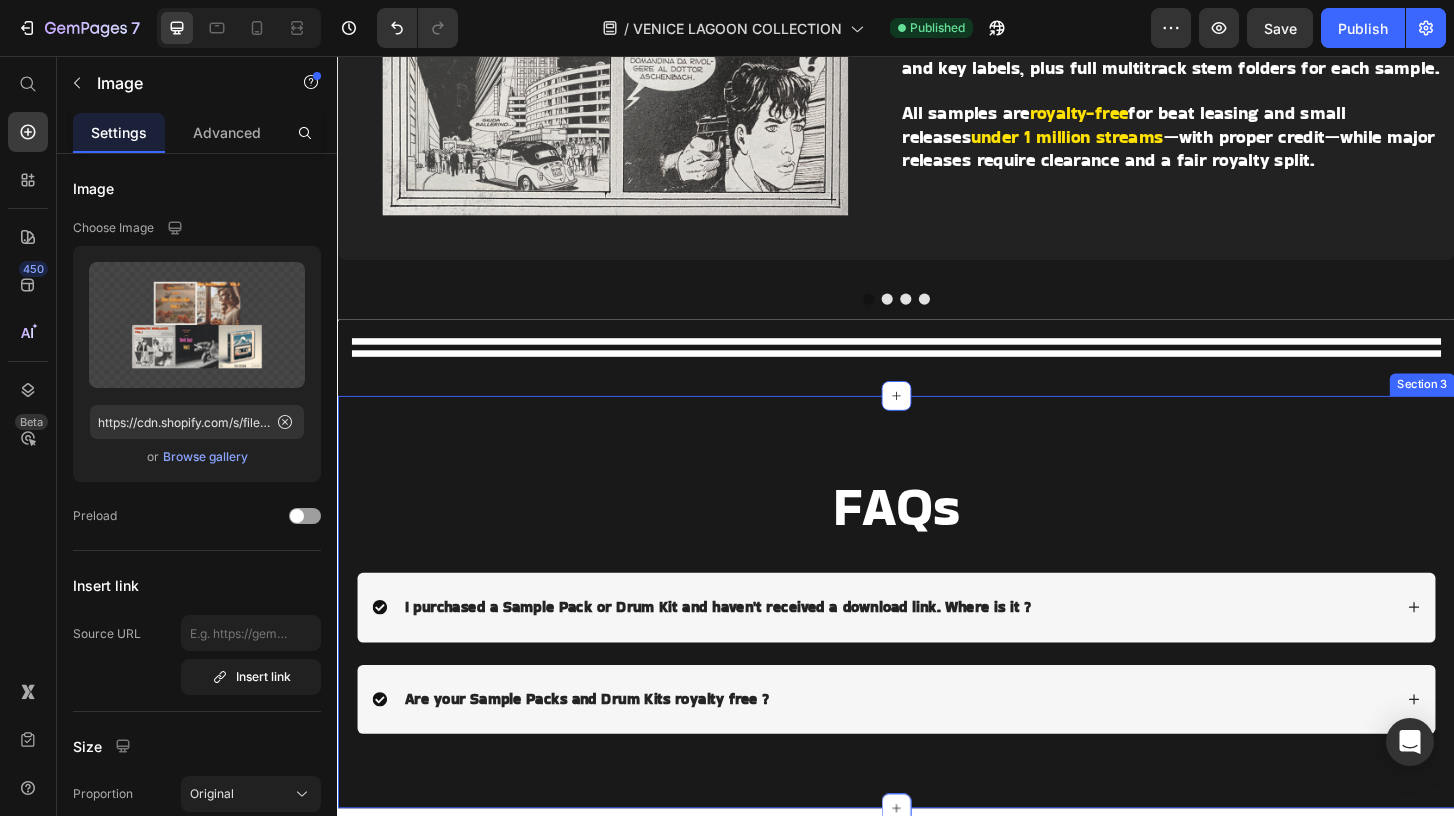 scroll, scrollTop: 1561, scrollLeft: 0, axis: vertical 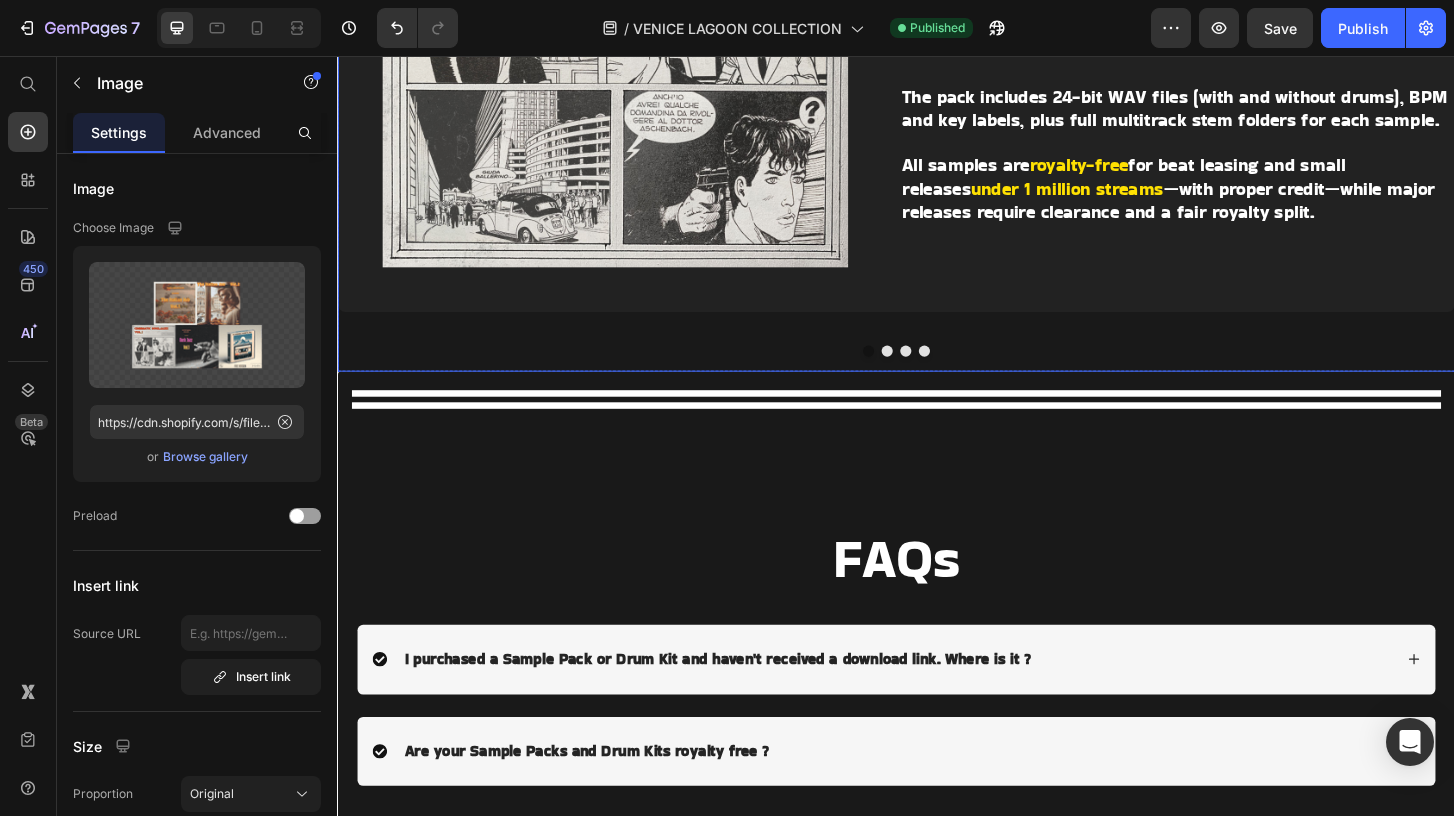 click at bounding box center [927, 373] 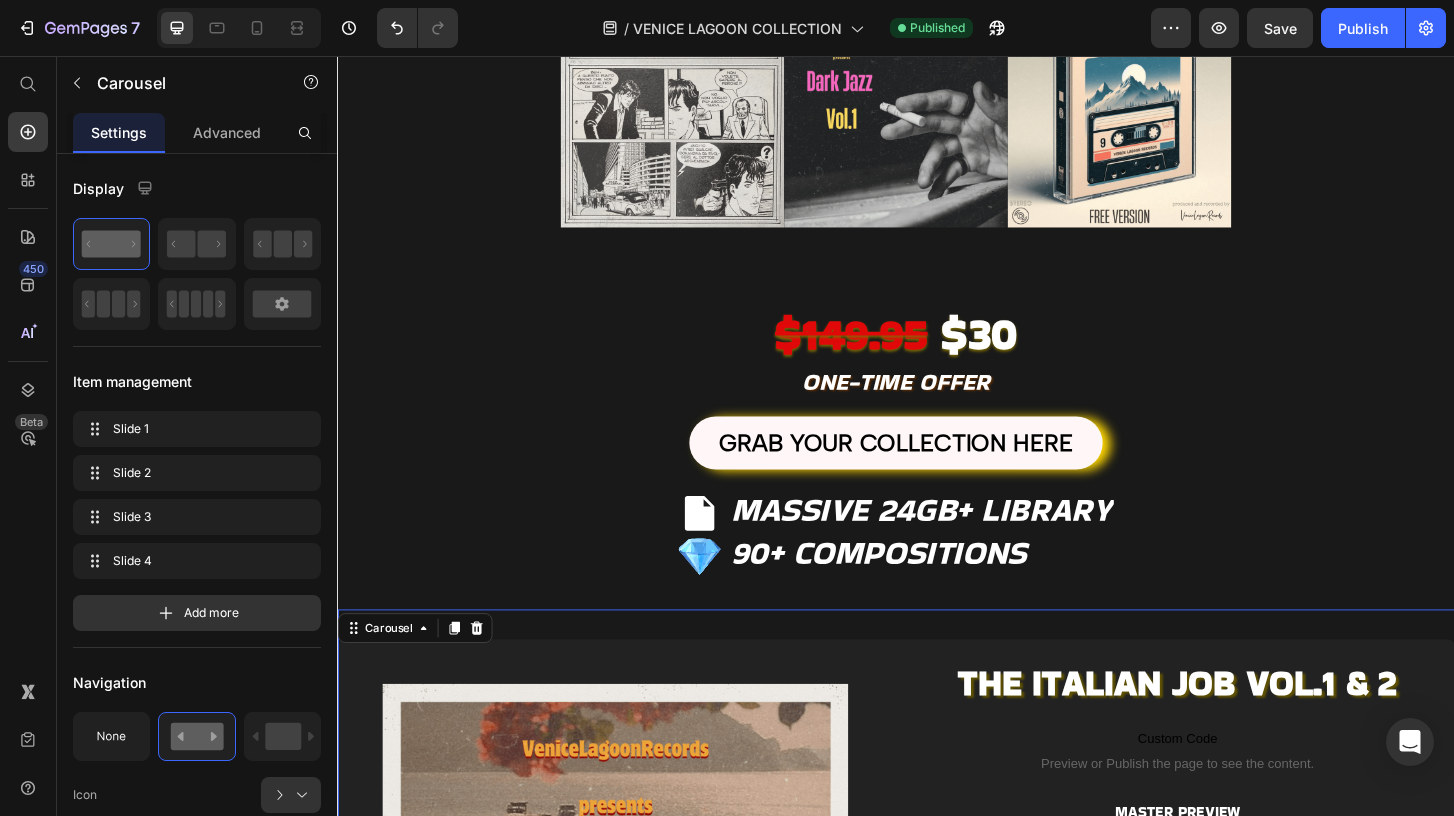scroll, scrollTop: 508, scrollLeft: 0, axis: vertical 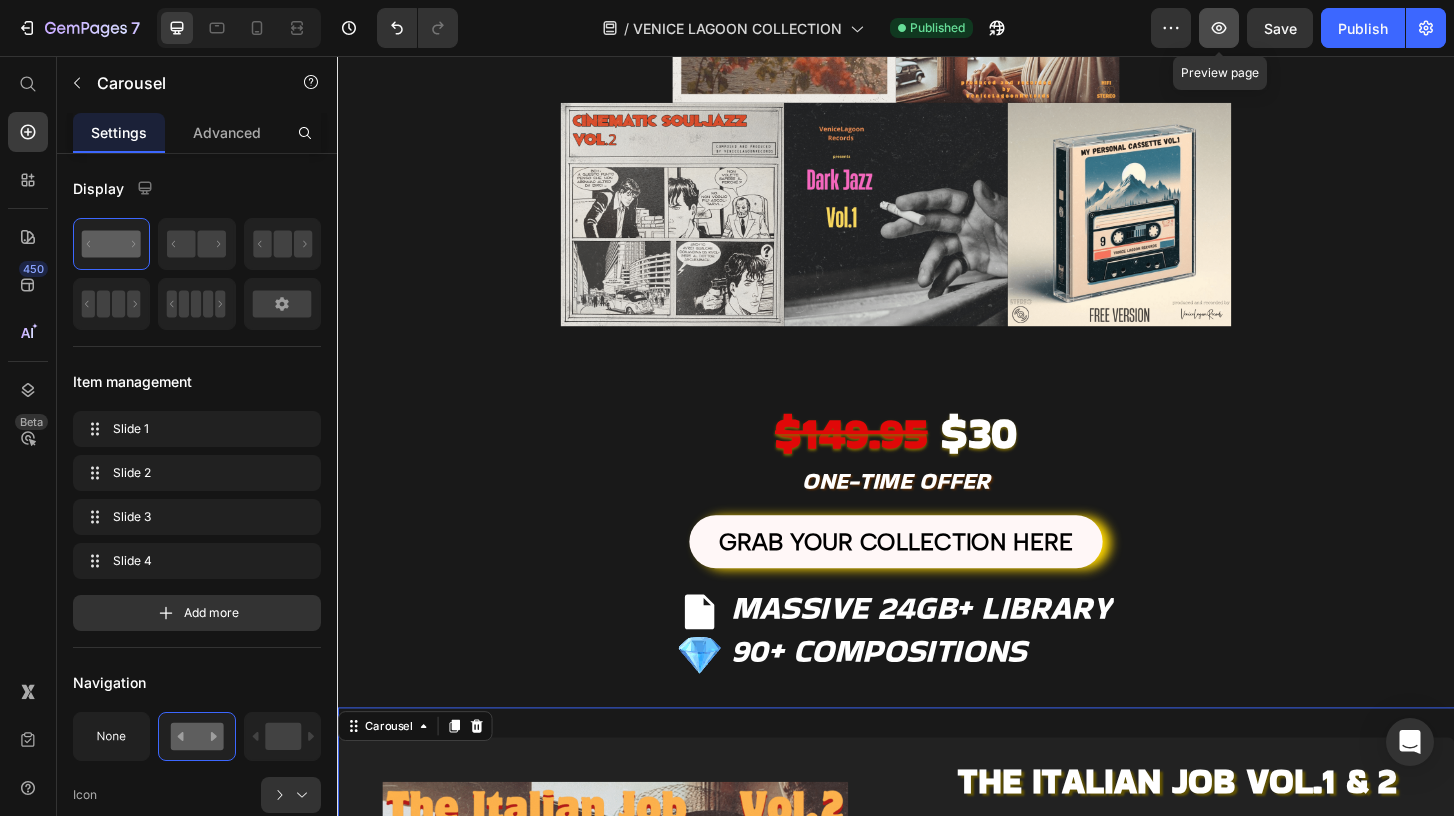 click 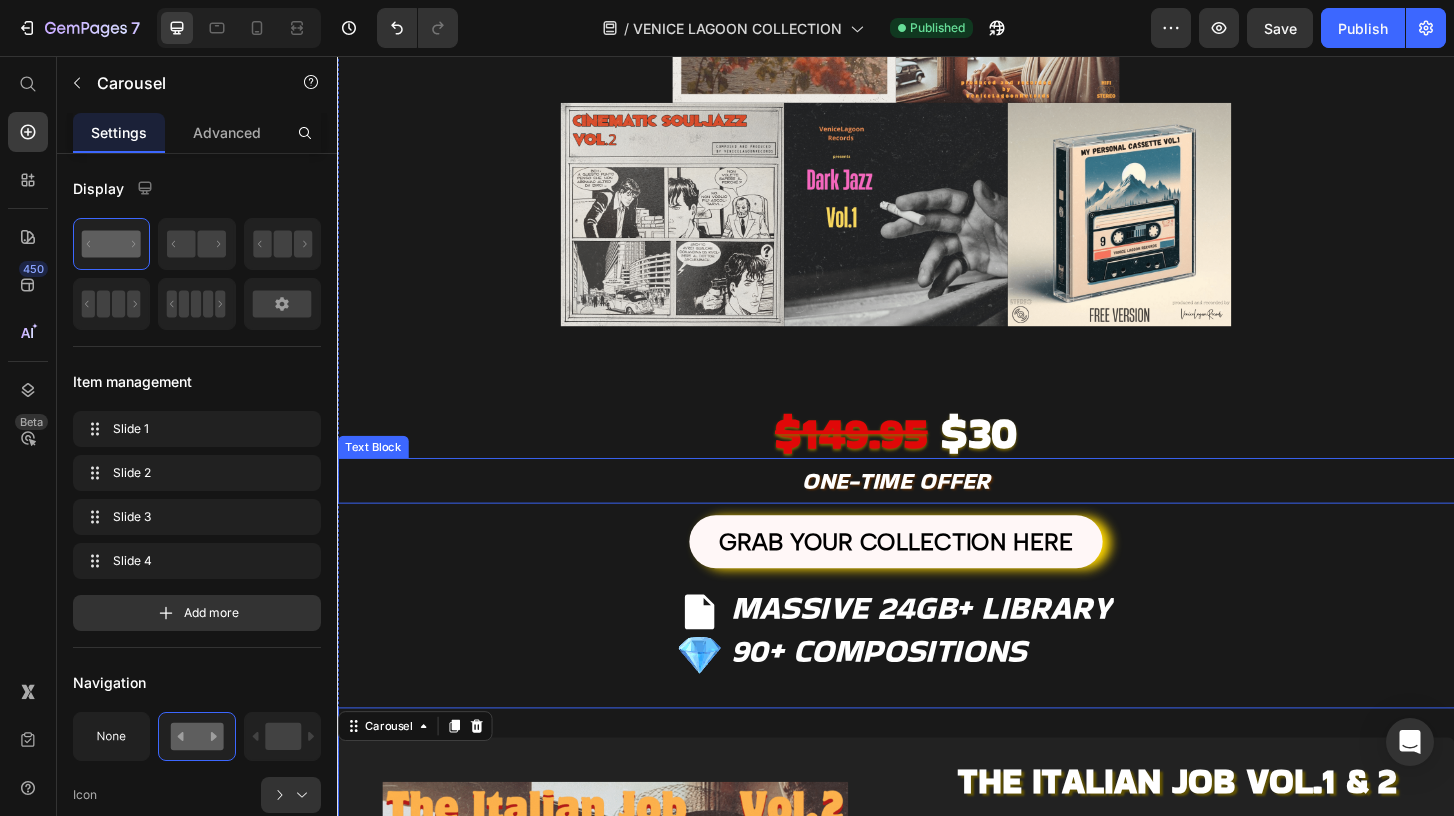 click on "ONE-TIME OFFER" at bounding box center [937, 512] 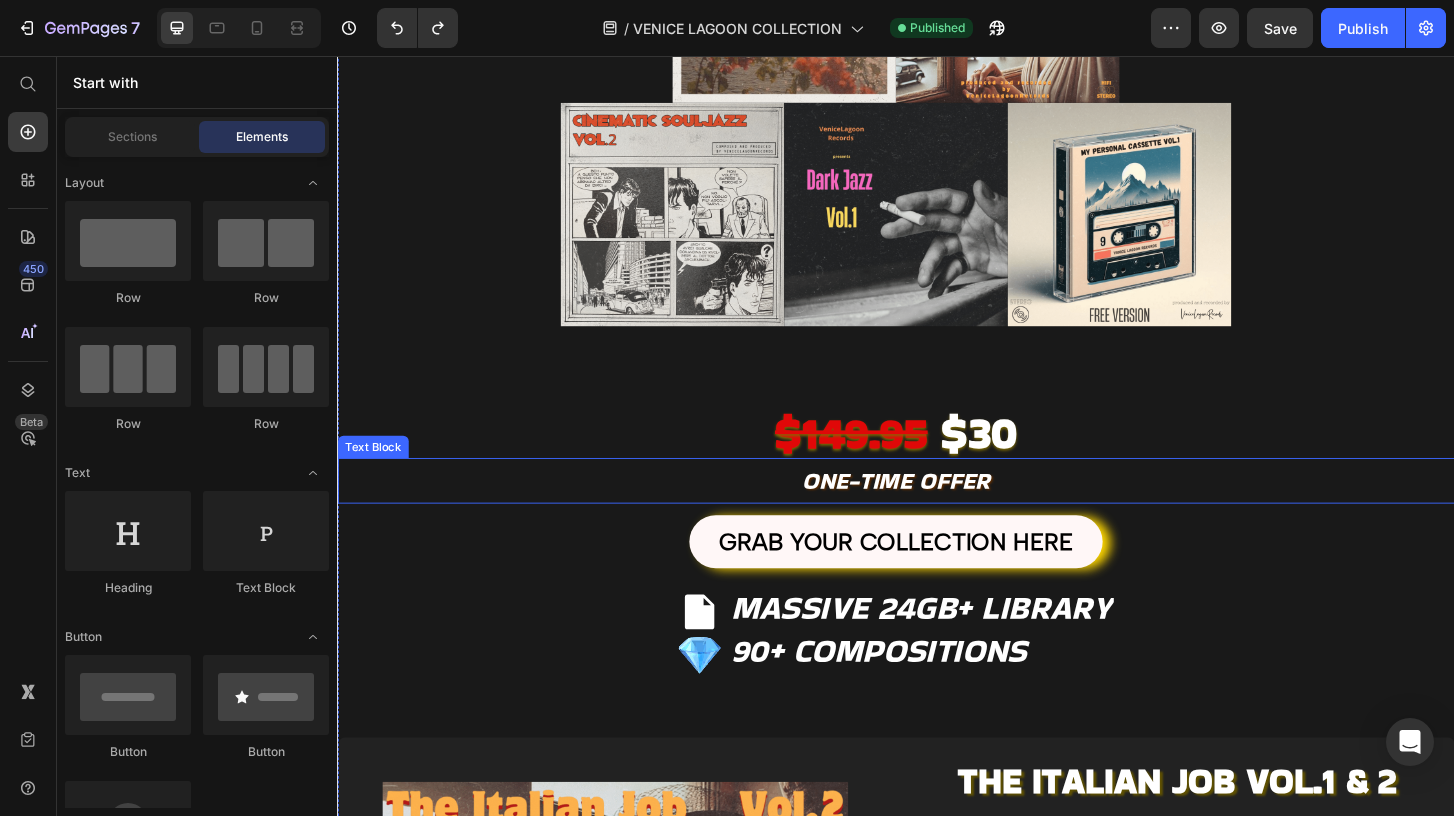click on "ONE-TIME OFFER" at bounding box center [937, 512] 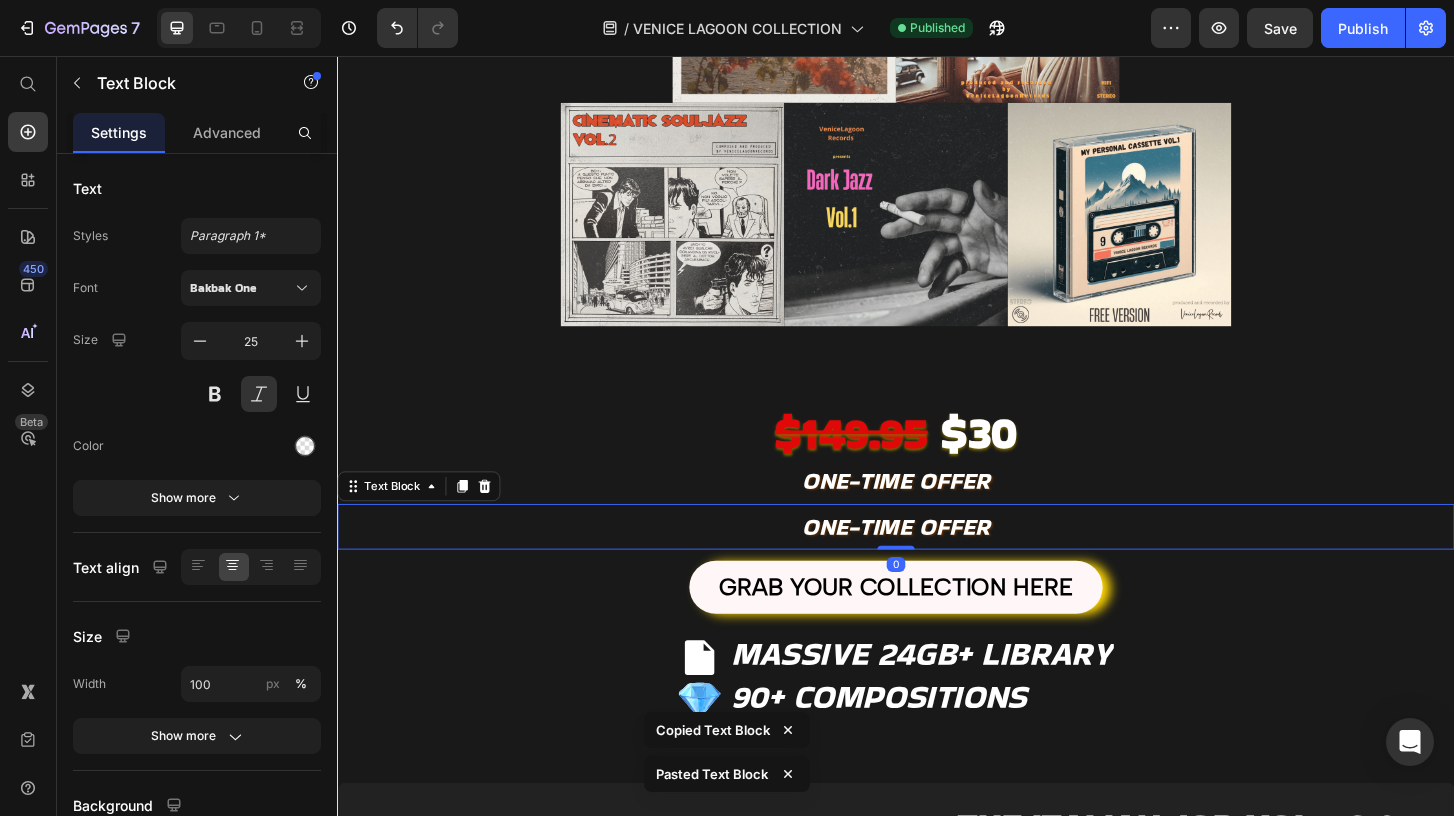click on "ONE-TIME OFFER" at bounding box center (937, 561) 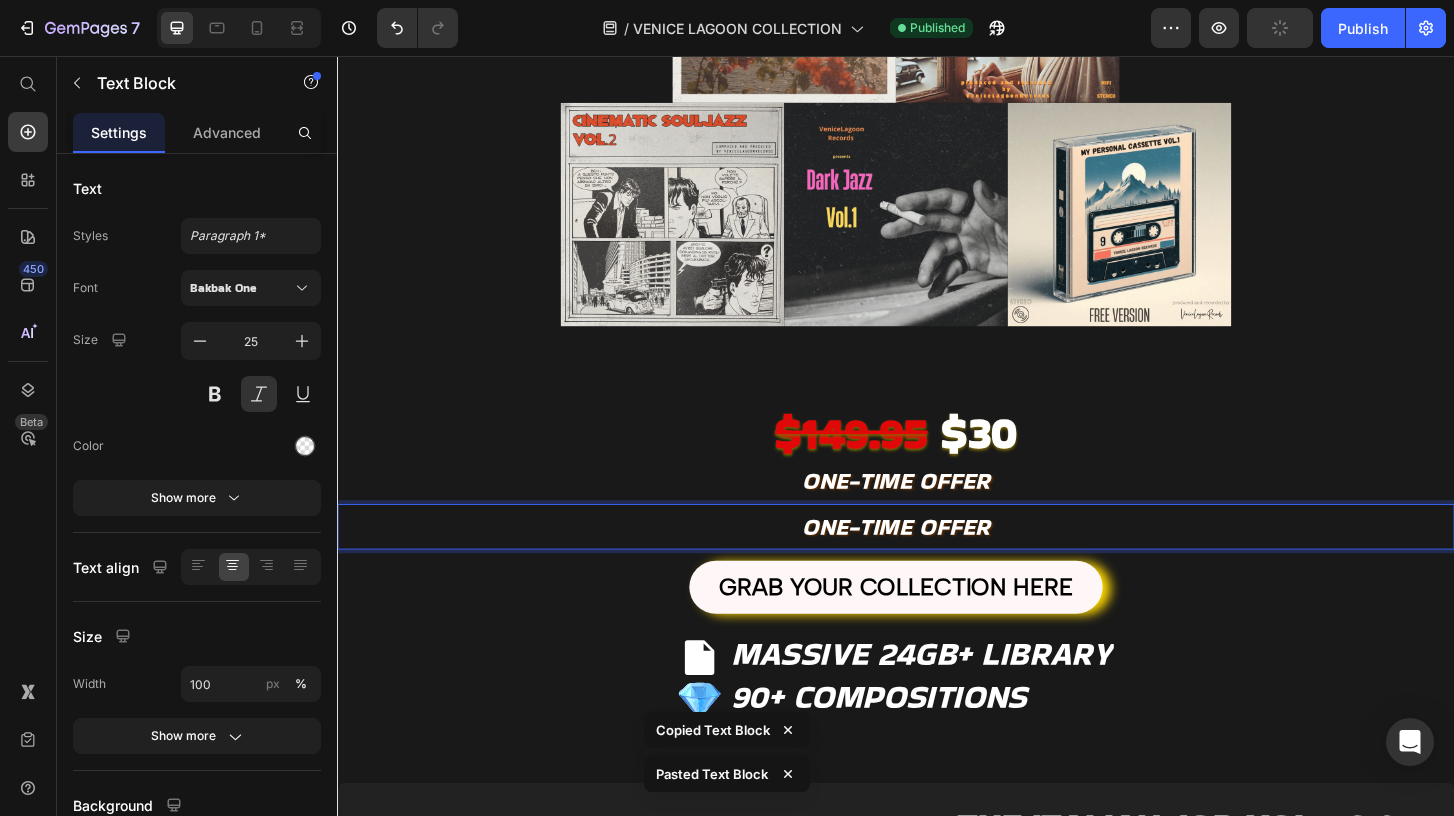 click on "ONE-TIME OFFER" at bounding box center (937, 561) 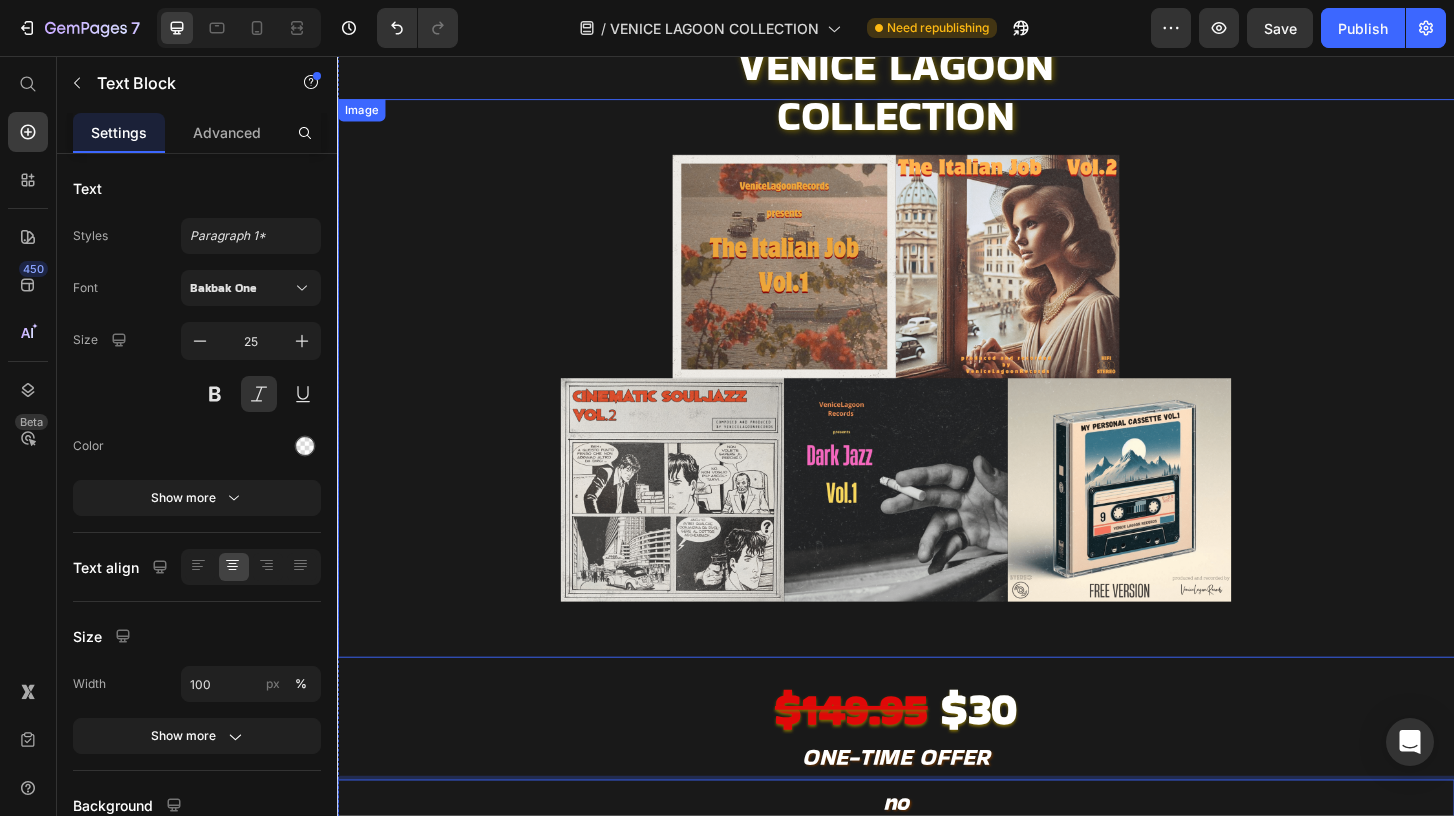 scroll, scrollTop: 0, scrollLeft: 0, axis: both 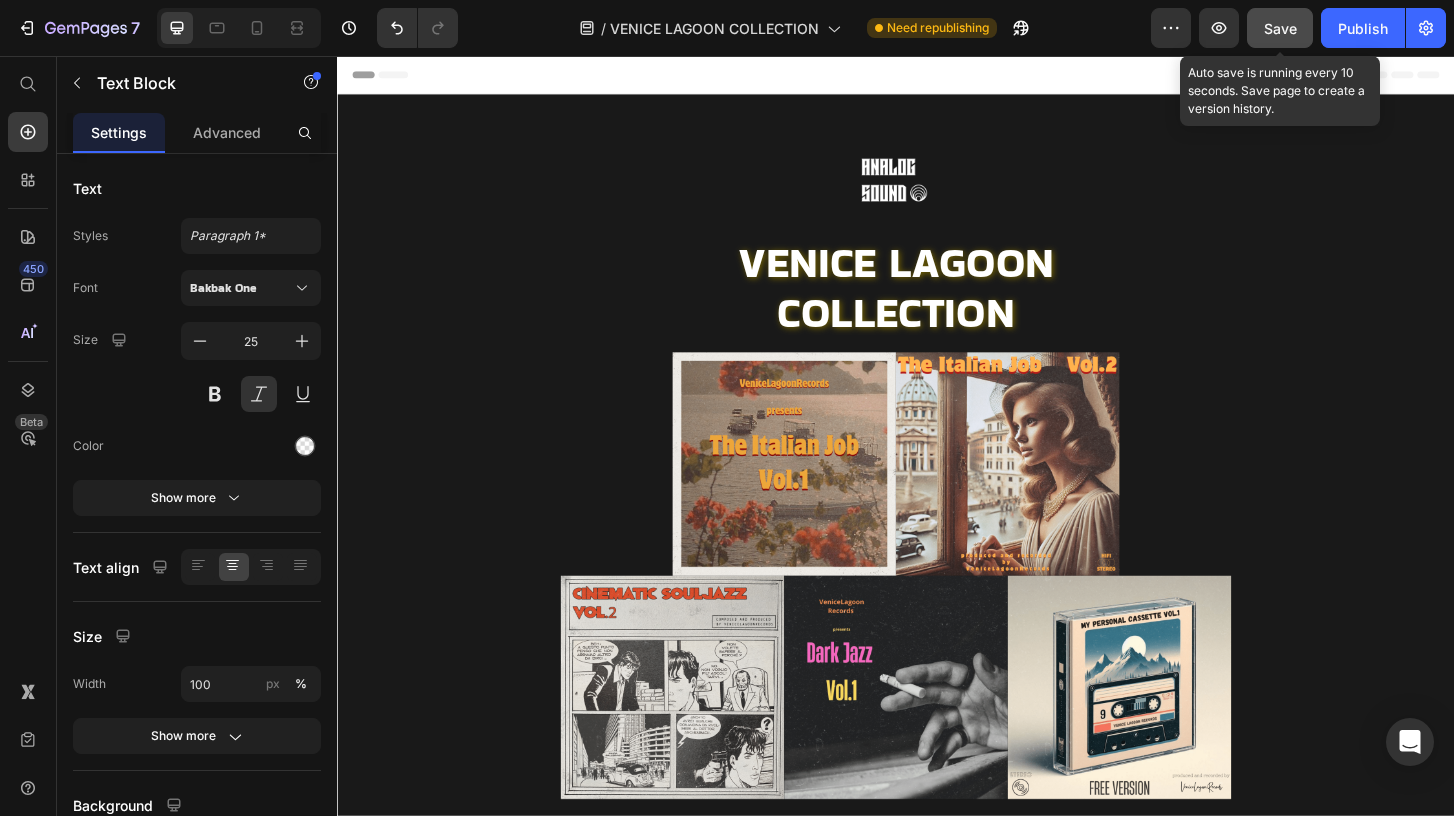 click on "Save" at bounding box center [1280, 28] 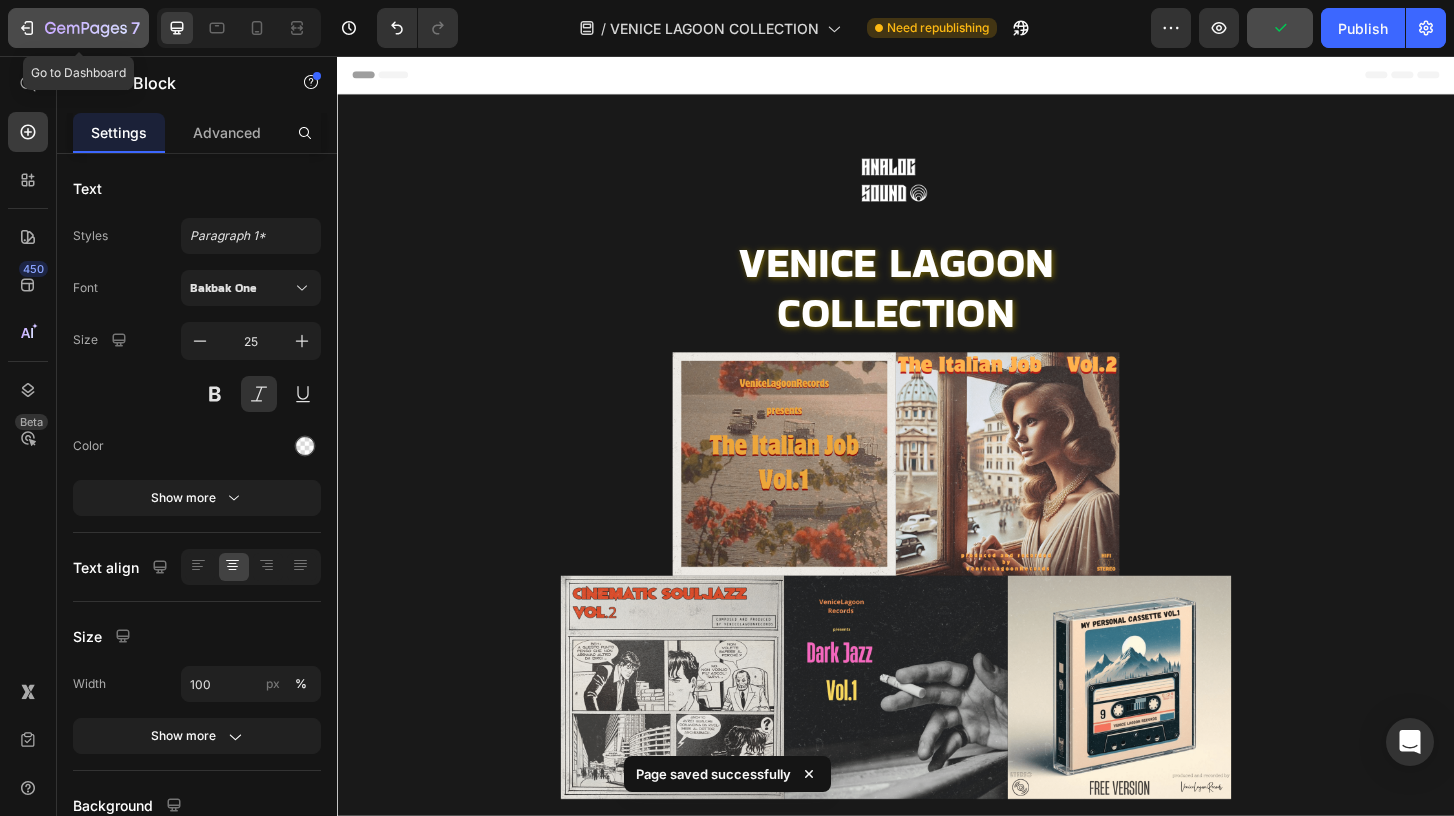 click on "7" at bounding box center (78, 28) 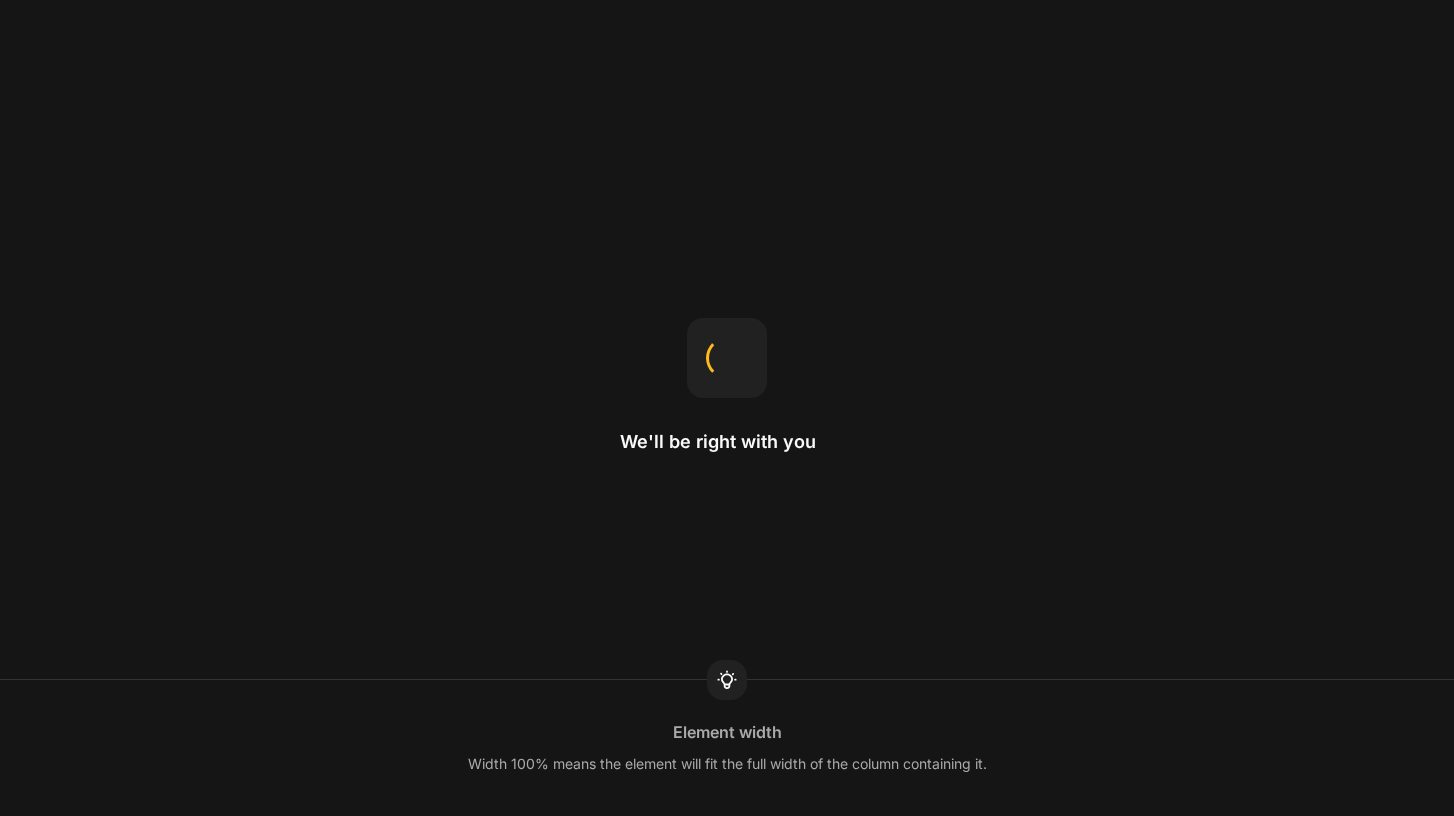 scroll, scrollTop: 0, scrollLeft: 0, axis: both 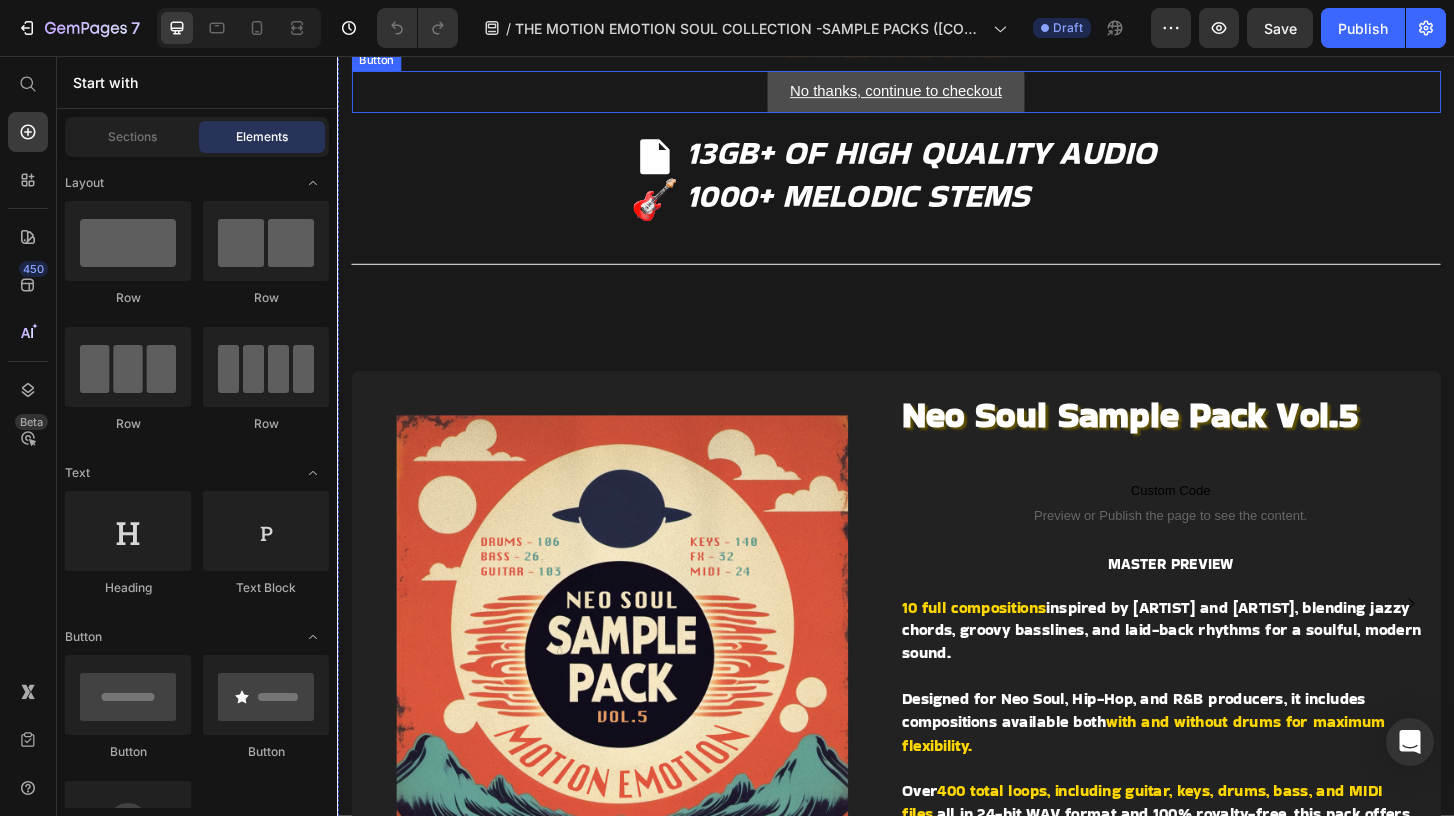 click on "No thanks, continue to checkout" at bounding box center [937, 94] 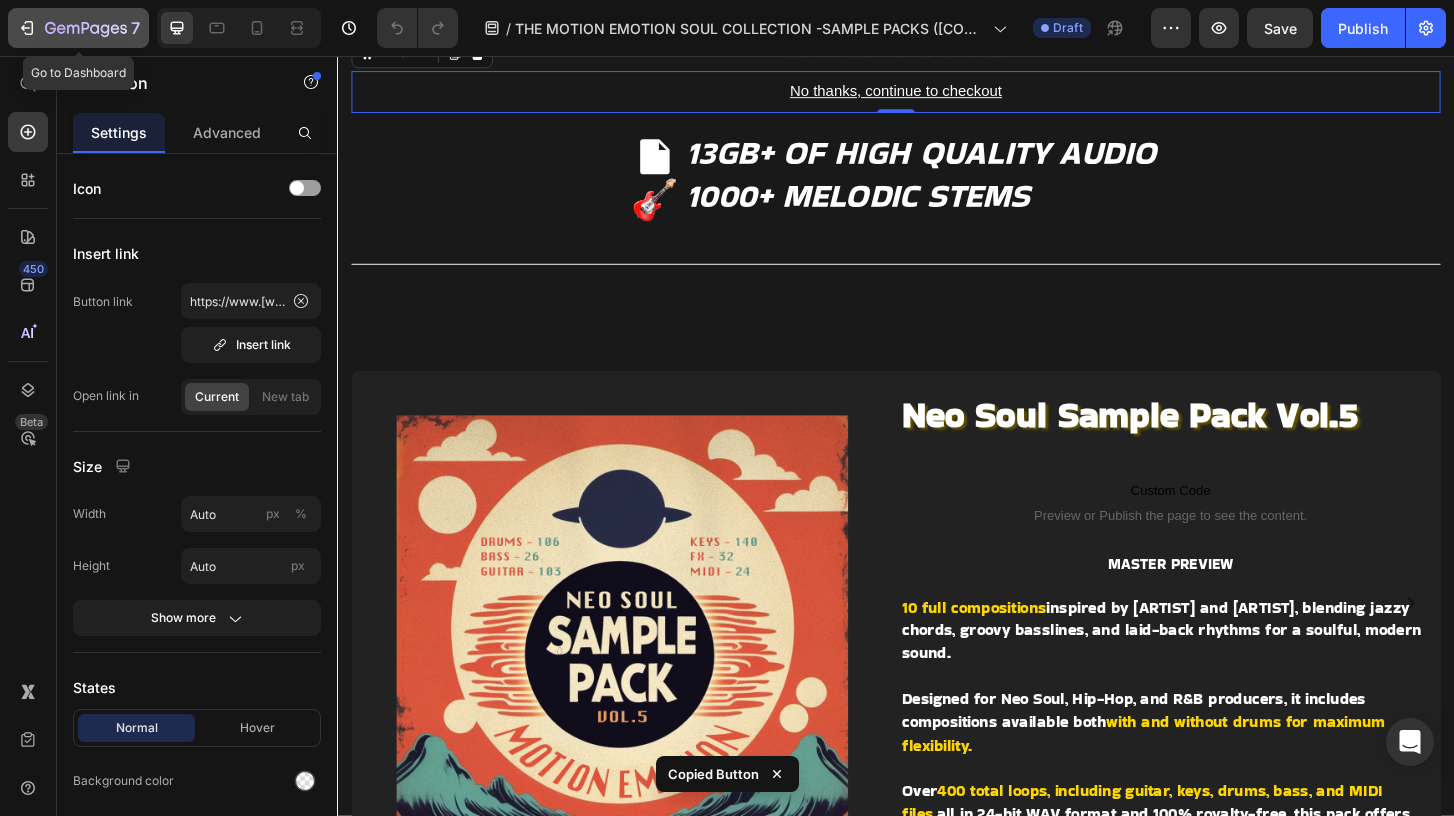 click 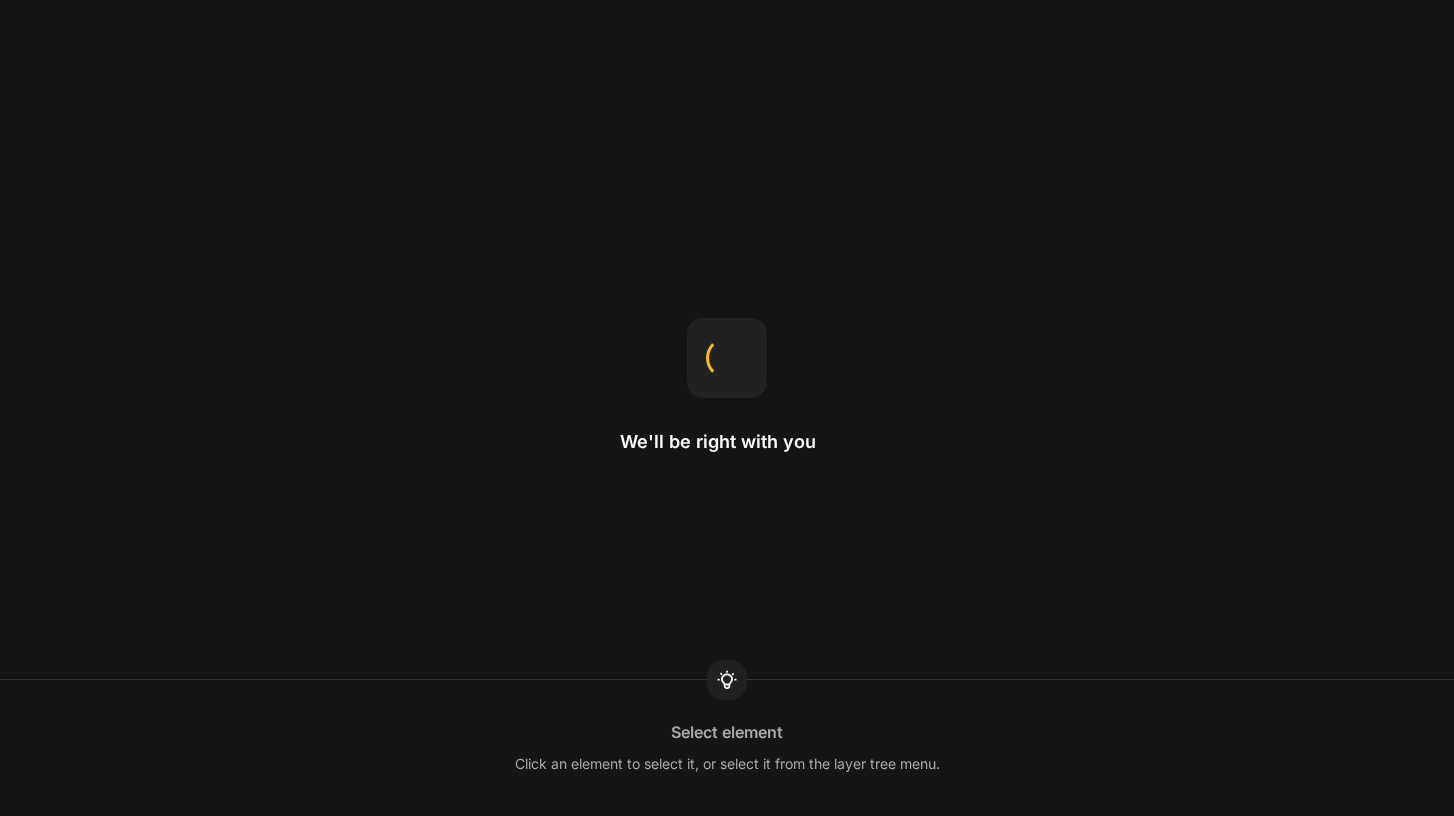 scroll, scrollTop: 0, scrollLeft: 0, axis: both 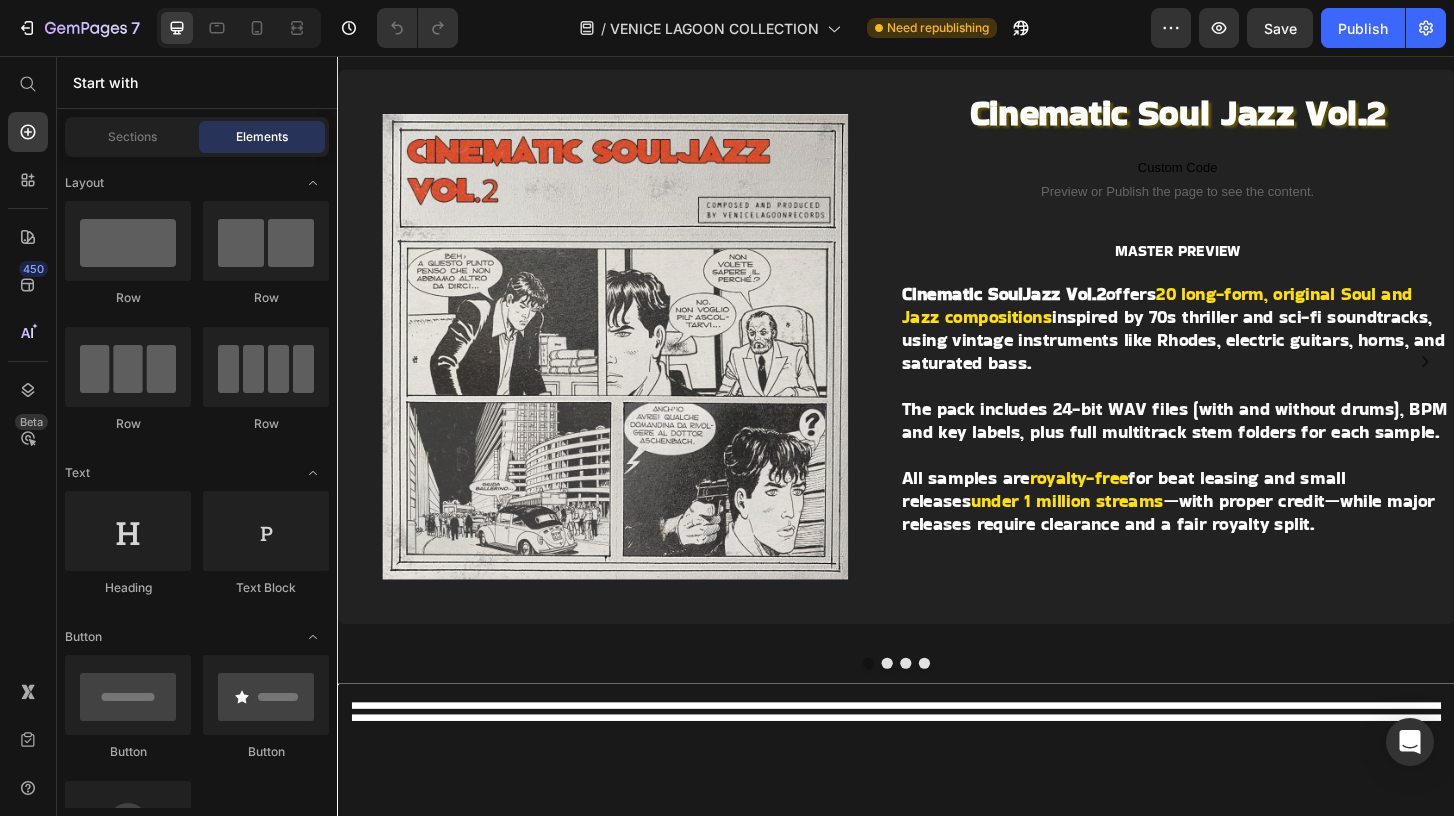click on "no" at bounding box center [937, -206] 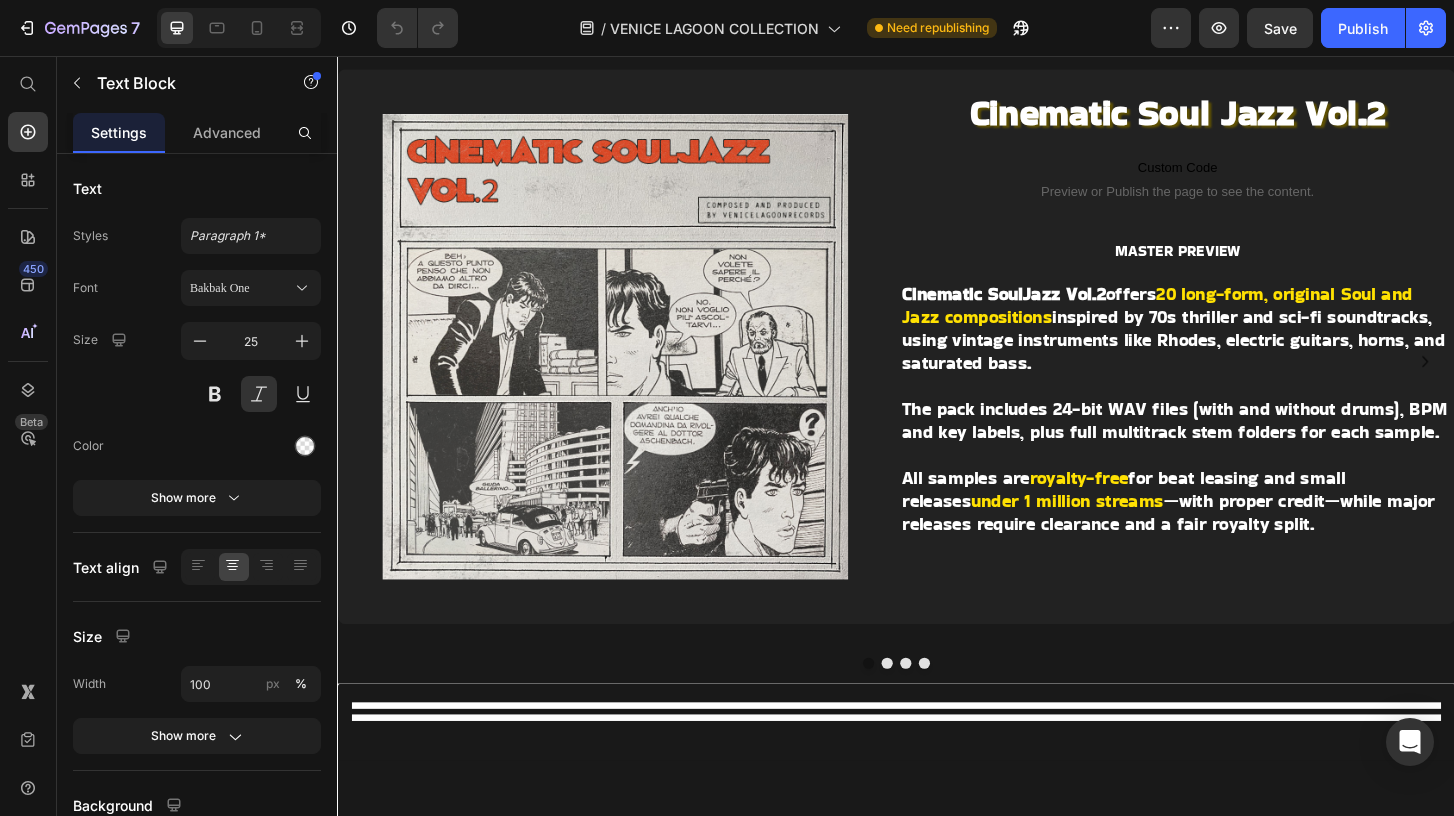 click on "no" at bounding box center [937, -206] 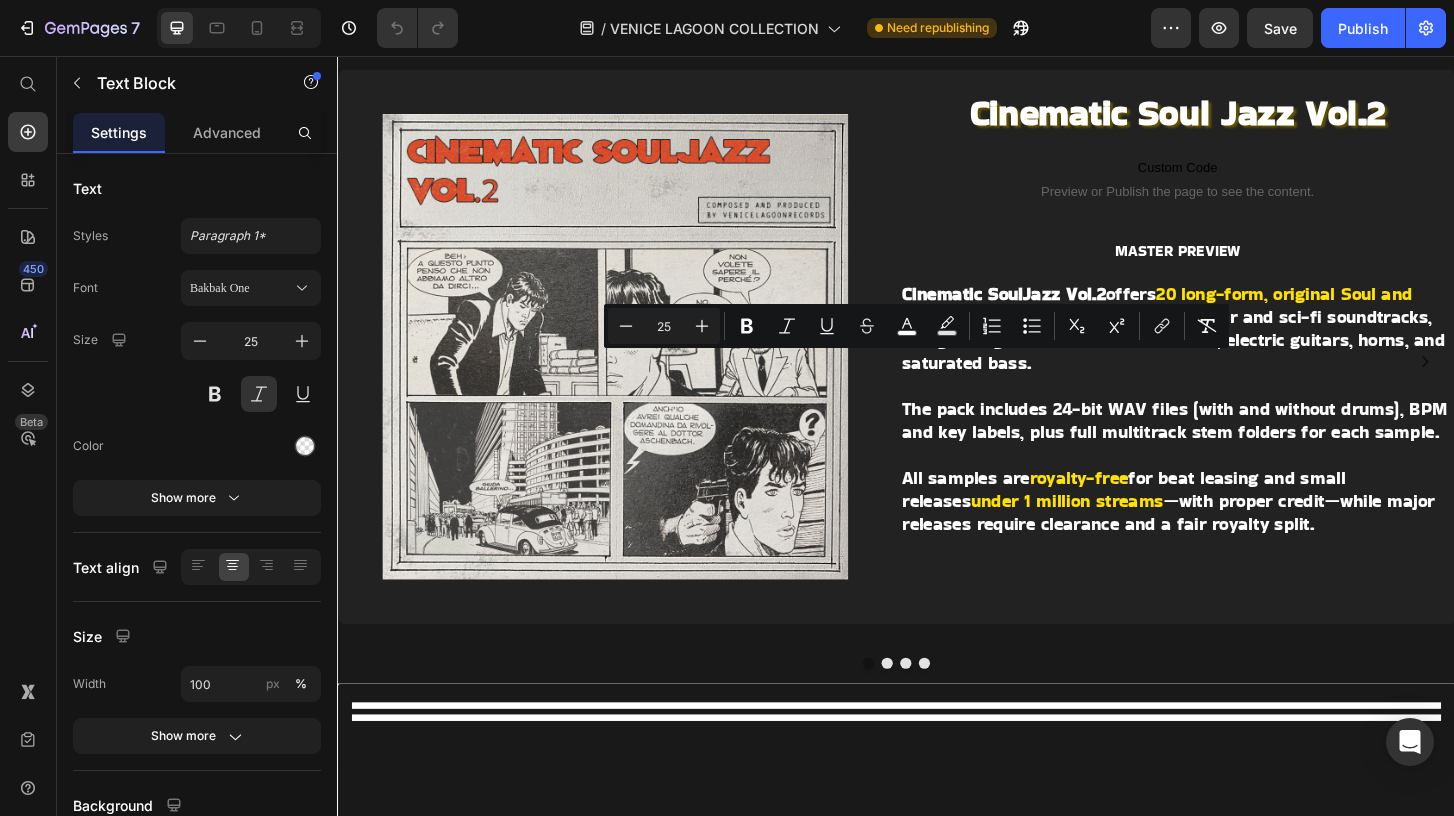 click on "no" at bounding box center (937, -206) 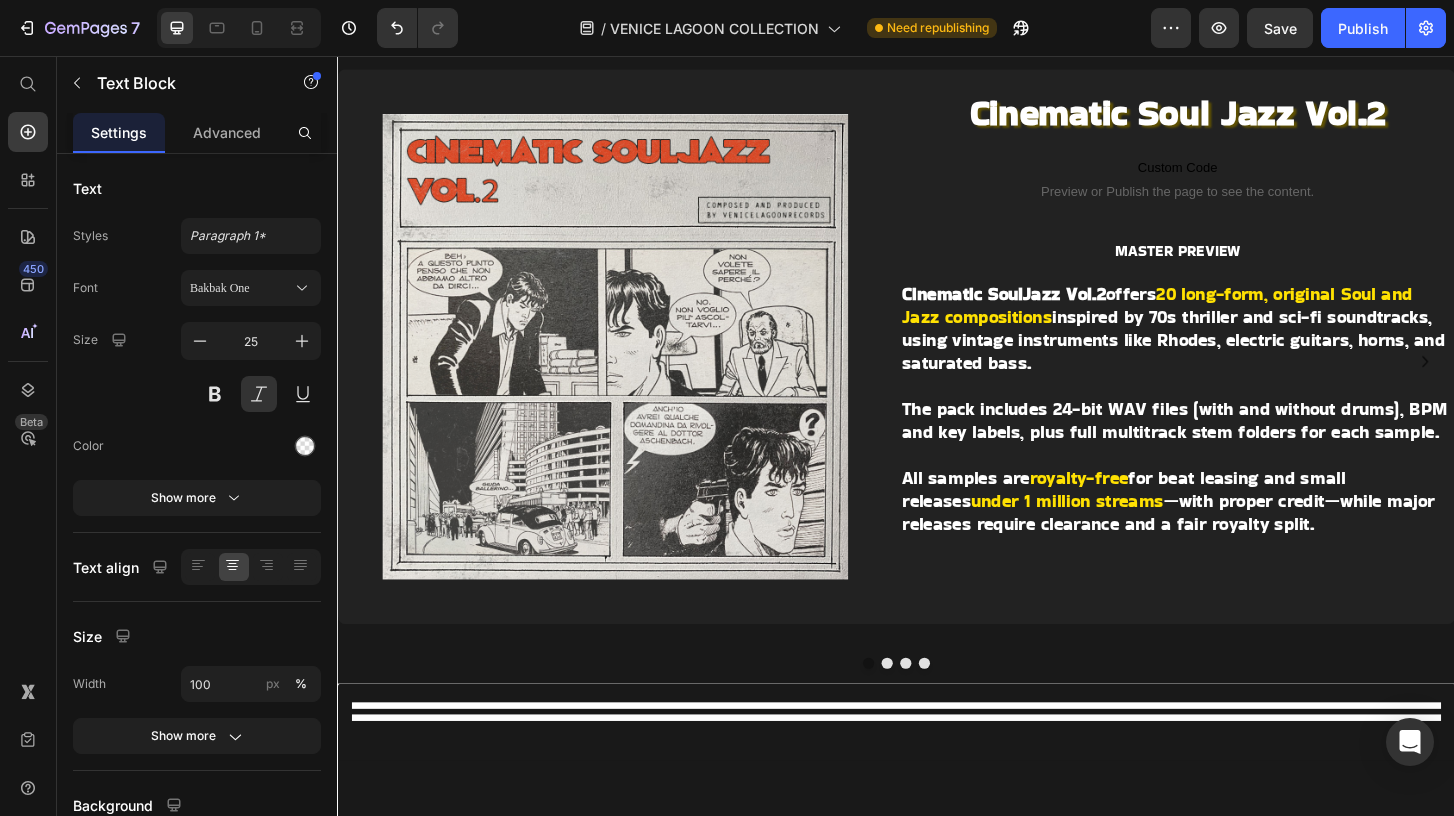 click on "No thanks, continue to checkout" at bounding box center [937, -206] 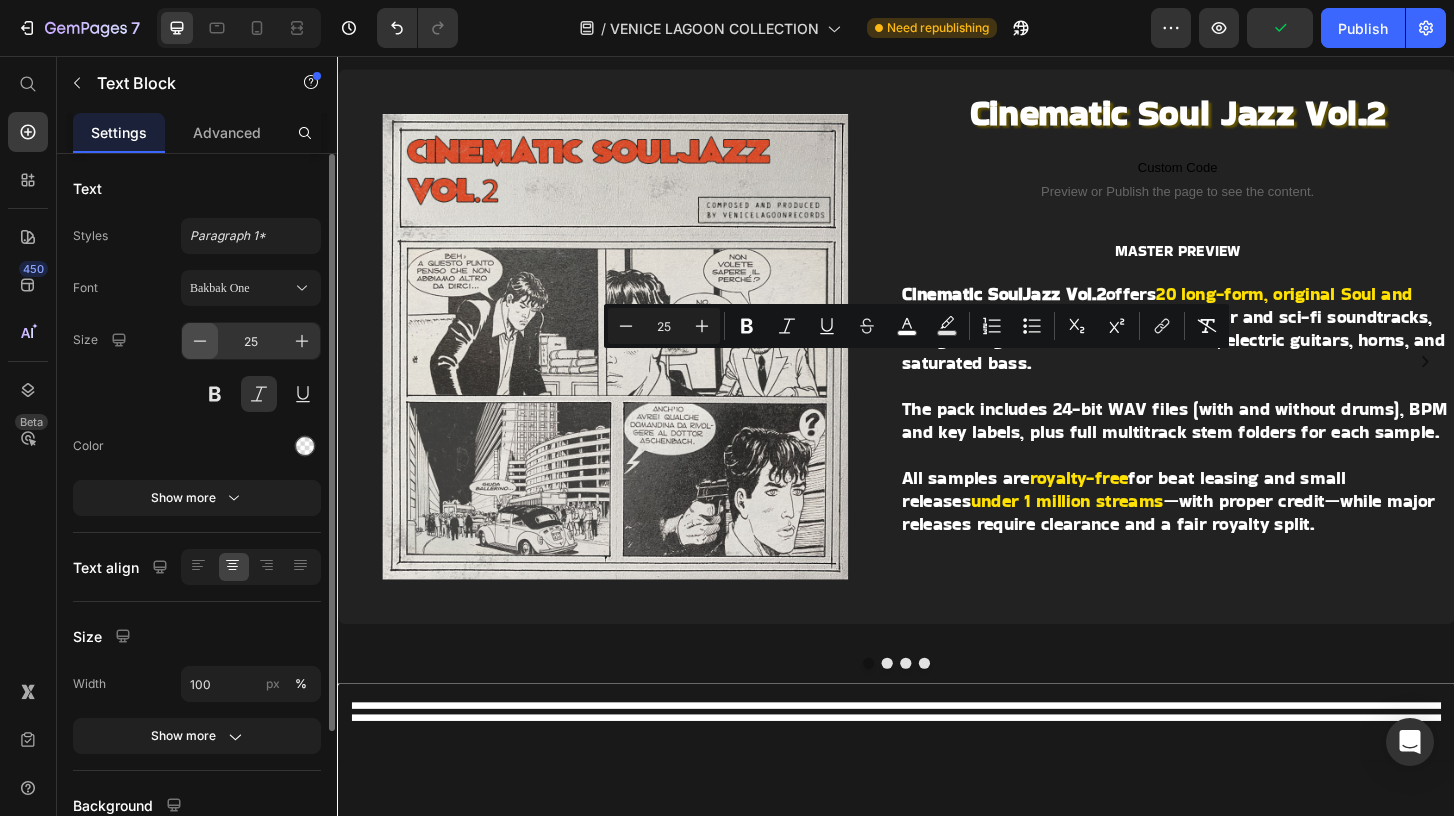 click at bounding box center [200, 341] 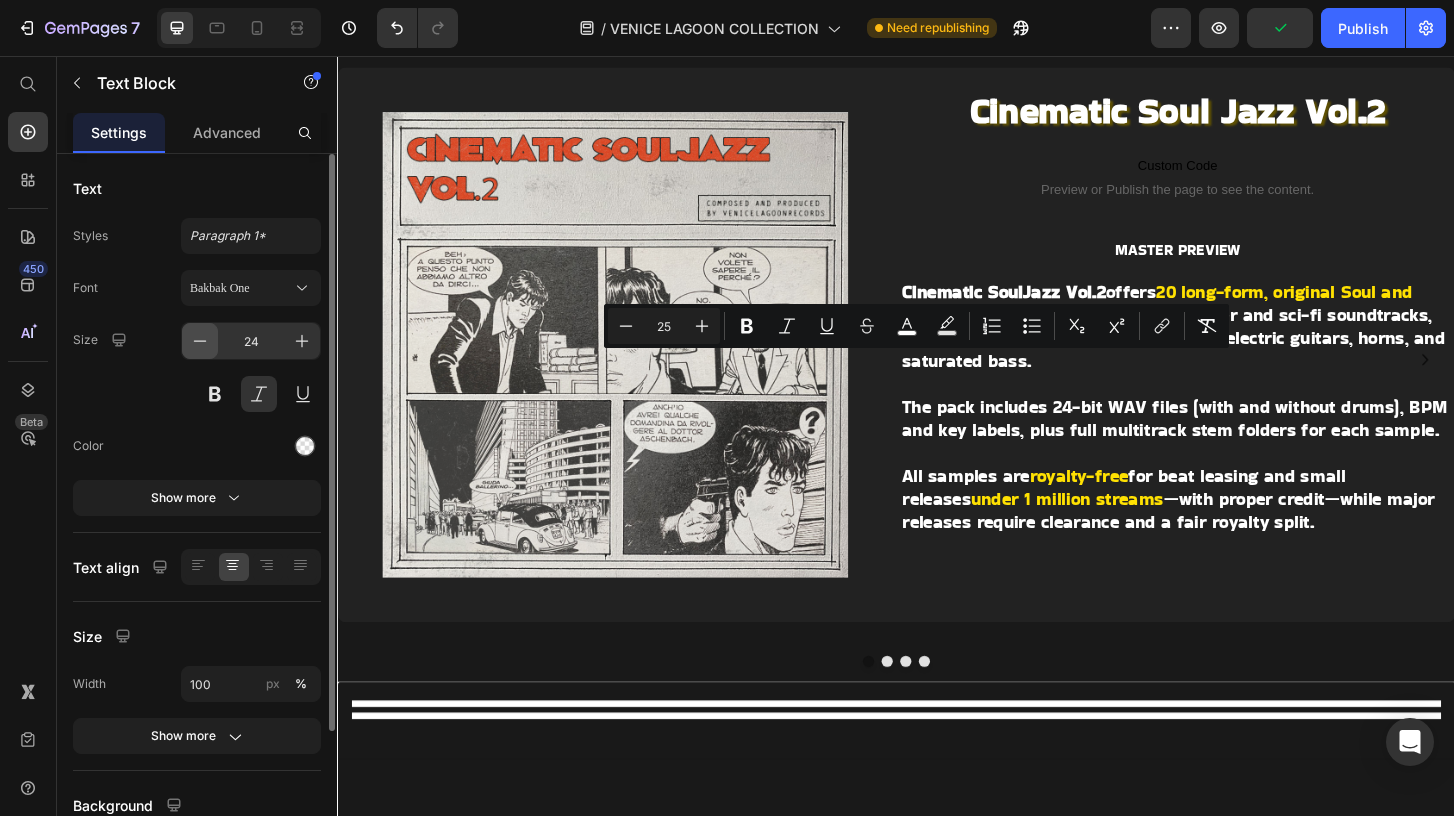 click at bounding box center (200, 341) 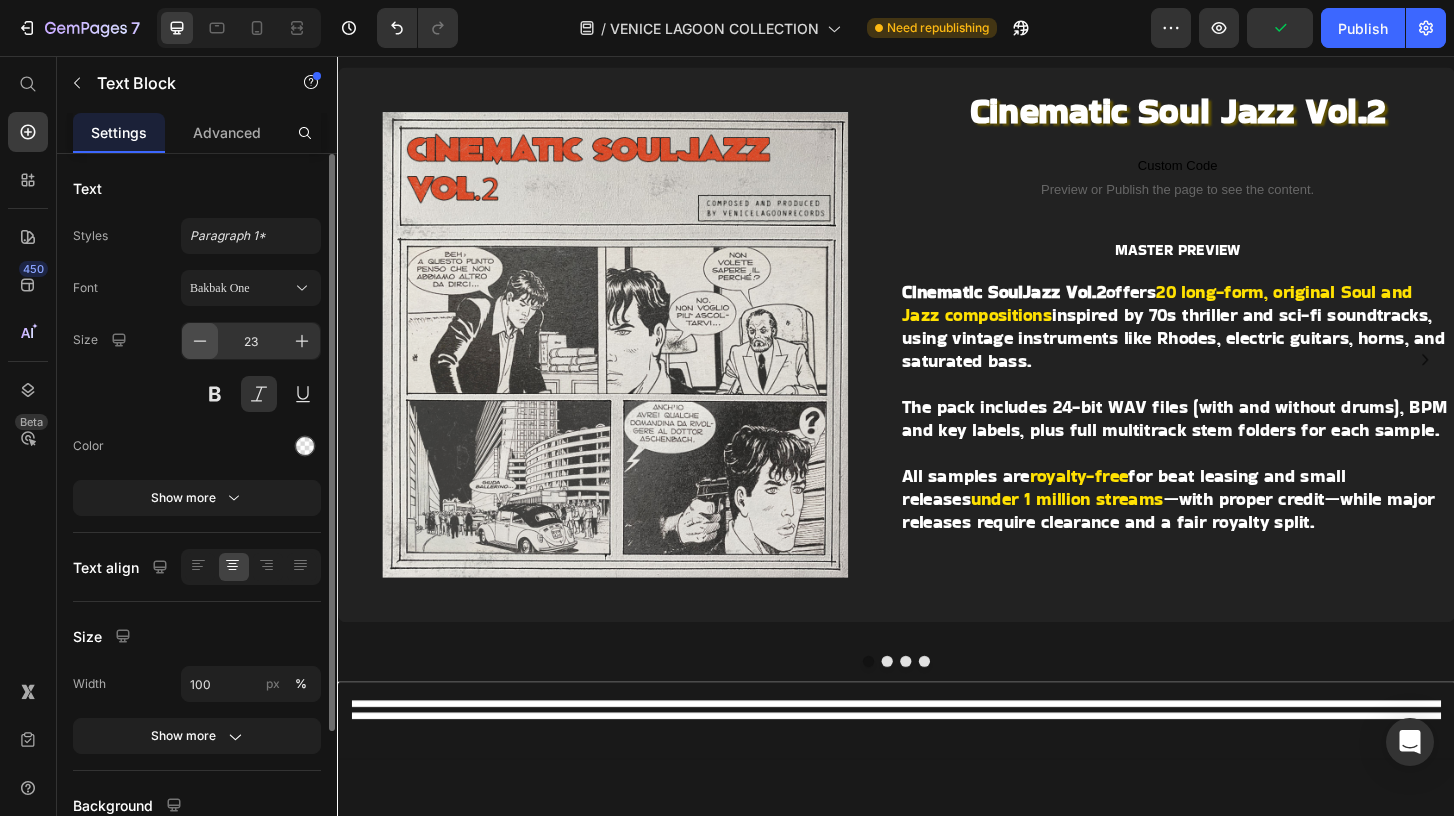 click at bounding box center (200, 341) 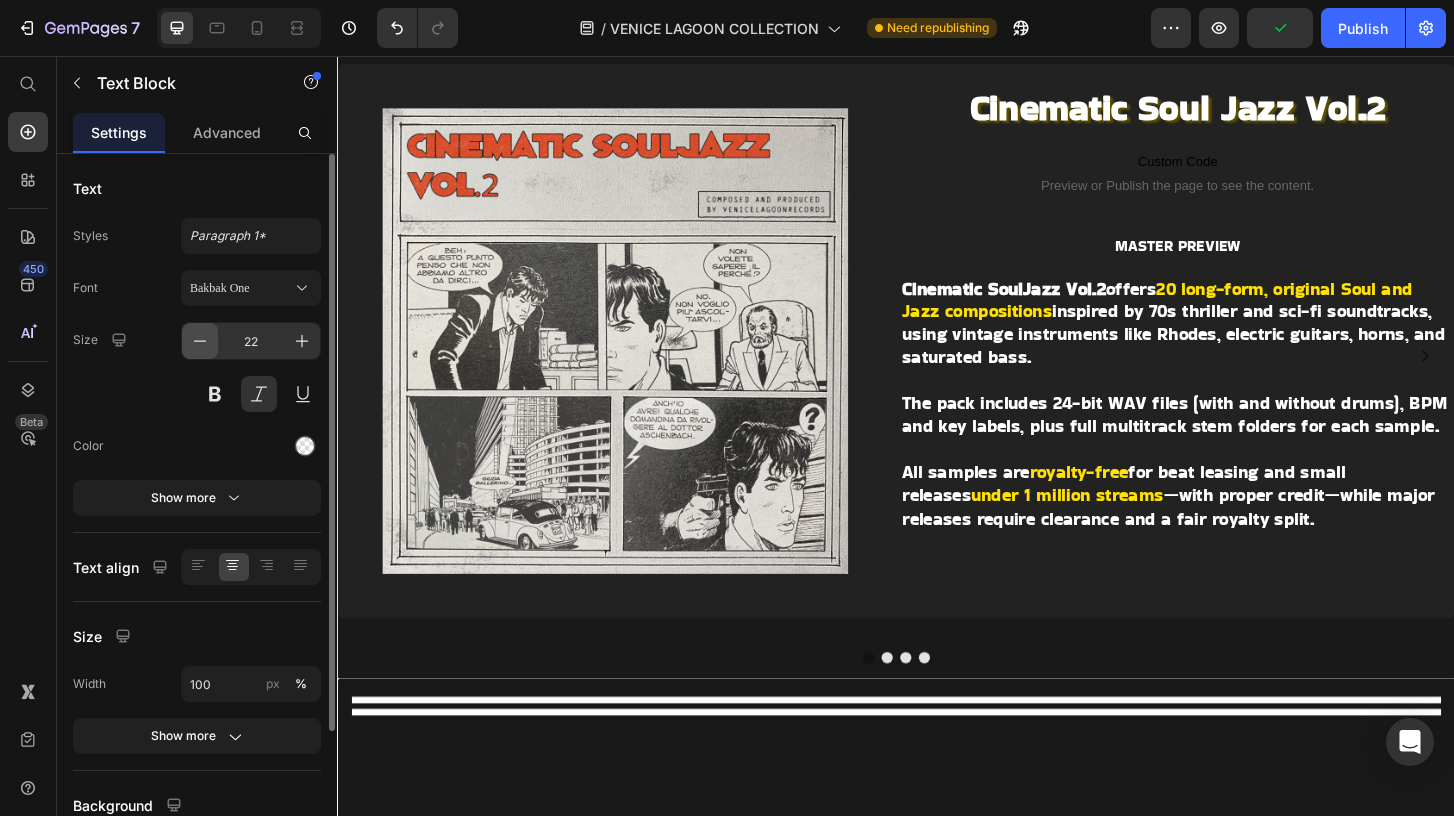 click at bounding box center [200, 341] 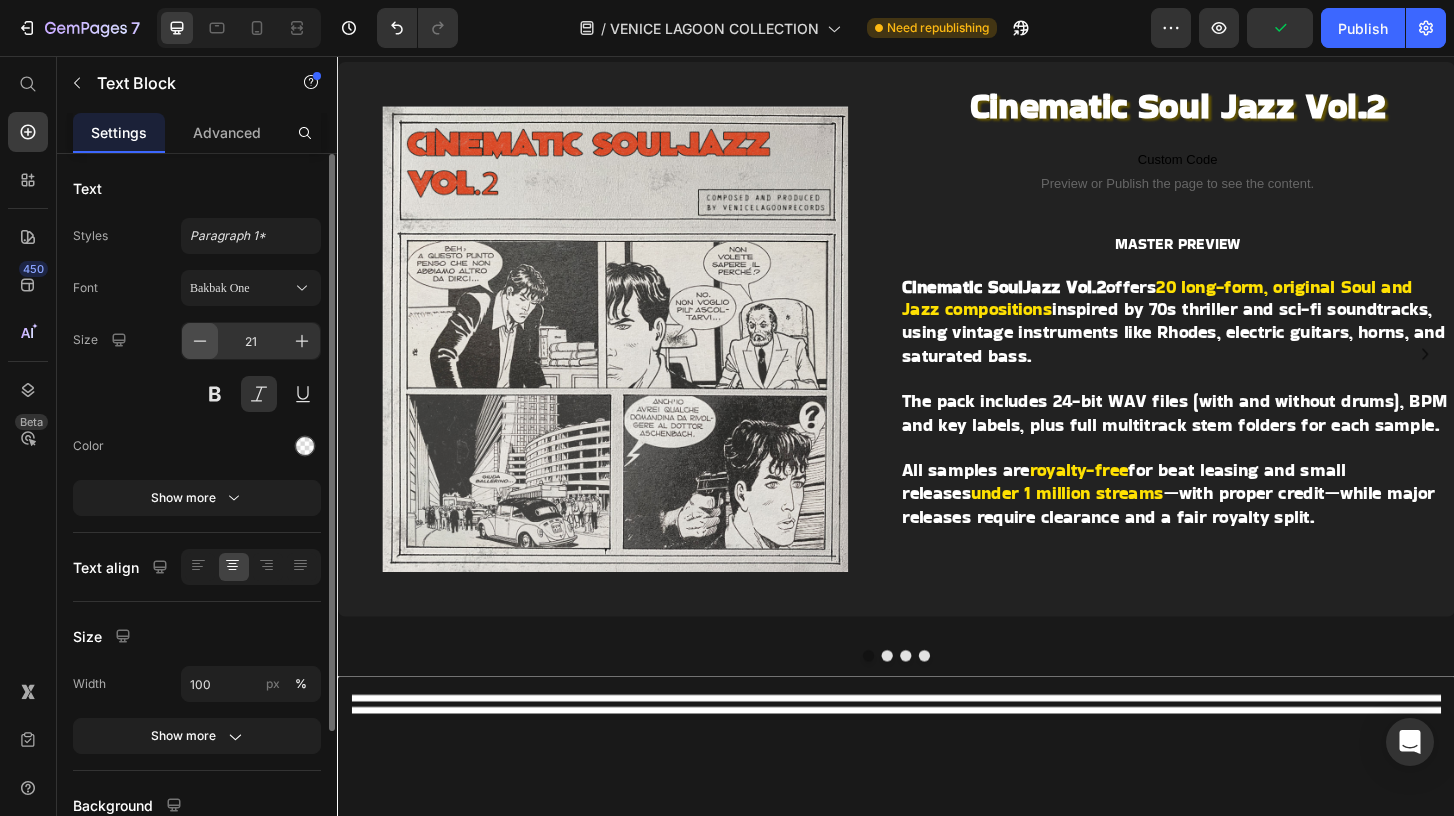 click at bounding box center (200, 341) 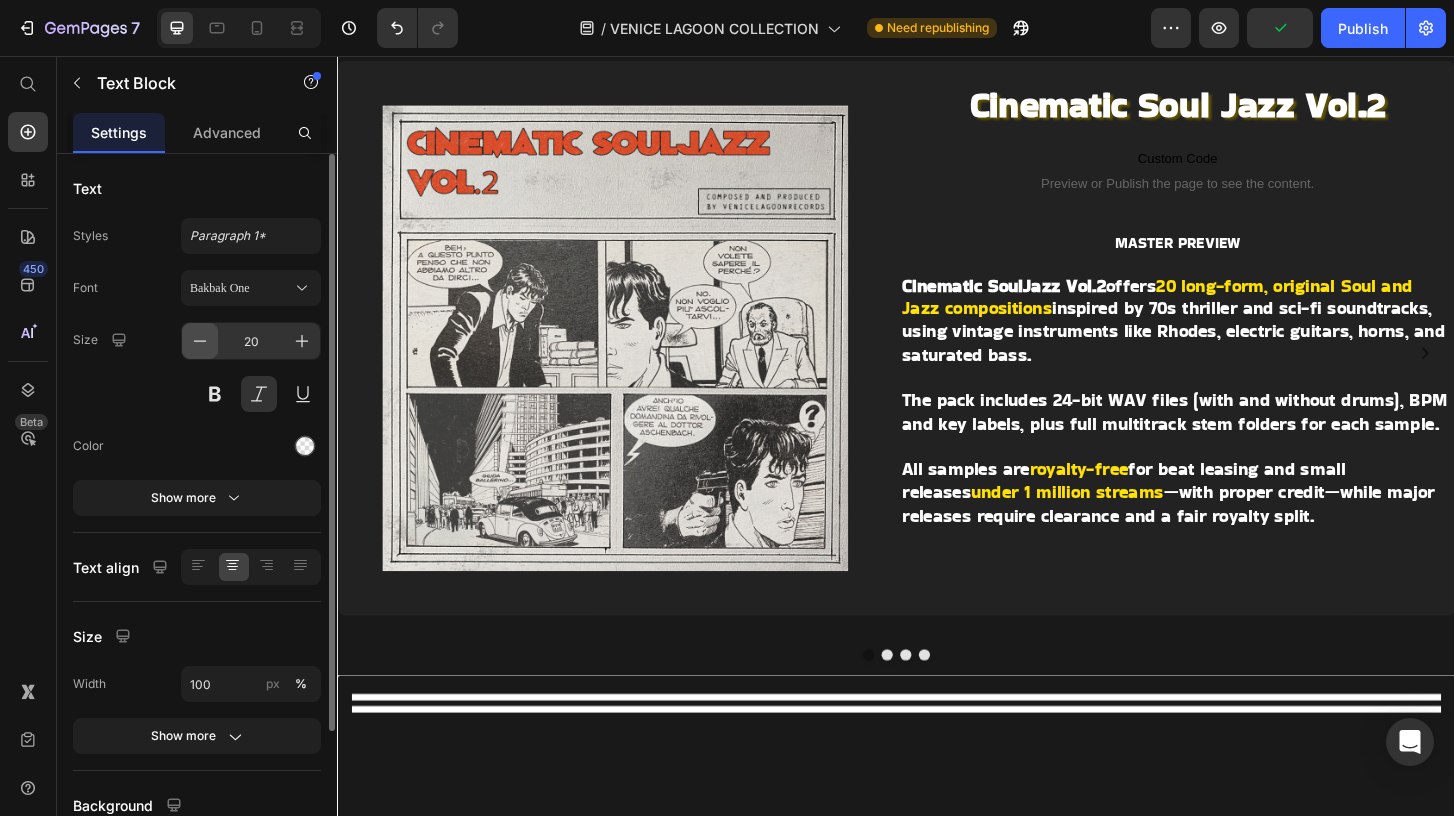 click at bounding box center (200, 341) 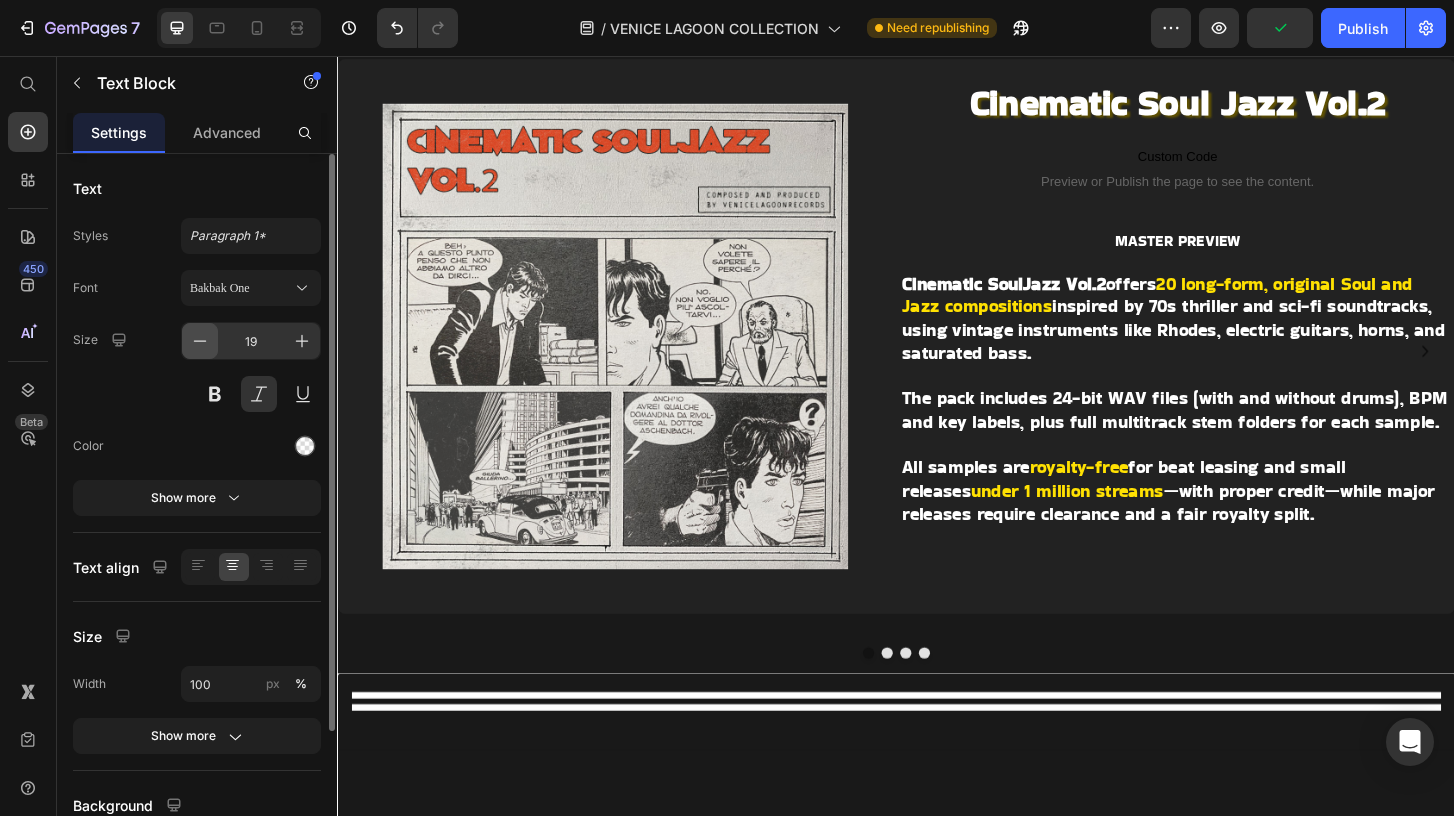 click at bounding box center (200, 341) 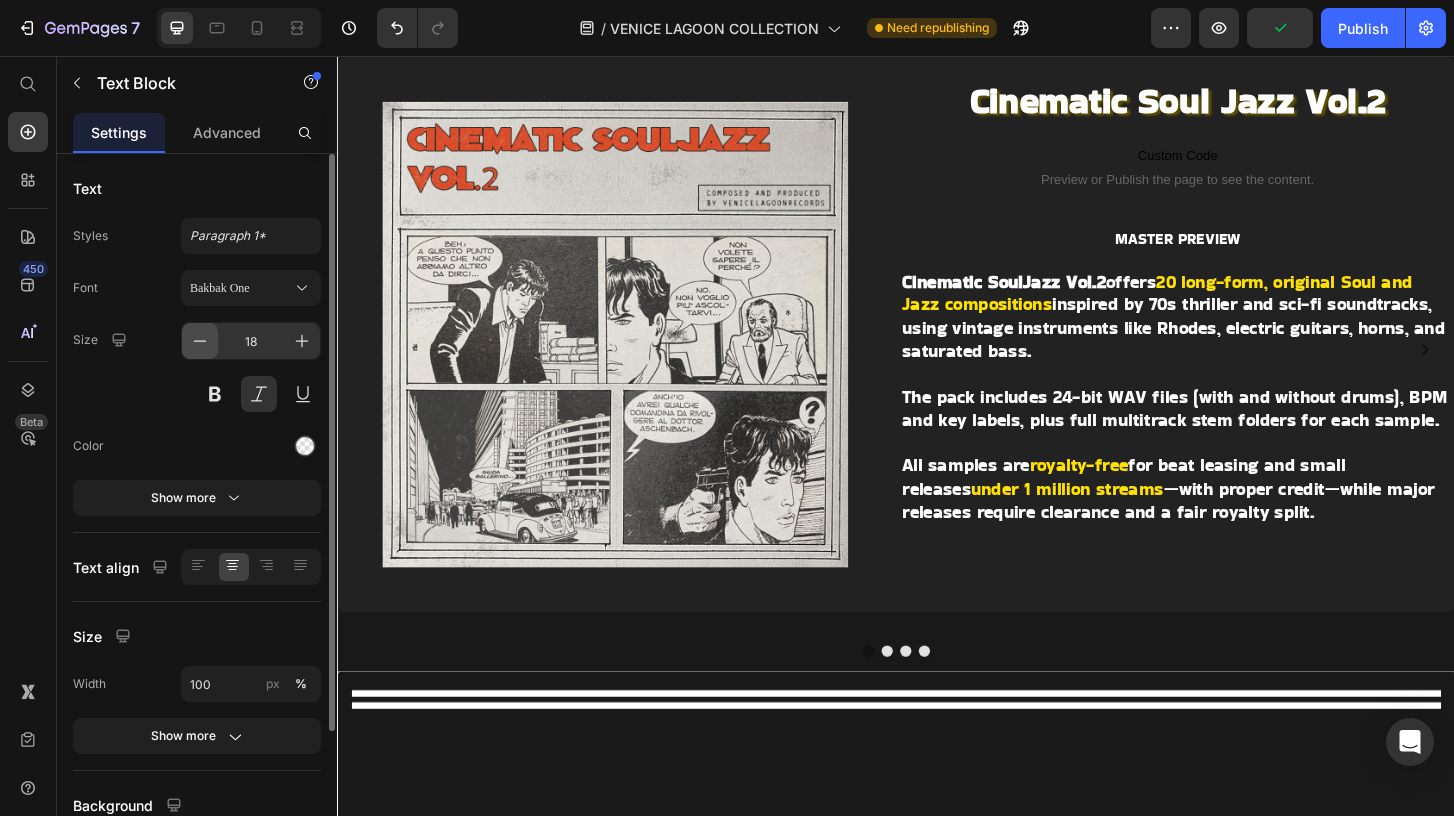 click at bounding box center [200, 341] 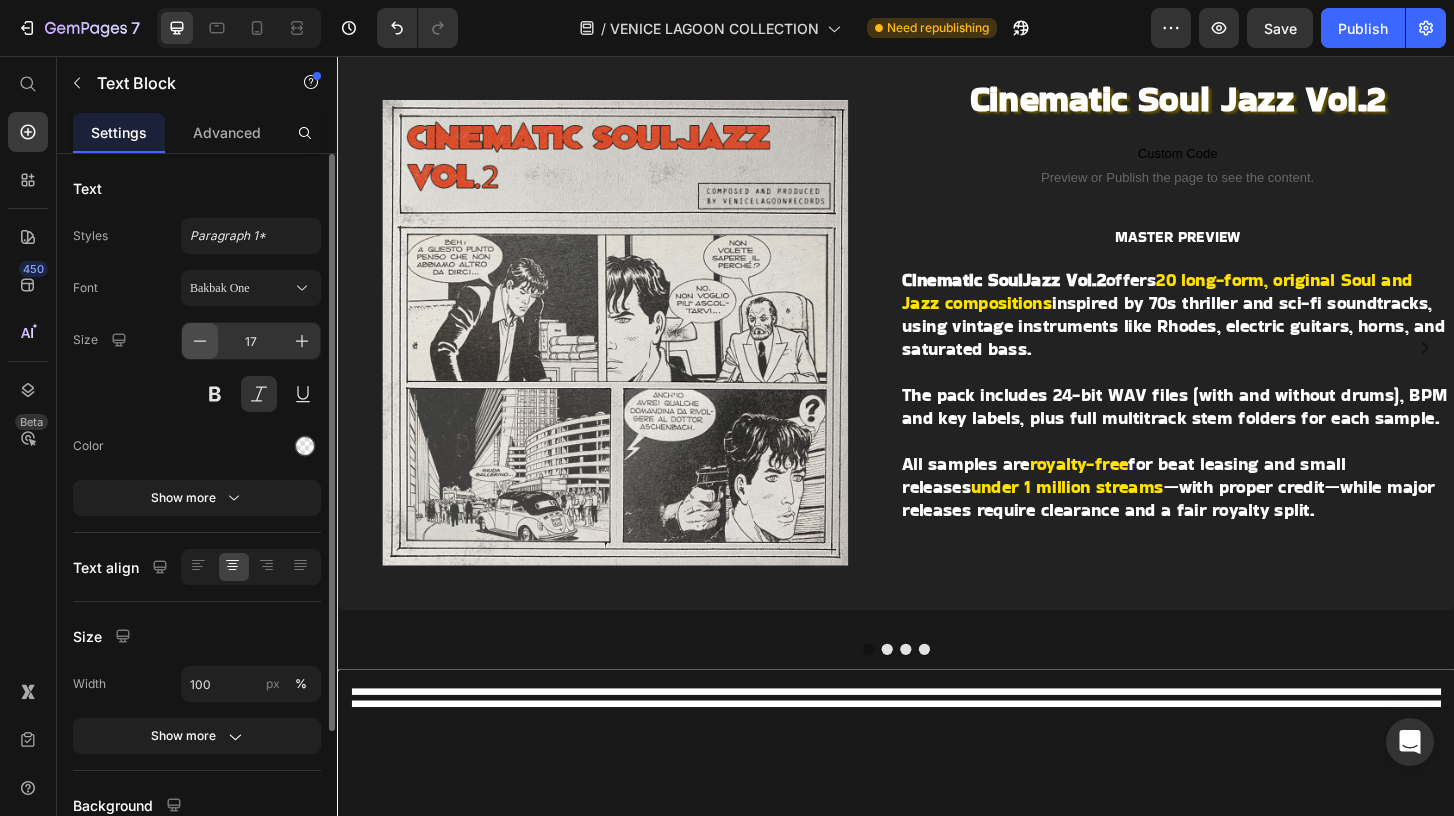 click at bounding box center (200, 341) 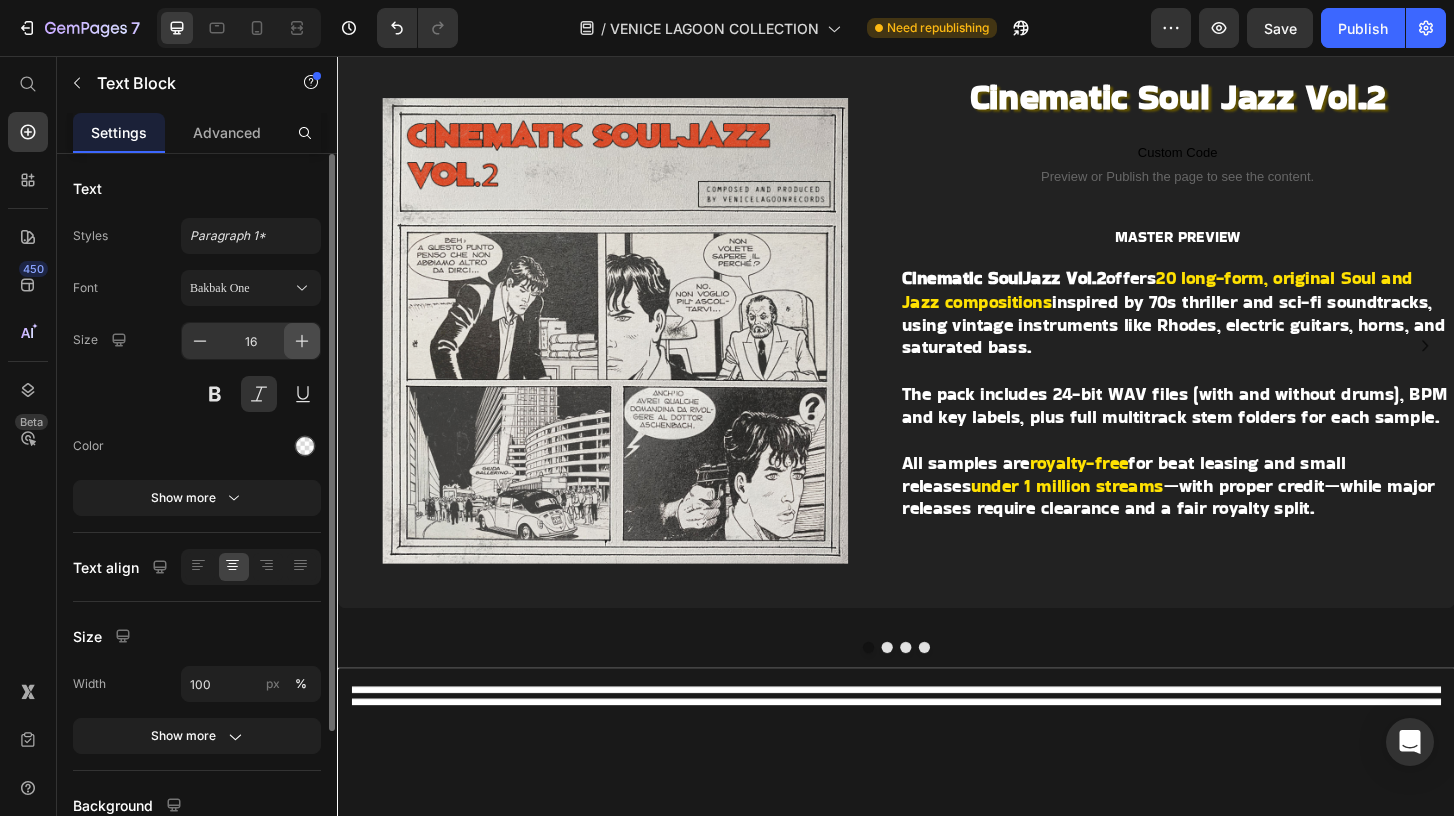 click 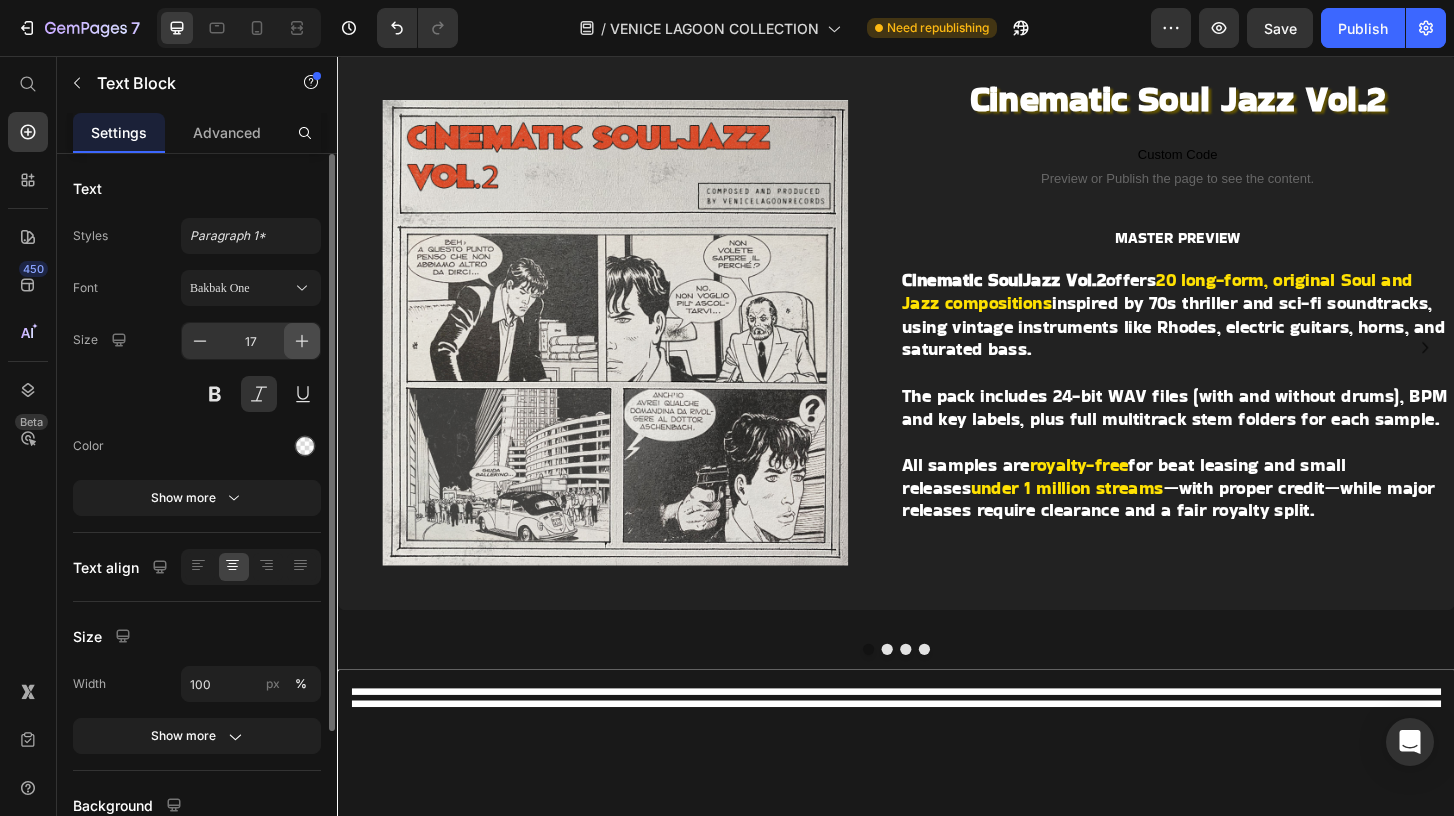 click 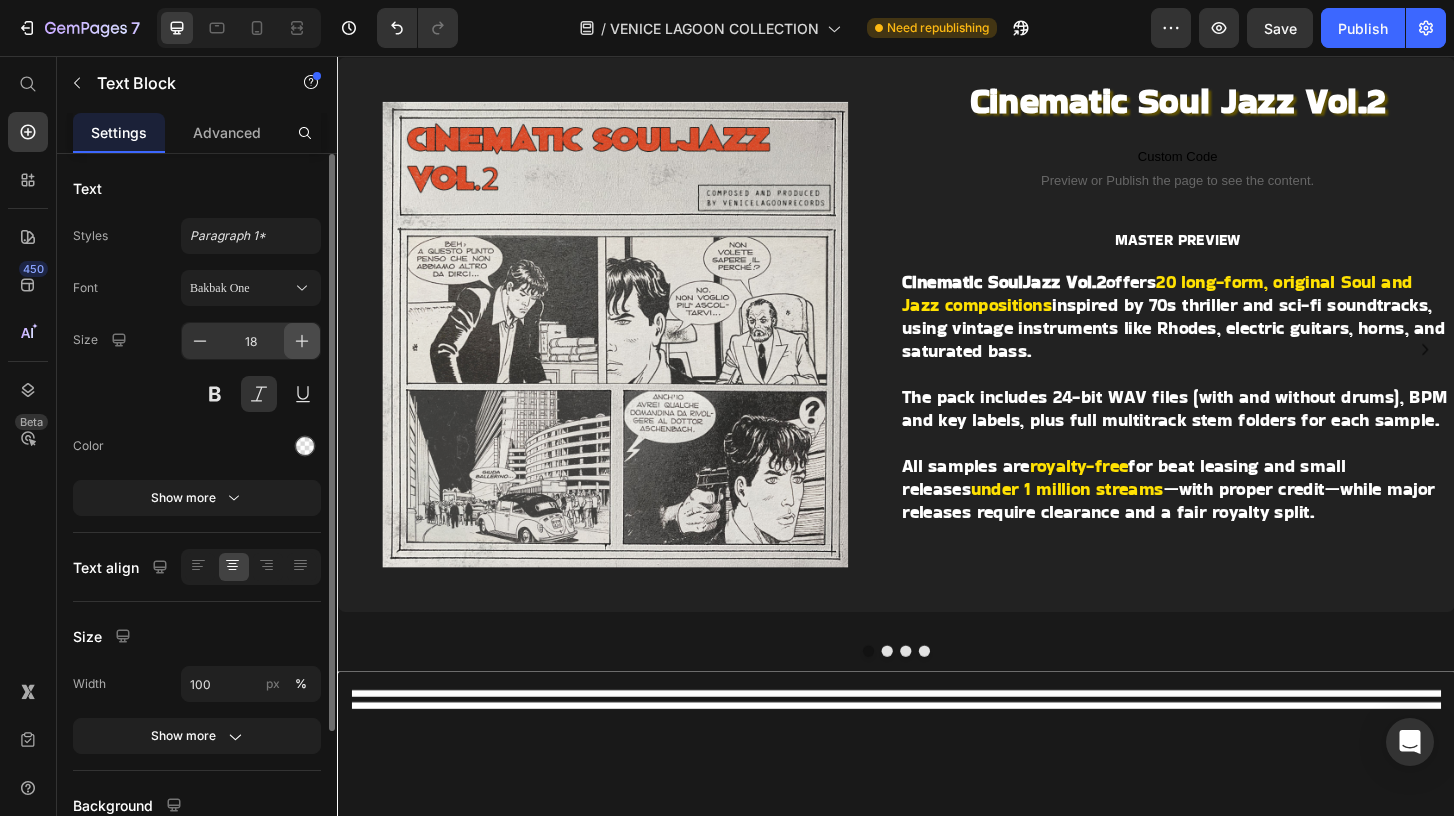 click 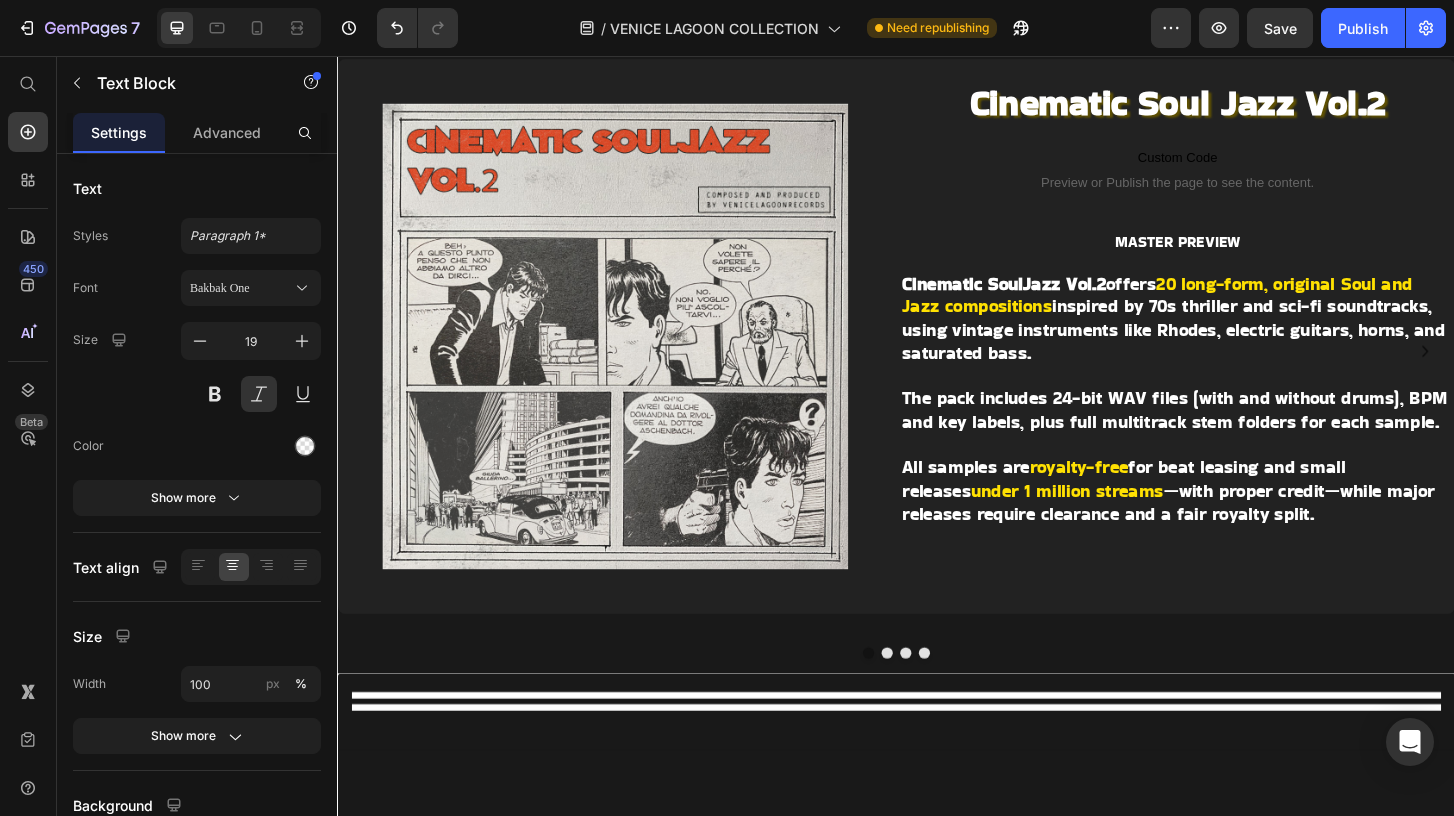 click on "ONE-TIME OFFER" at bounding box center (937, -255) 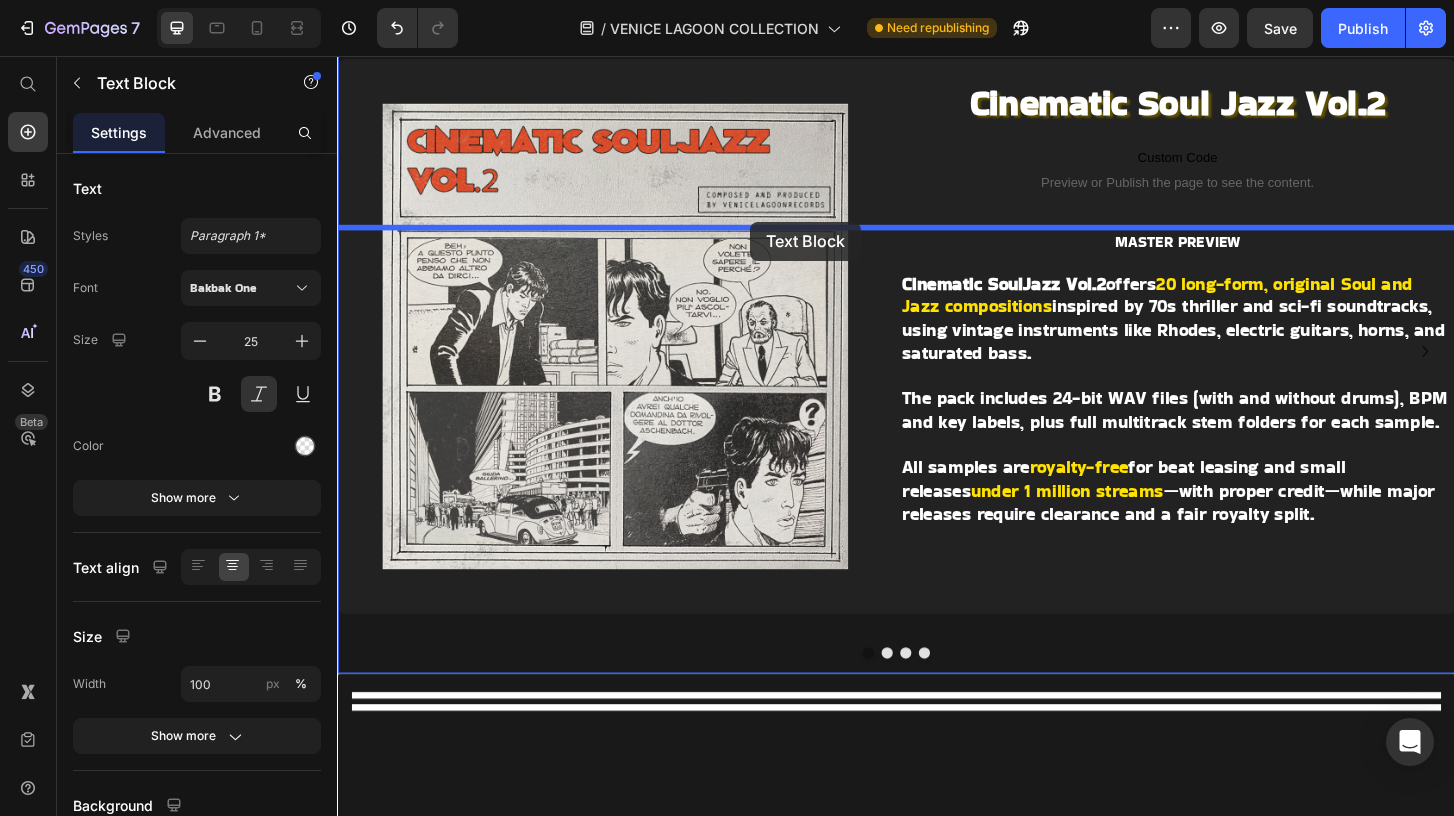 drag, startPoint x: 385, startPoint y: 309, endPoint x: 782, endPoint y: 234, distance: 404.02228 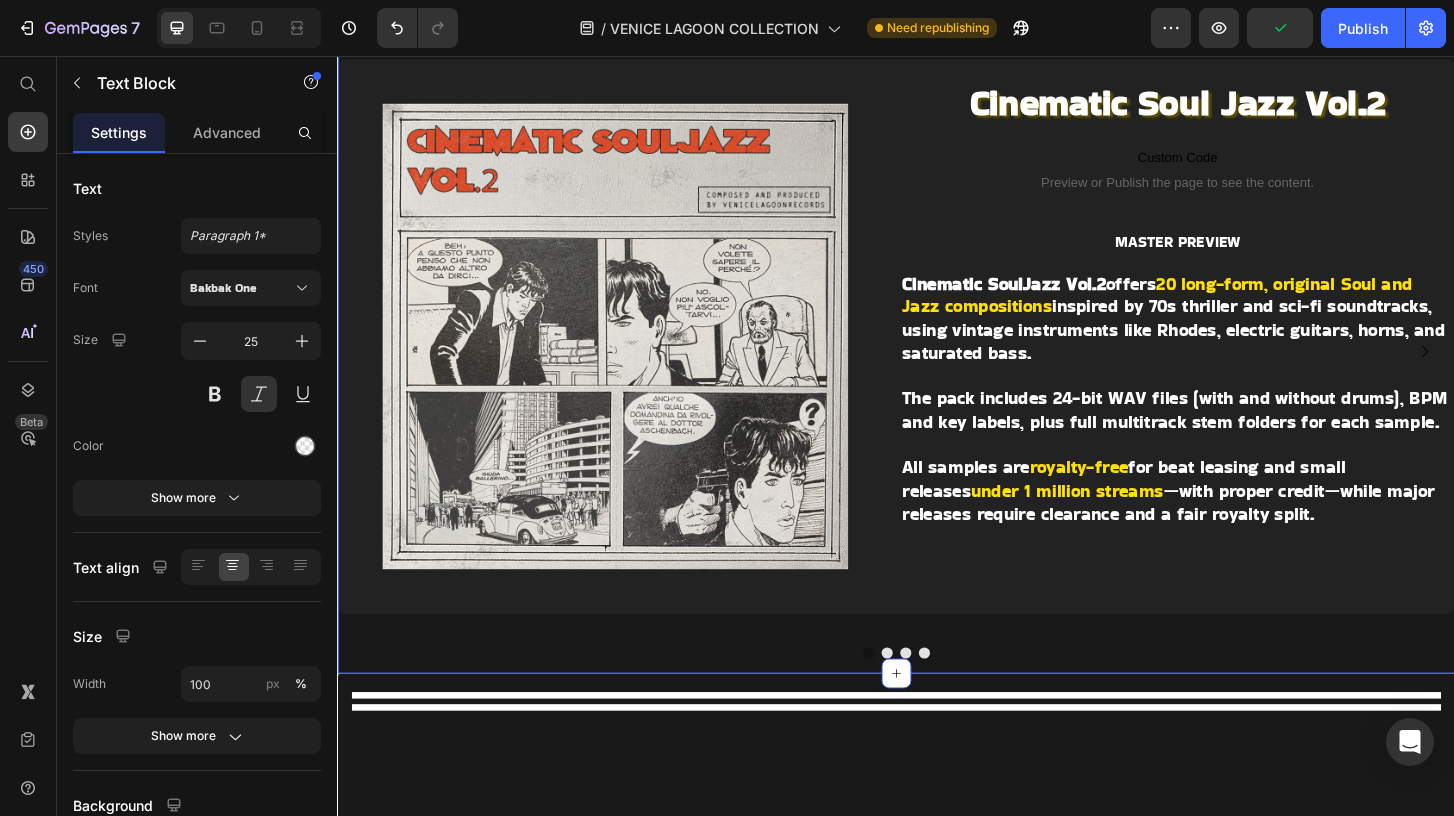 click on "Image VENICE LAGOON COLLECTION Heading Image  ONE-TIME OFFER Text Block   0 $149.95   $30 Heading No thanks, continue to checkout Text Block GRAB YOUR COLLECTION HERE Button
MASSIVE 24GB+ LIBRARY
90+ COMPOSITIONS Item List
Image Cinematic Soul Jazz Vol.2   Heading
Custom Code
Preview or Publish the page to see the content. Custom Code MASTER PREVIEW Text Block Cinematic SoulJazz Vol.2  offers  20 long-form, original Soul and Jazz compositions  inspired by 70s thriller and sci-fi soundtracks, using vintage instruments like Rhodes, electric guitars, horns, and saturated bass. All samples are  royalty-free  for beat leasing and small releases  under 1 million streams Heading Row Image" at bounding box center (937, 86) 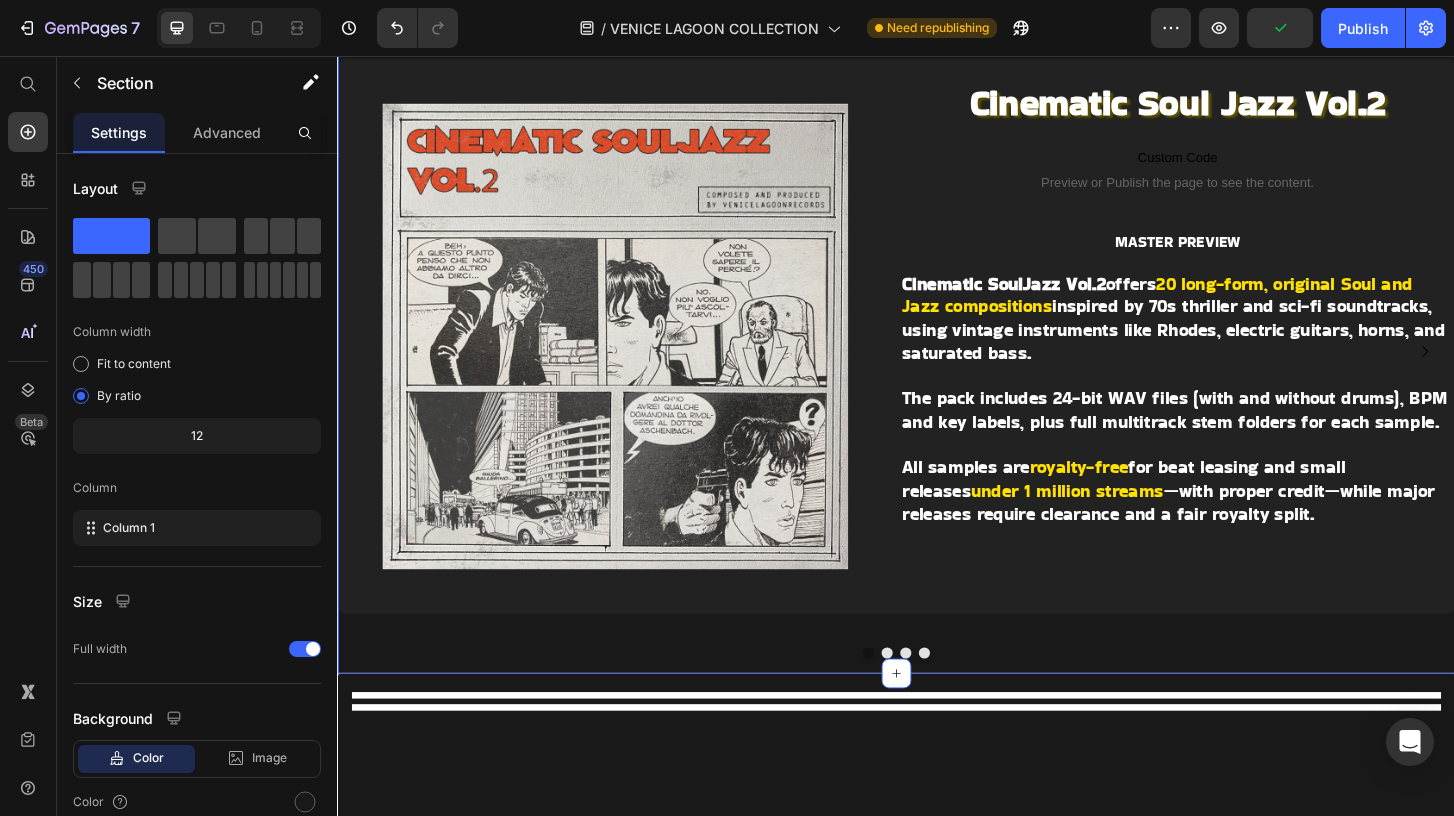 click on "$149.95" at bounding box center [889, -258] 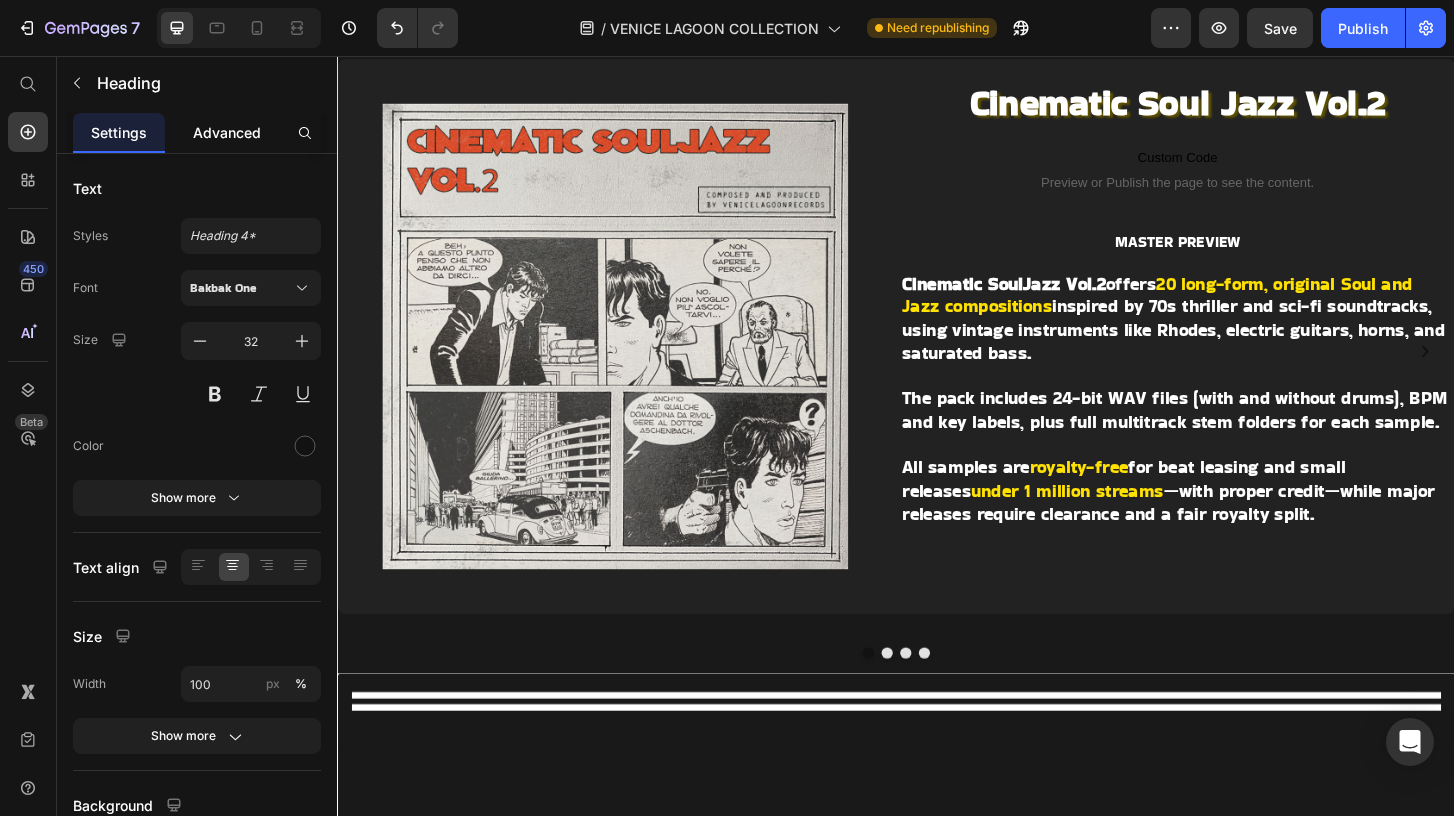 click on "Advanced" at bounding box center (227, 132) 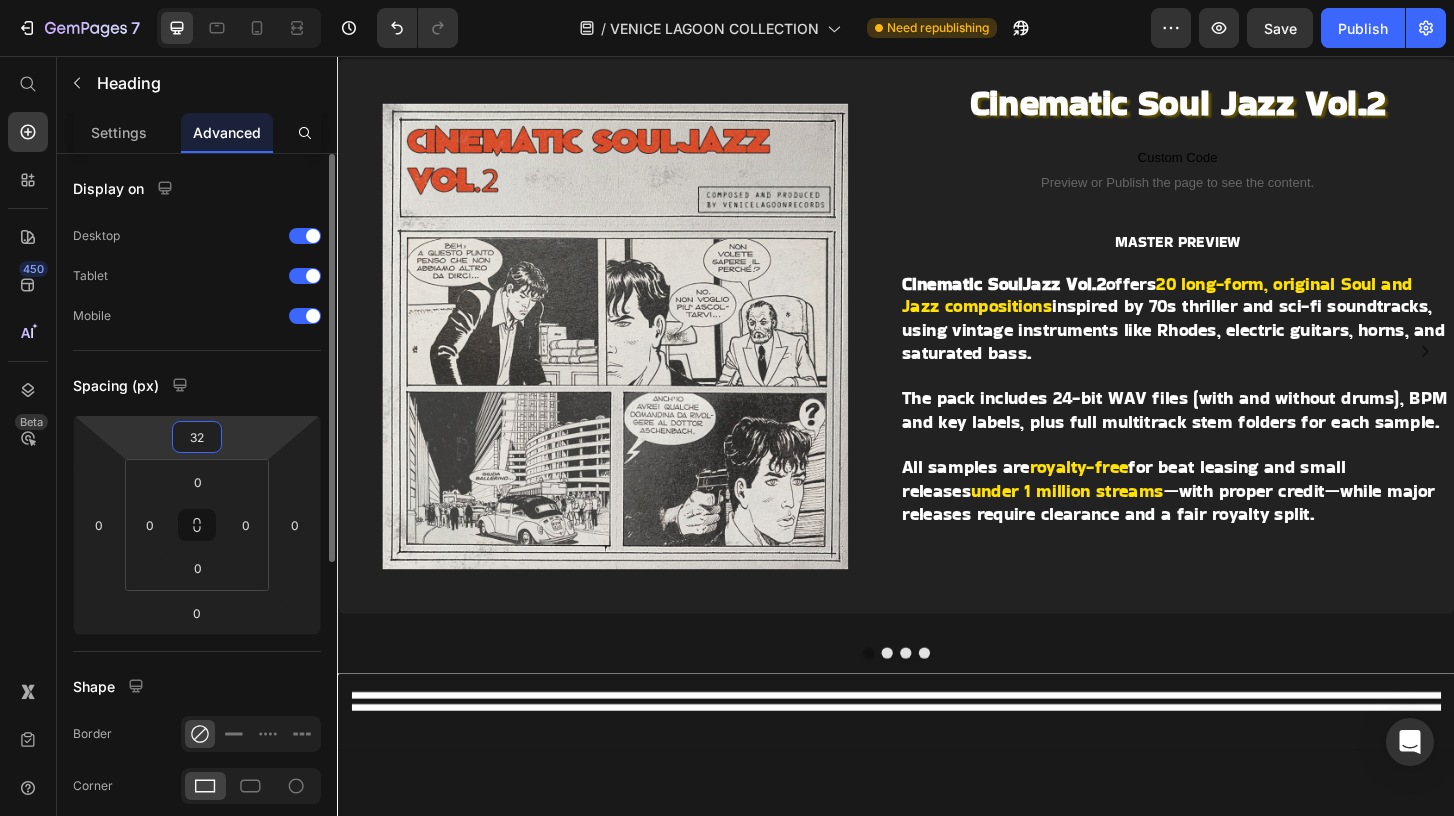click on "32" at bounding box center (197, 437) 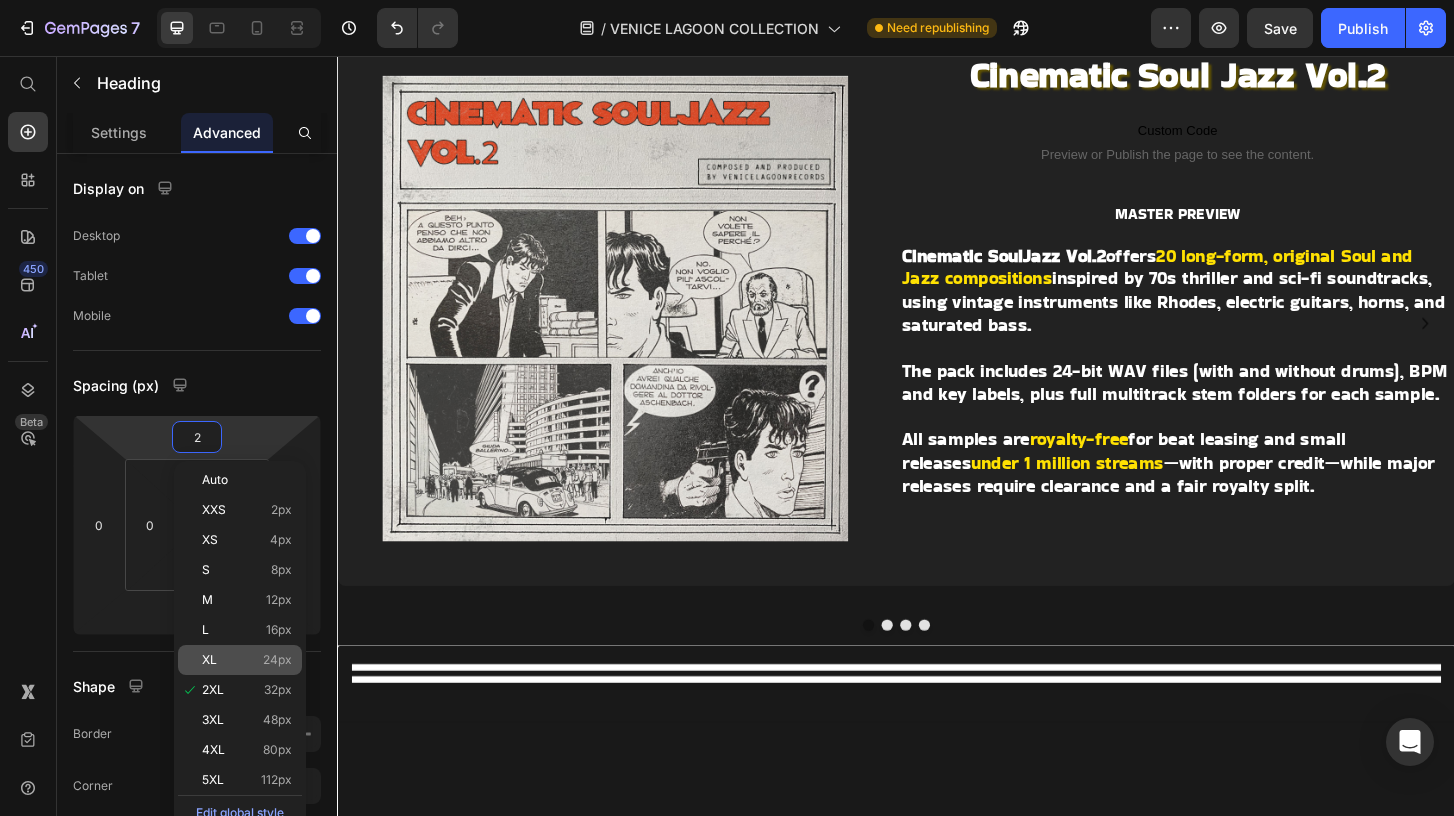 click on "24px" at bounding box center (277, 660) 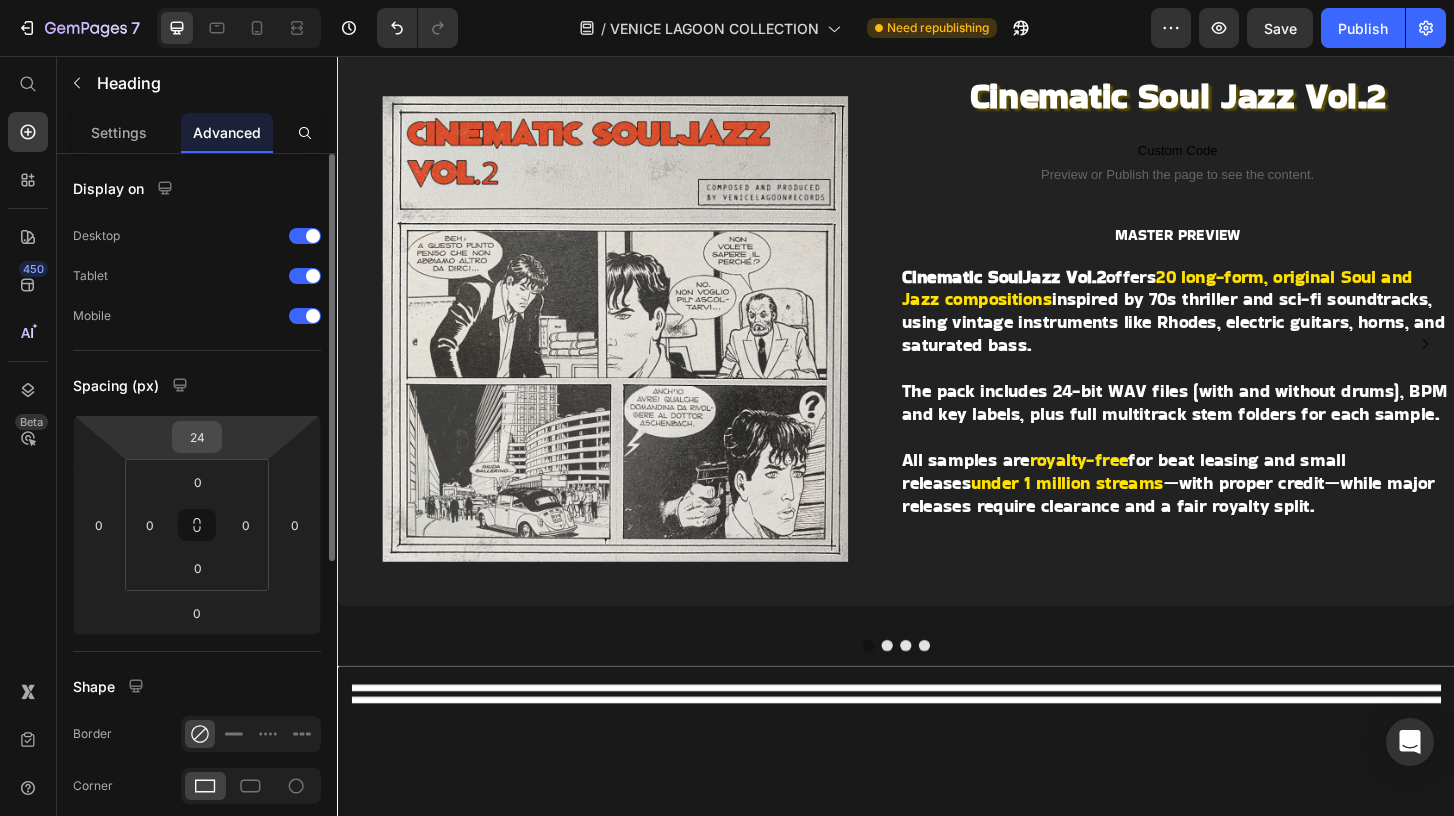 click on "24" at bounding box center [197, 437] 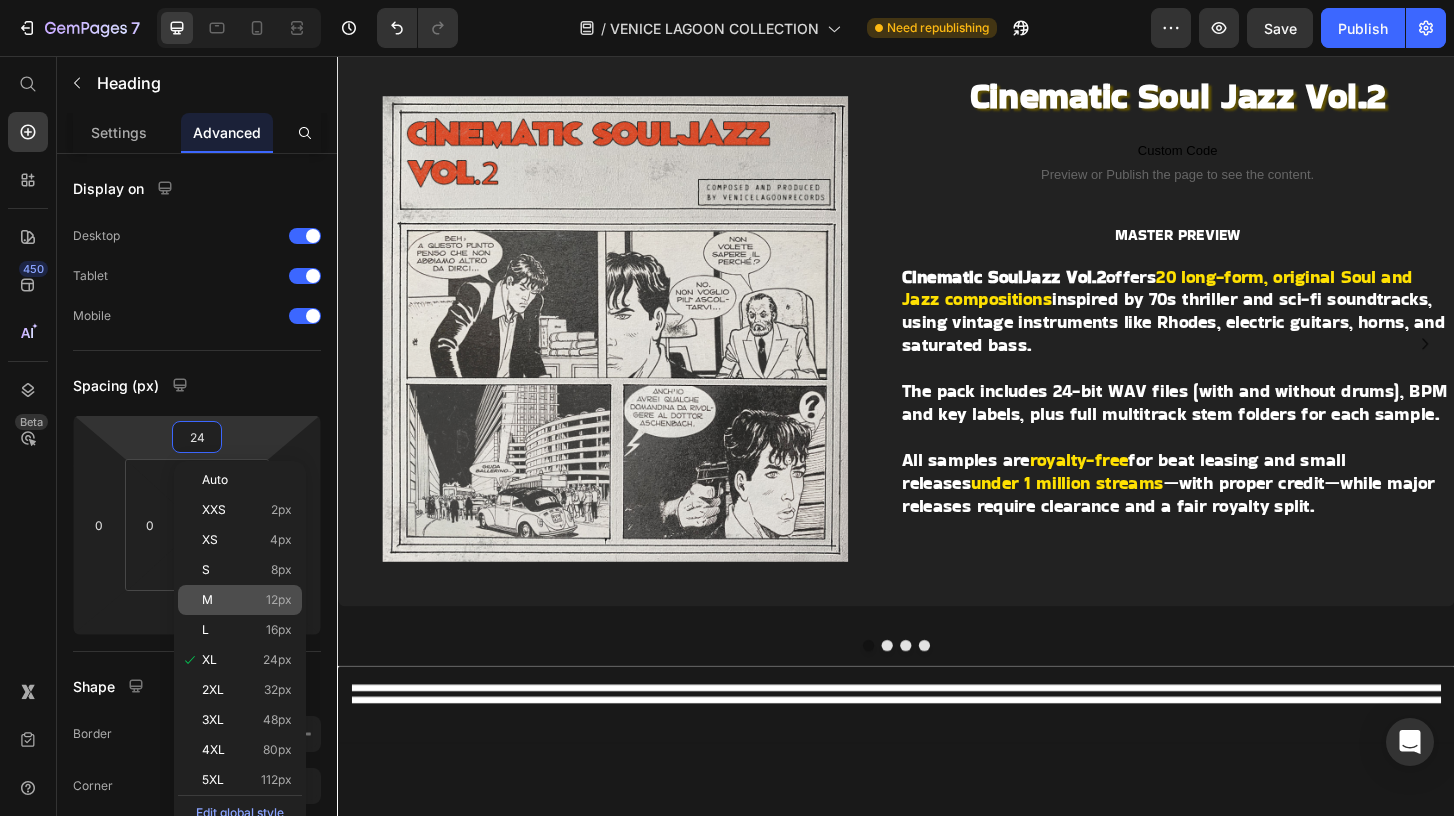 click on "M 12px" 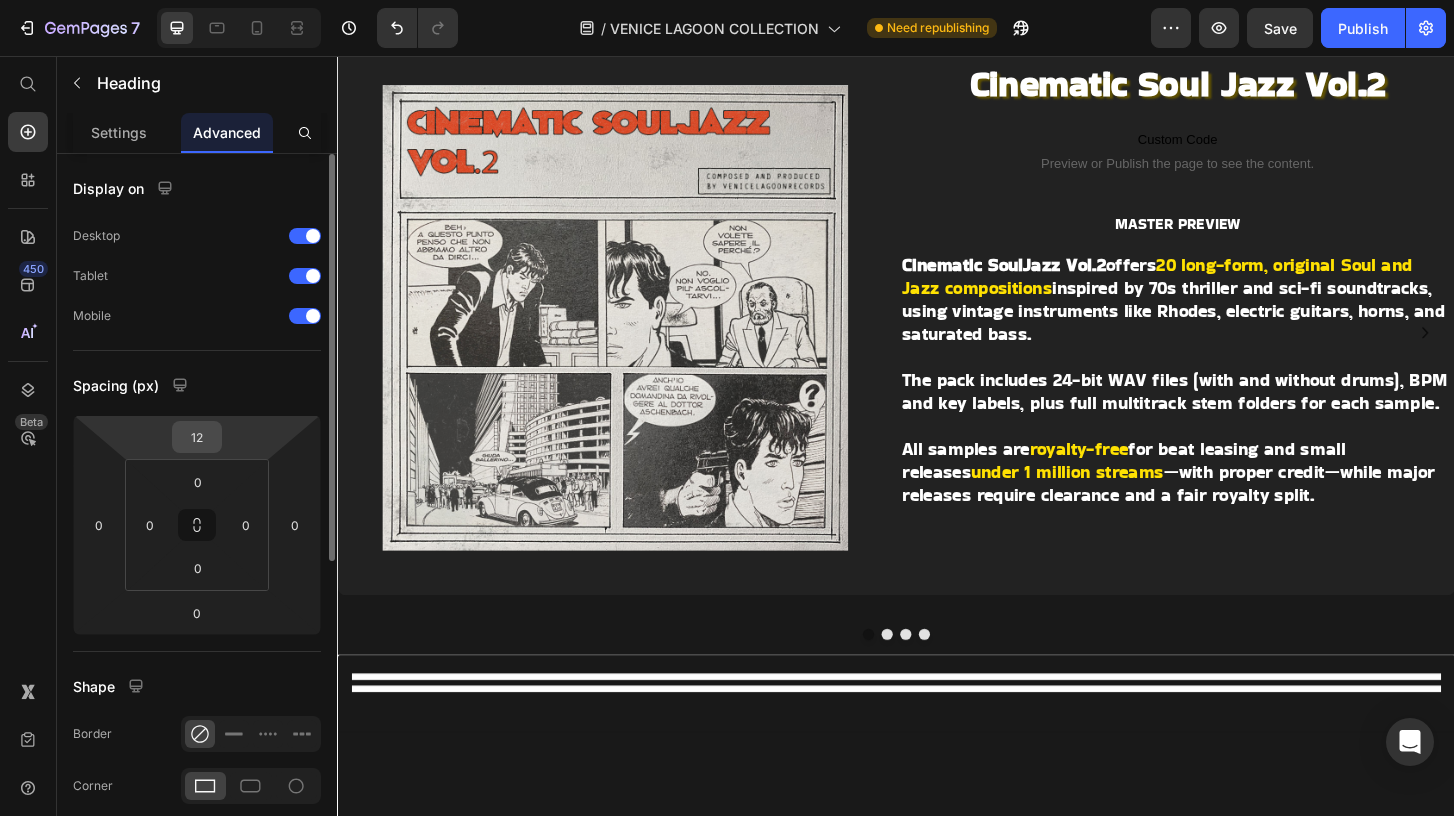 click on "12" at bounding box center [197, 437] 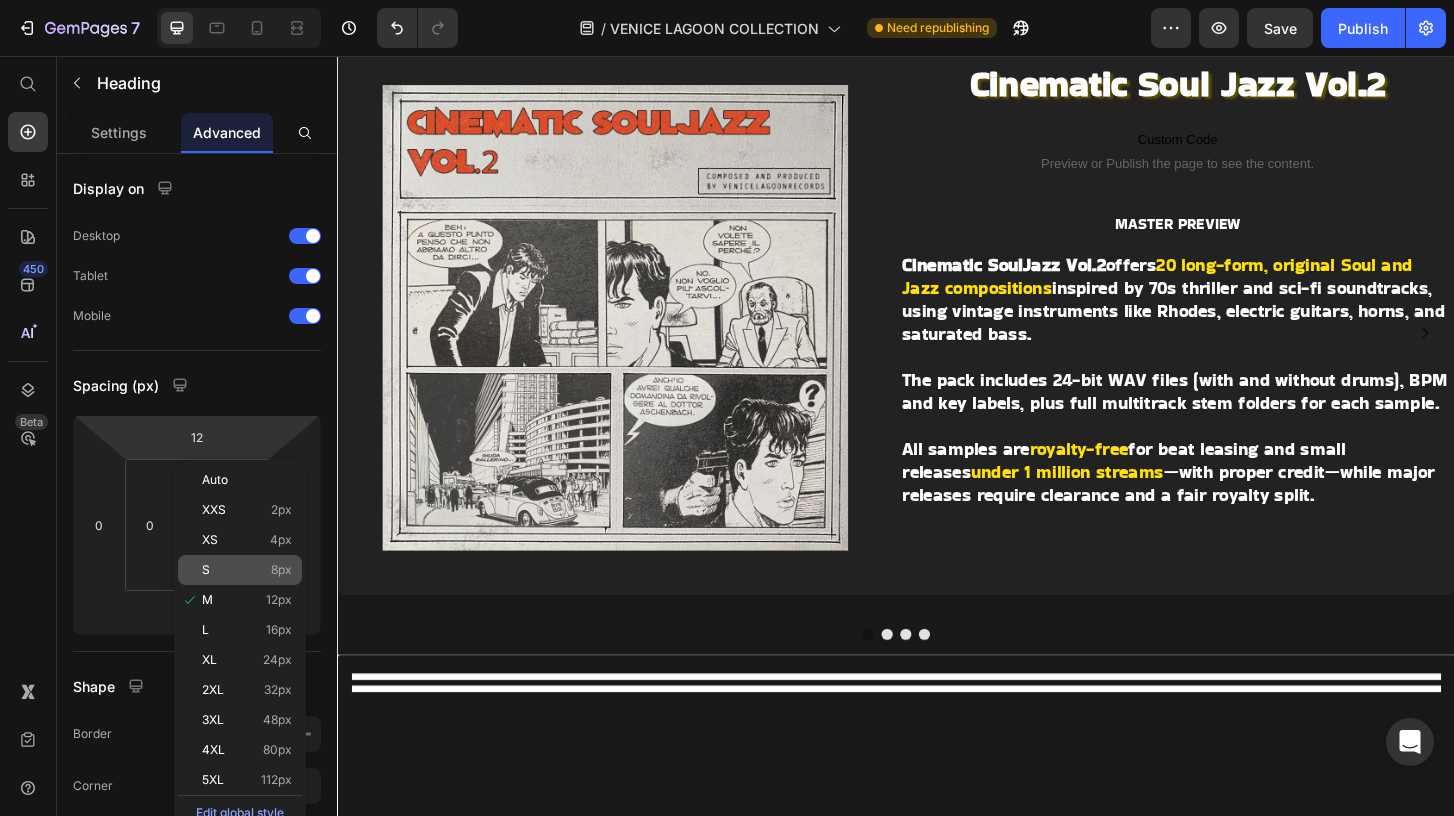 click on "S 8px" at bounding box center [247, 570] 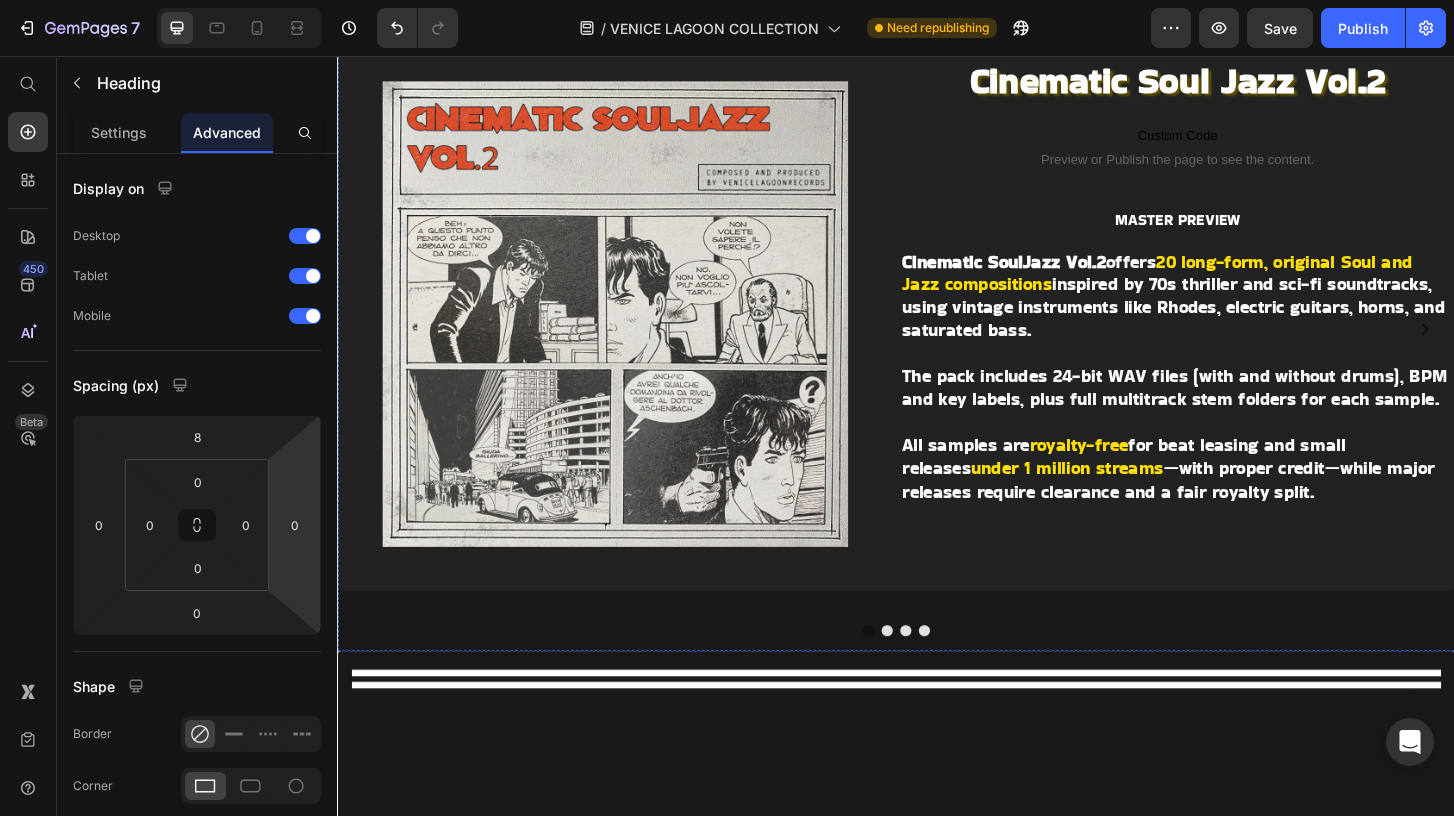 click on "GRAB YOUR COLLECTION HERE" at bounding box center (937, -176) 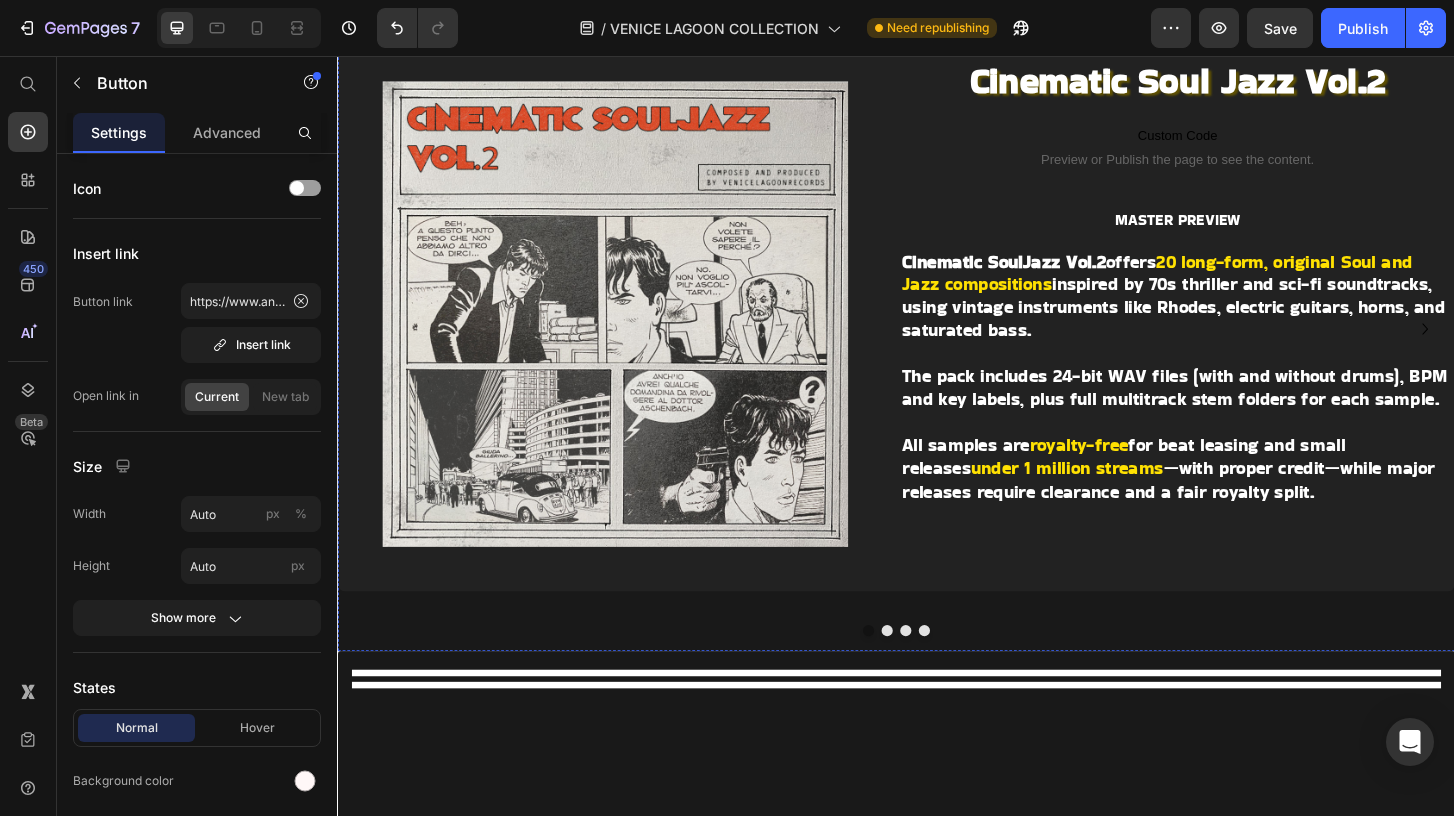 click on "$149.95" at bounding box center [889, -282] 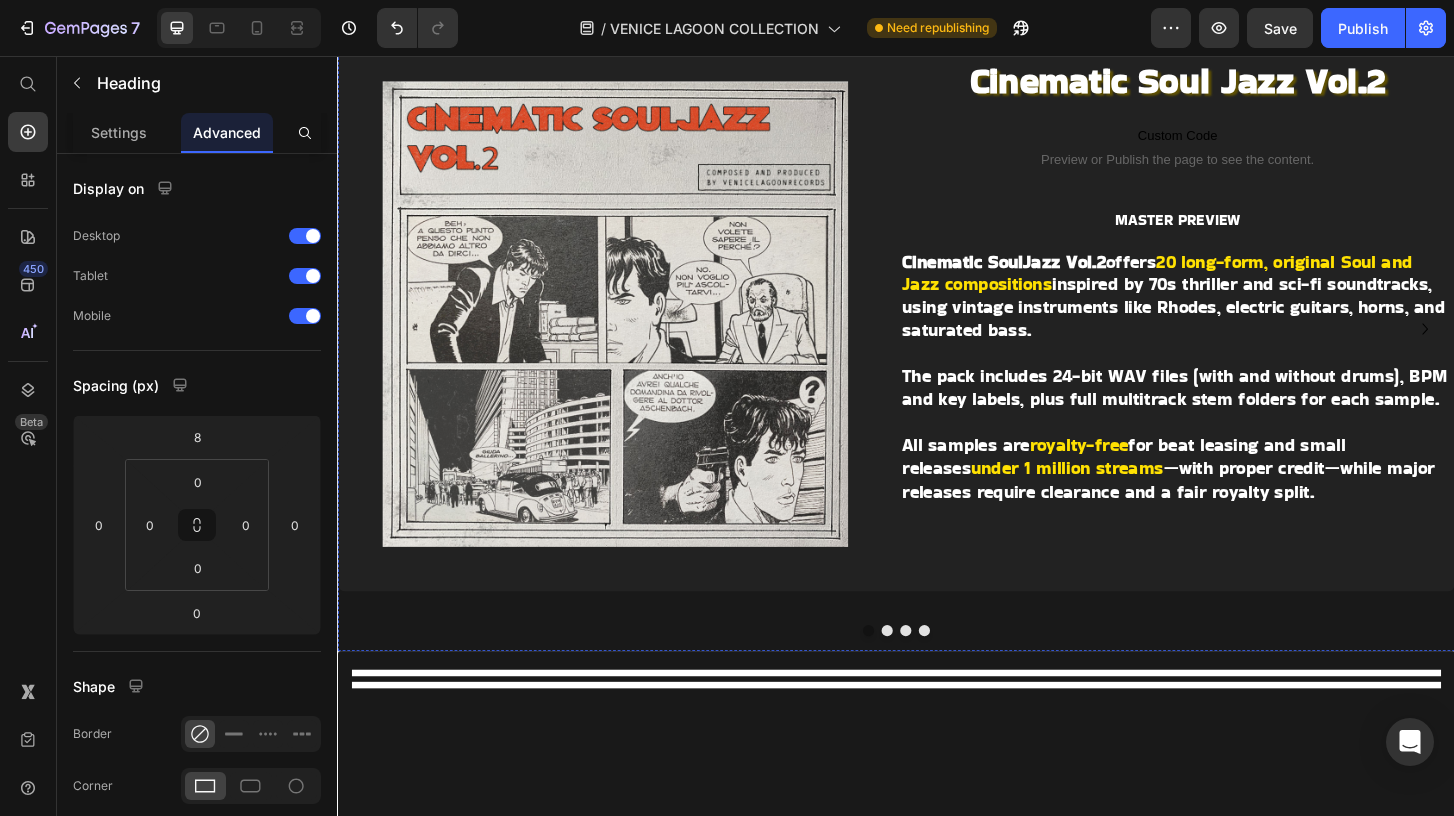 drag, startPoint x: 922, startPoint y: 341, endPoint x: 922, endPoint y: 362, distance: 21 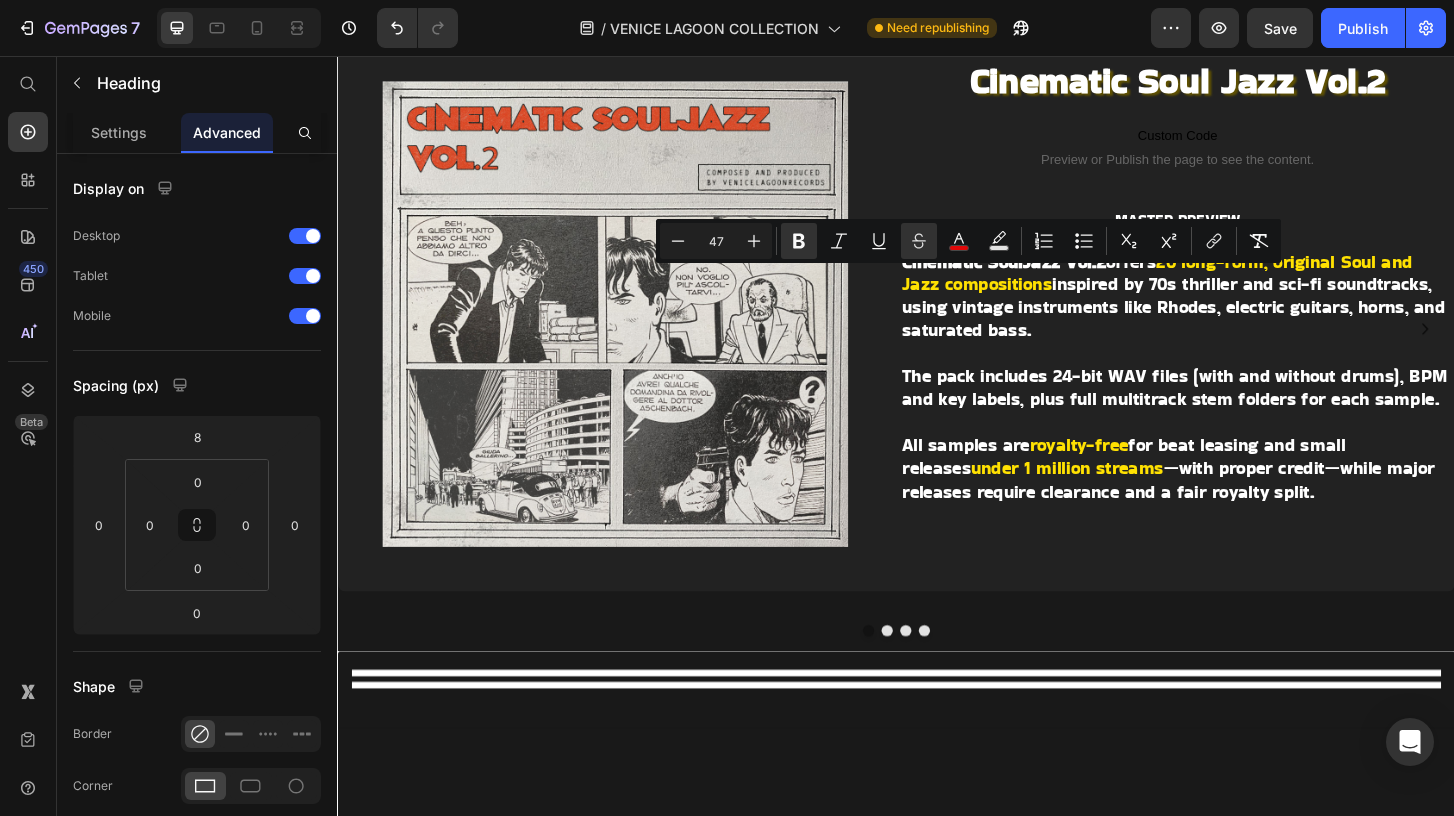 click on "$149.95   $30" at bounding box center [937, -279] 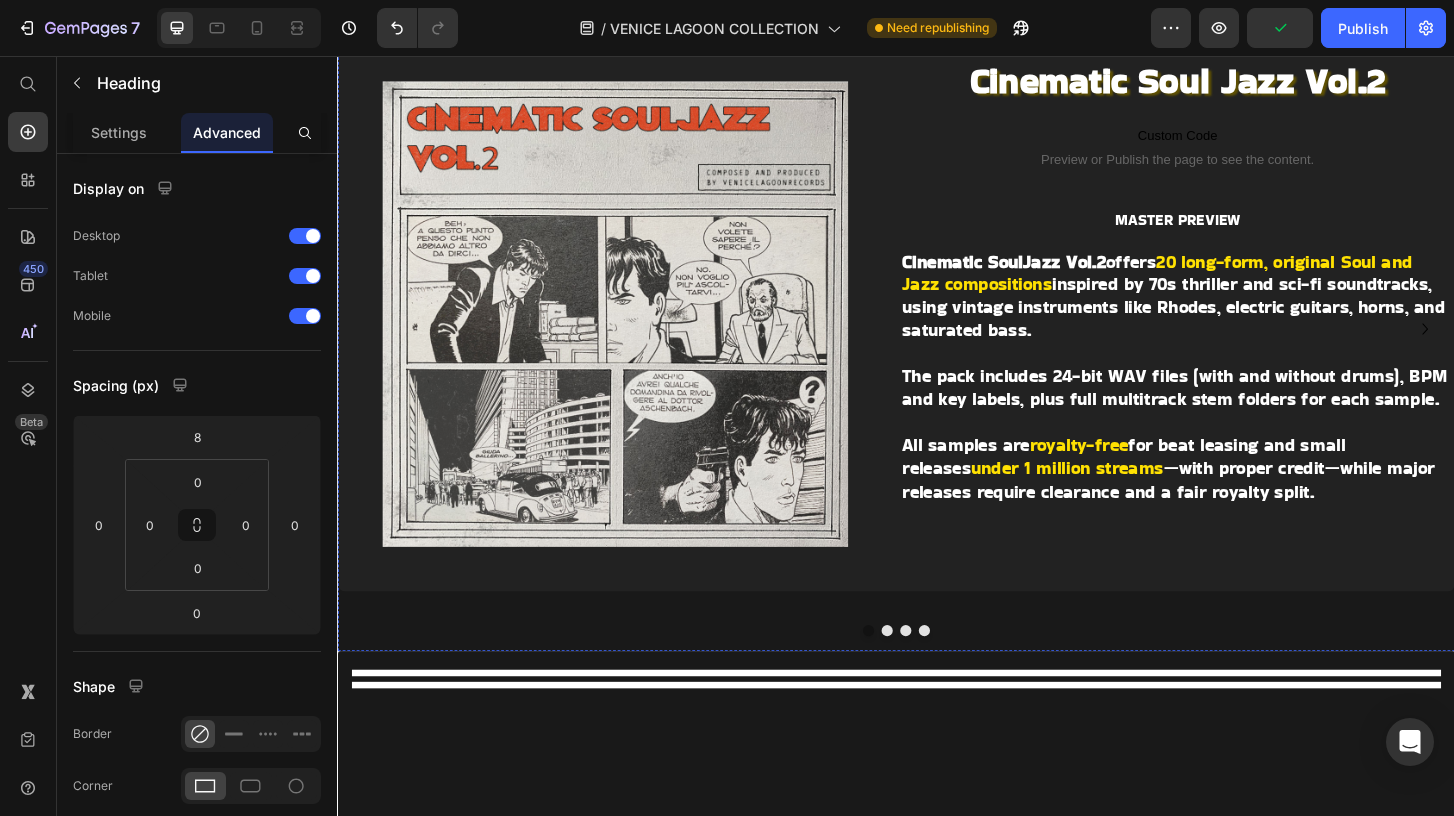 click on "GRAB YOUR COLLECTION HERE Button" at bounding box center (937, -182) 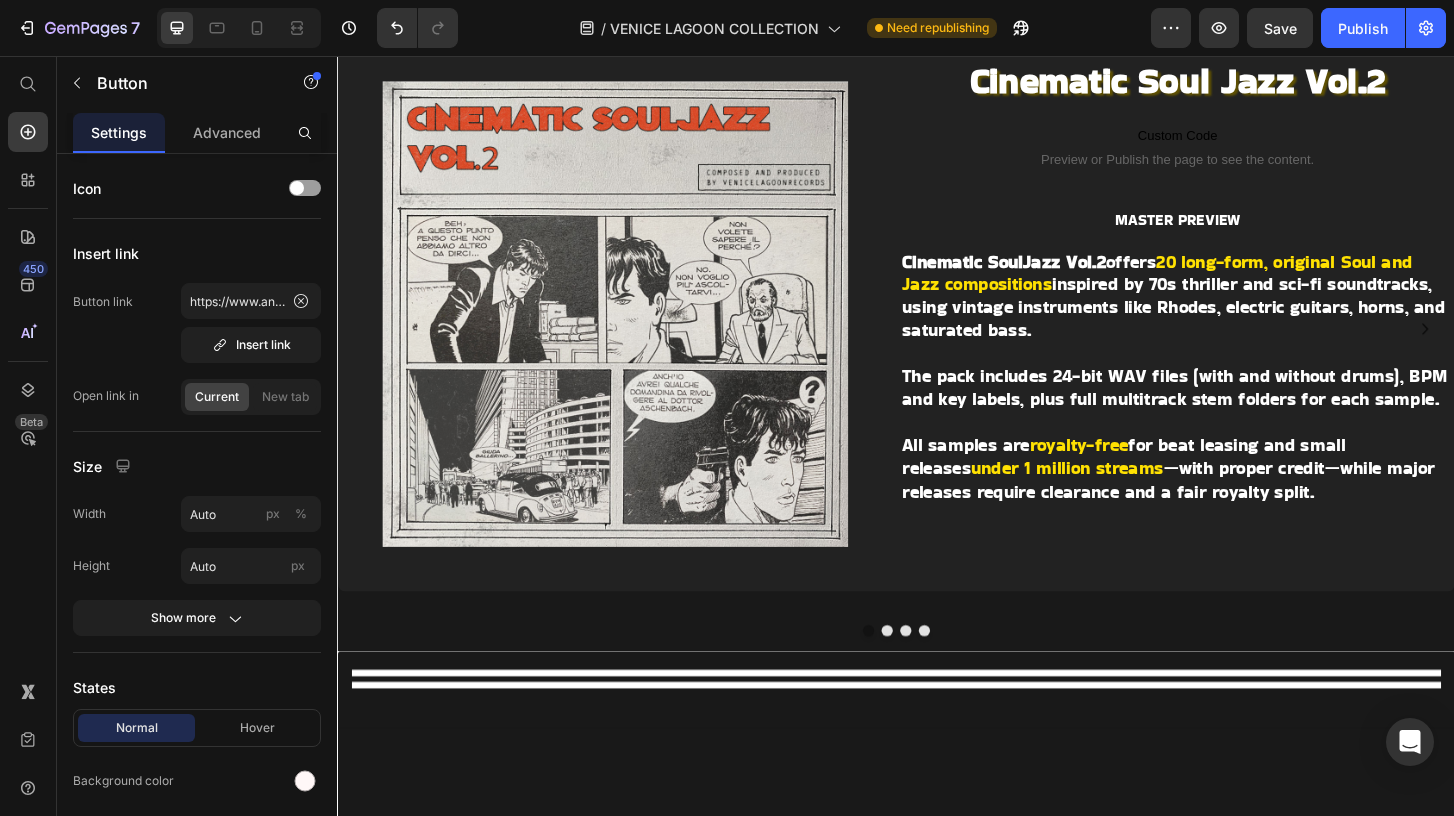 click at bounding box center [978, -282] 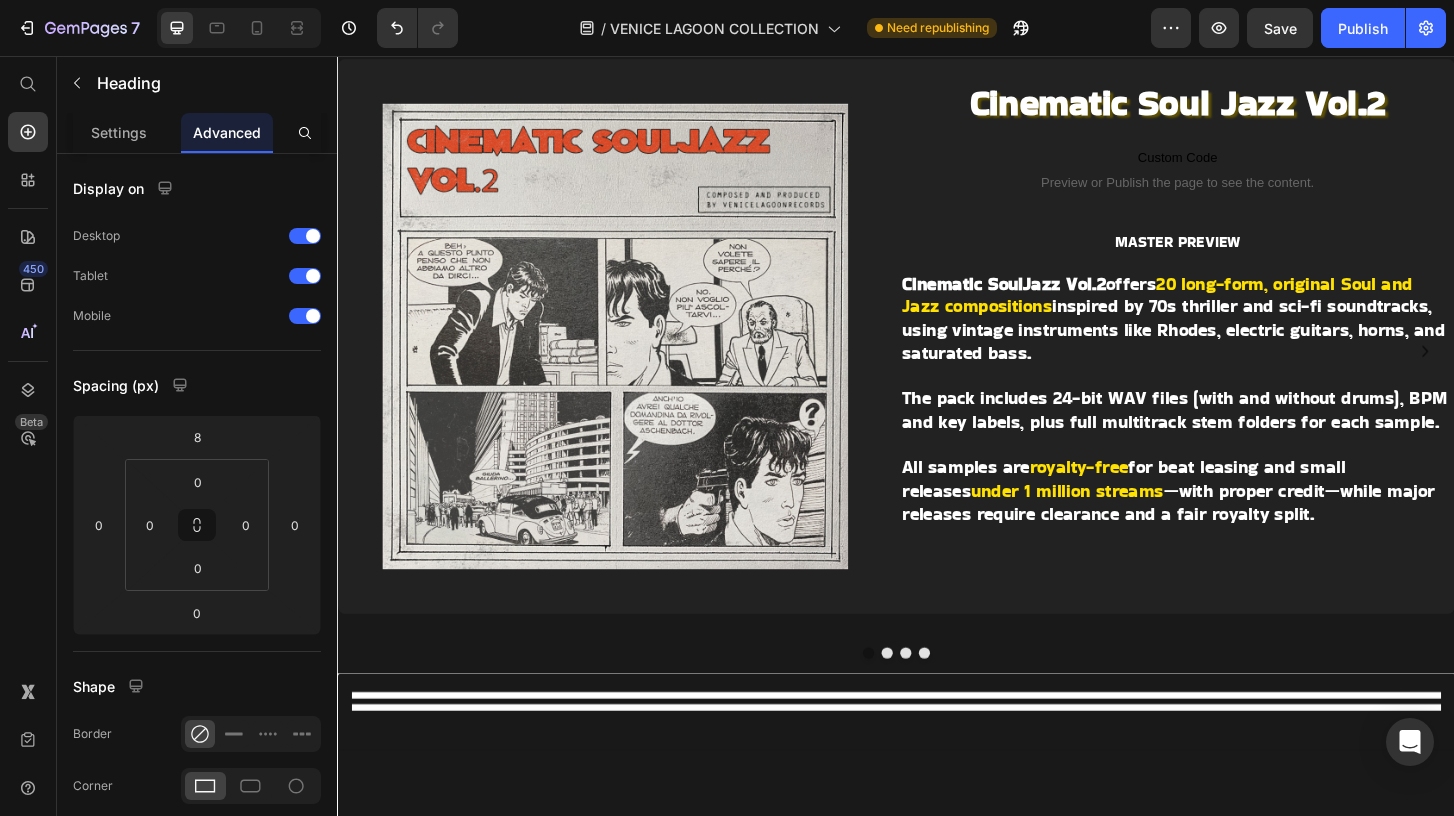 drag, startPoint x: 945, startPoint y: 344, endPoint x: 943, endPoint y: 368, distance: 24.083189 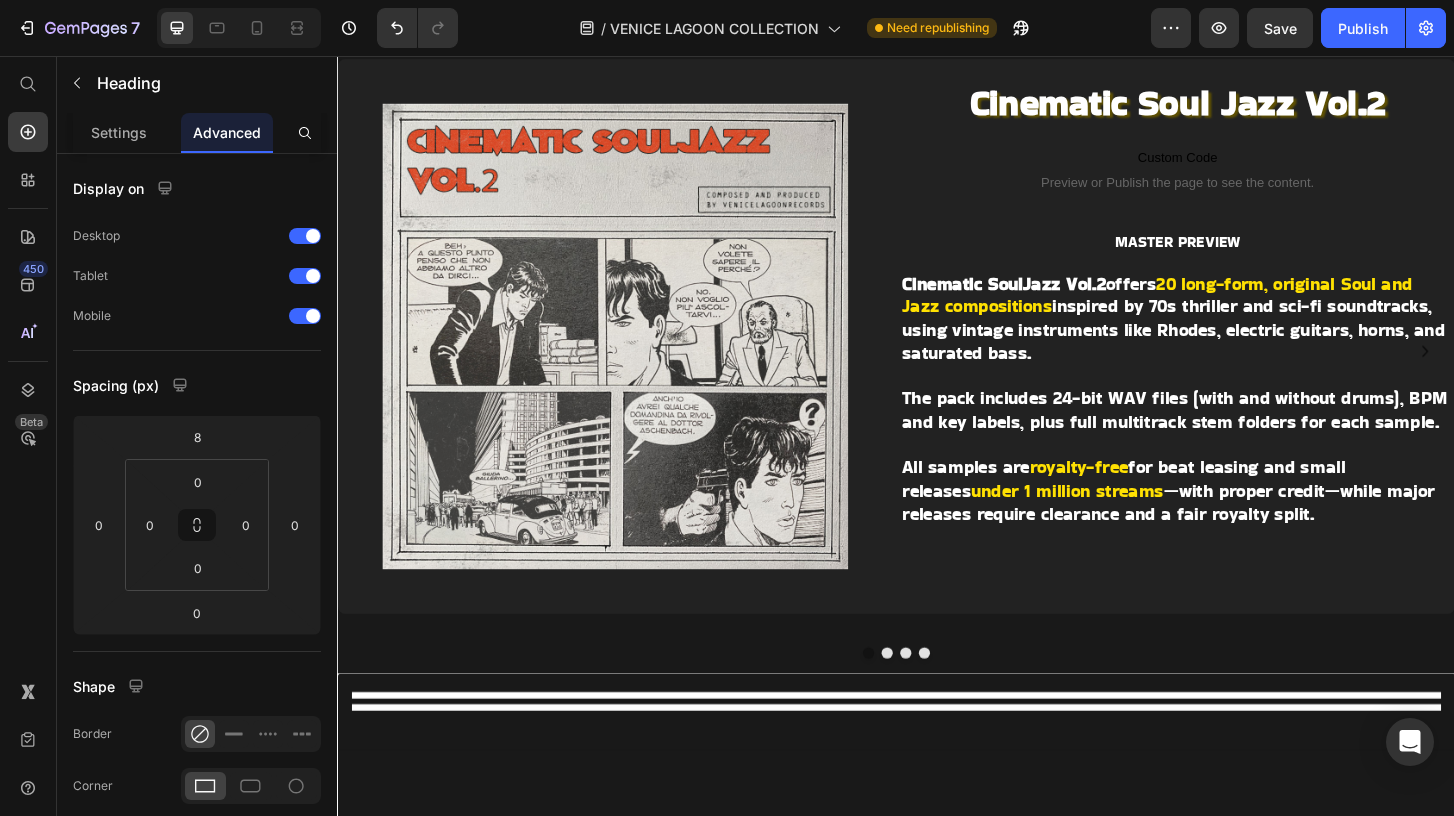 click at bounding box center (937, -233) 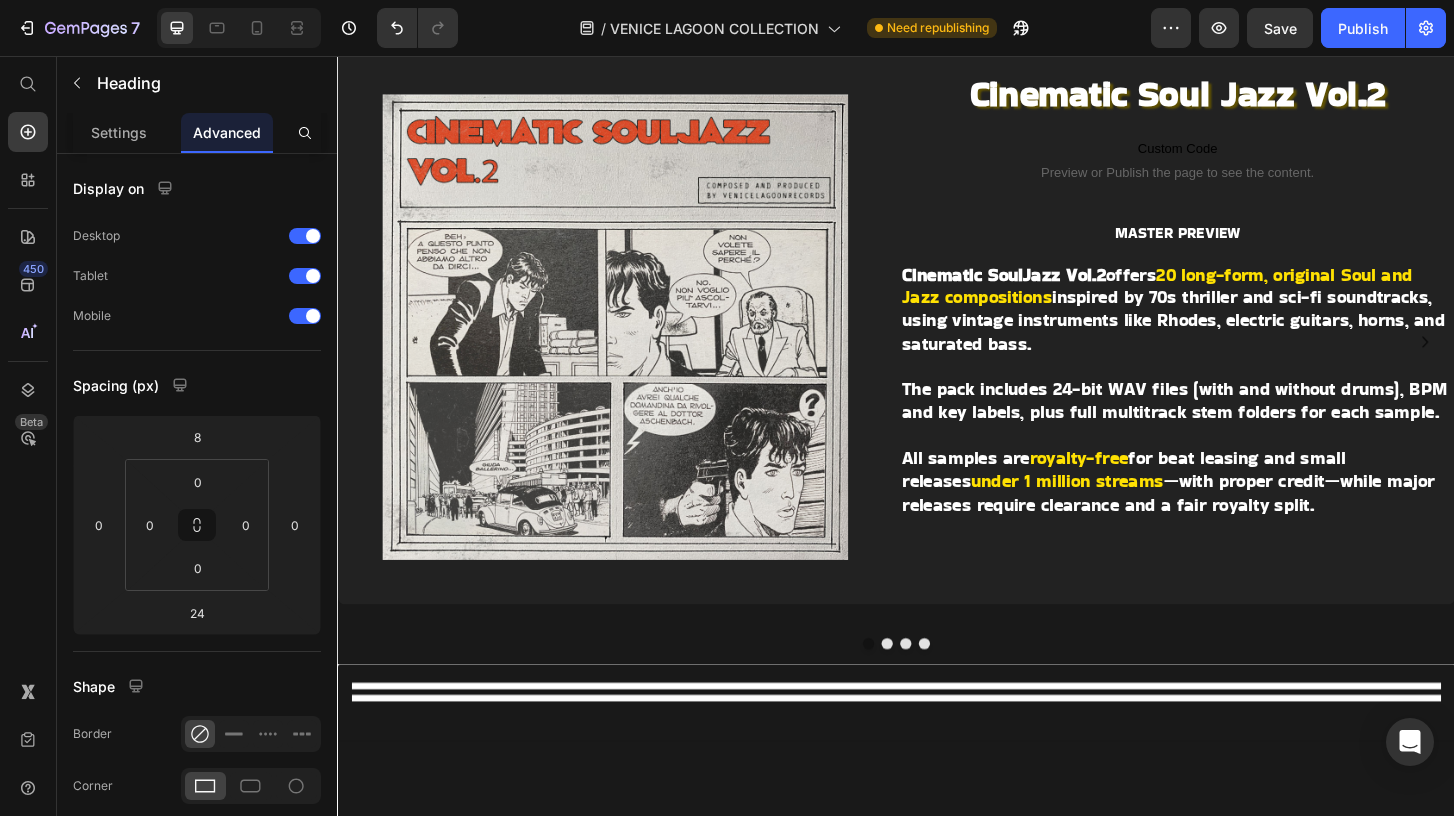 click at bounding box center [937, -243] 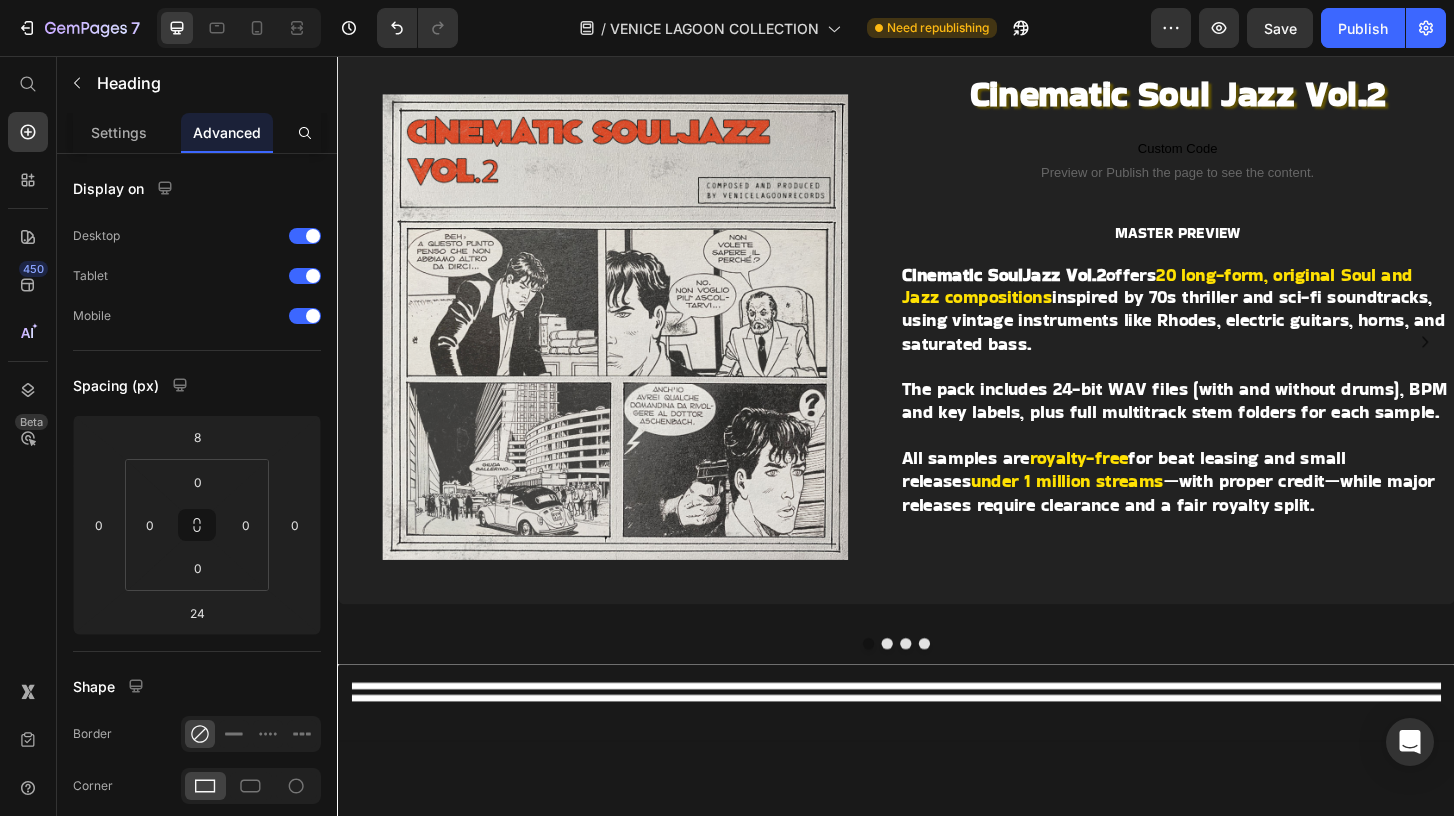 type on "14" 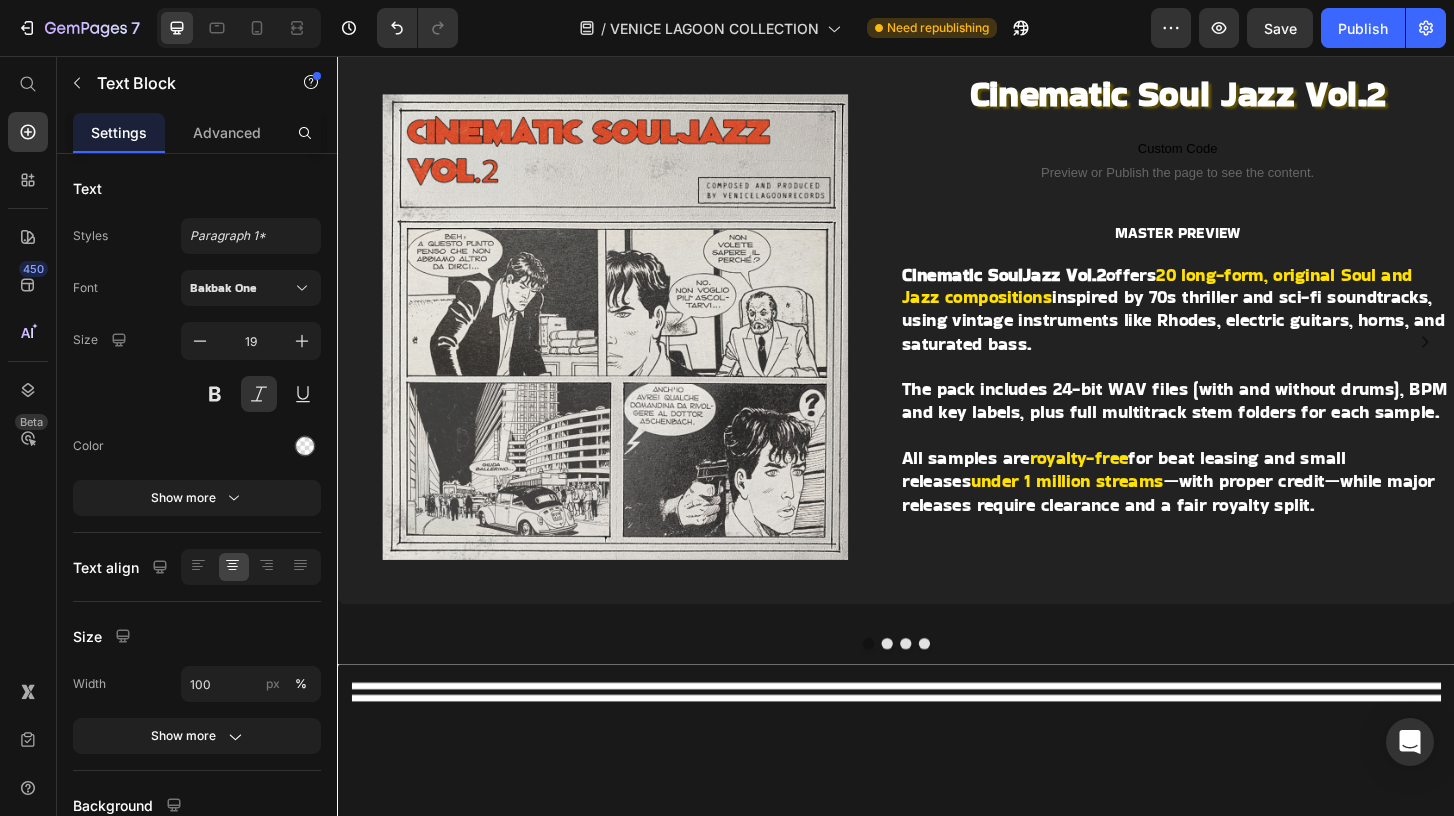 click on "No thanks, continue to checkout" at bounding box center (937, -221) 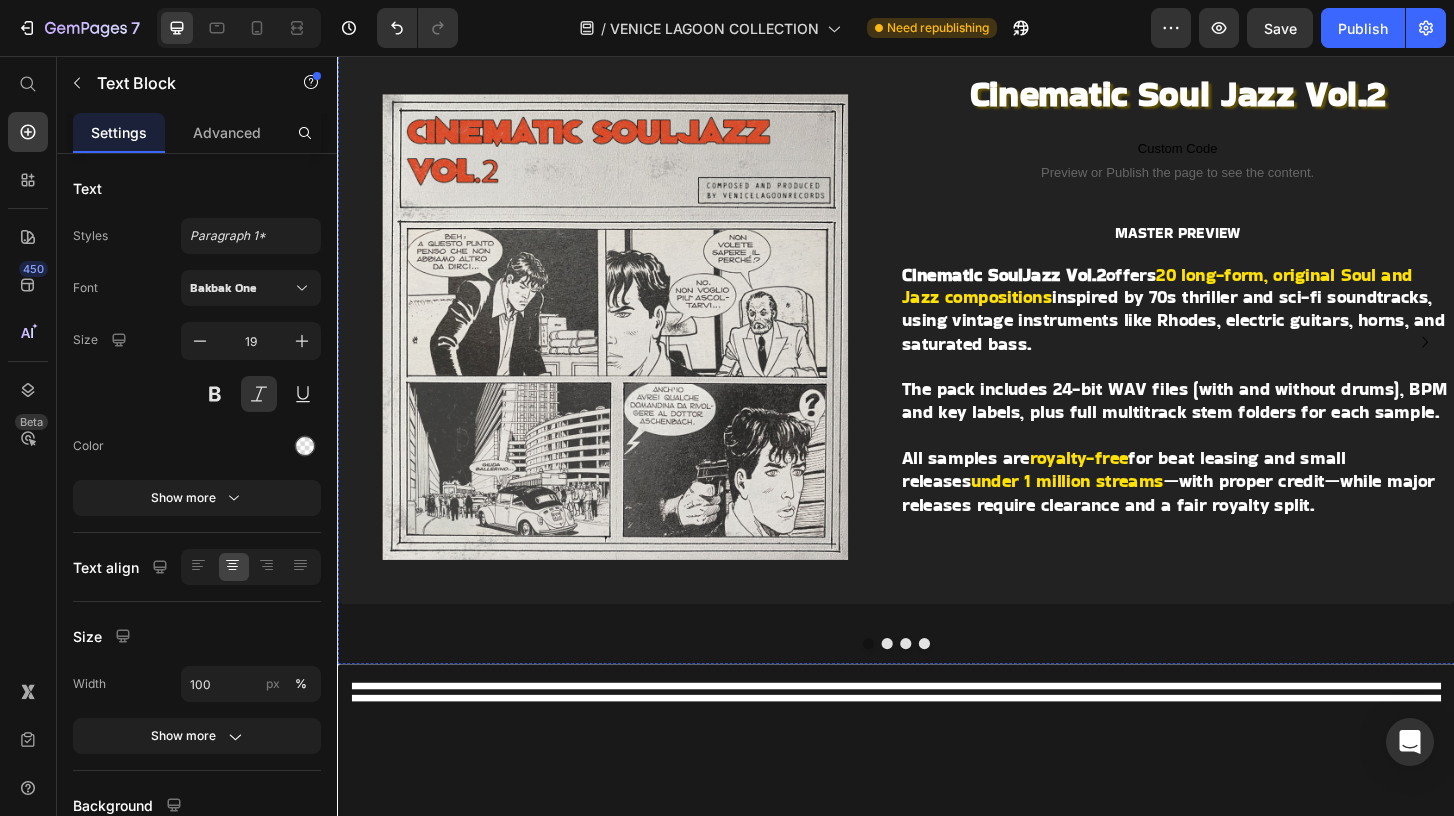 click on "GRAB YOUR COLLECTION HERE Button" at bounding box center [937, -168] 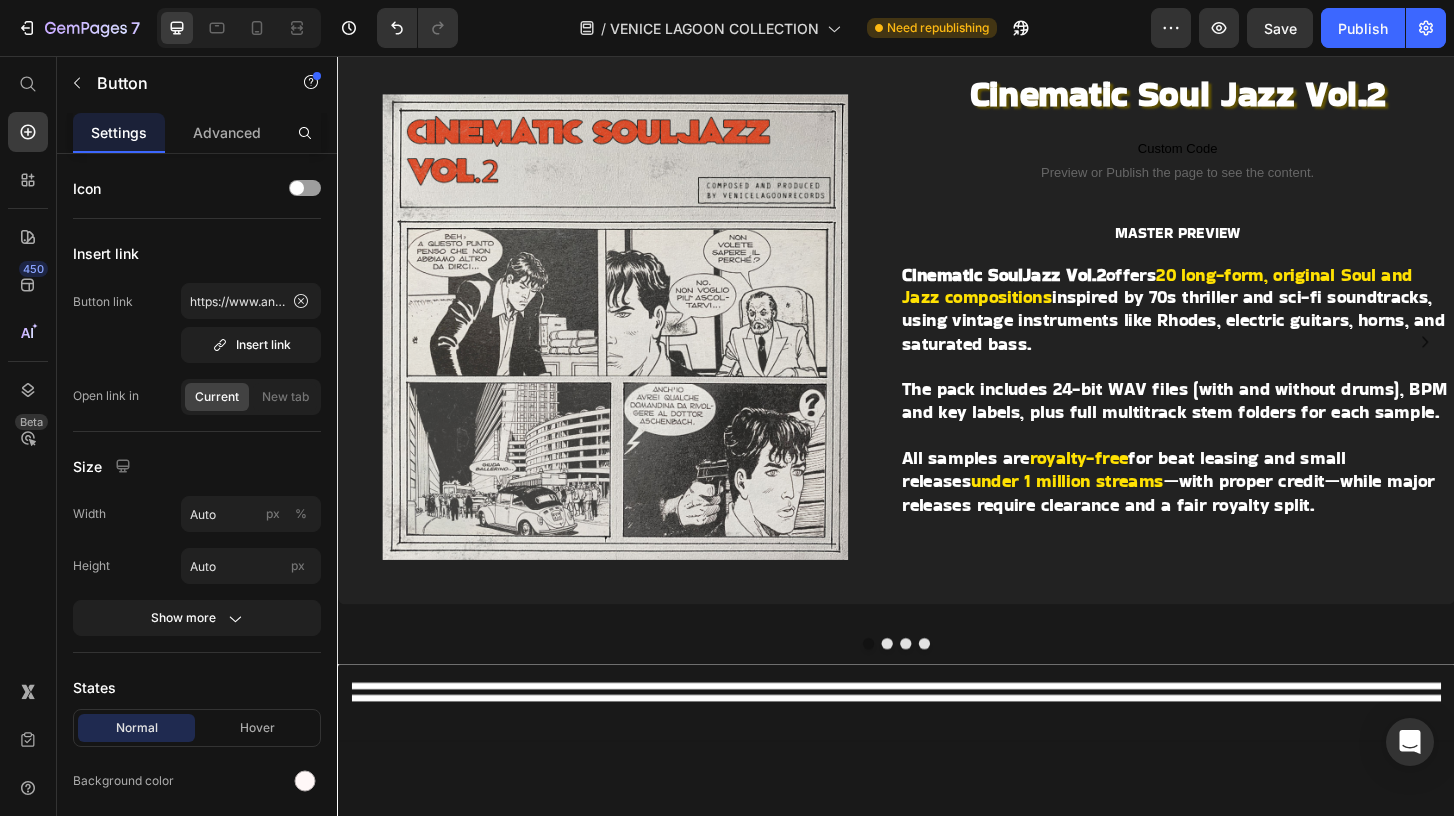 click on "GRAB YOUR COLLECTION HERE Button   0" at bounding box center (937, -168) 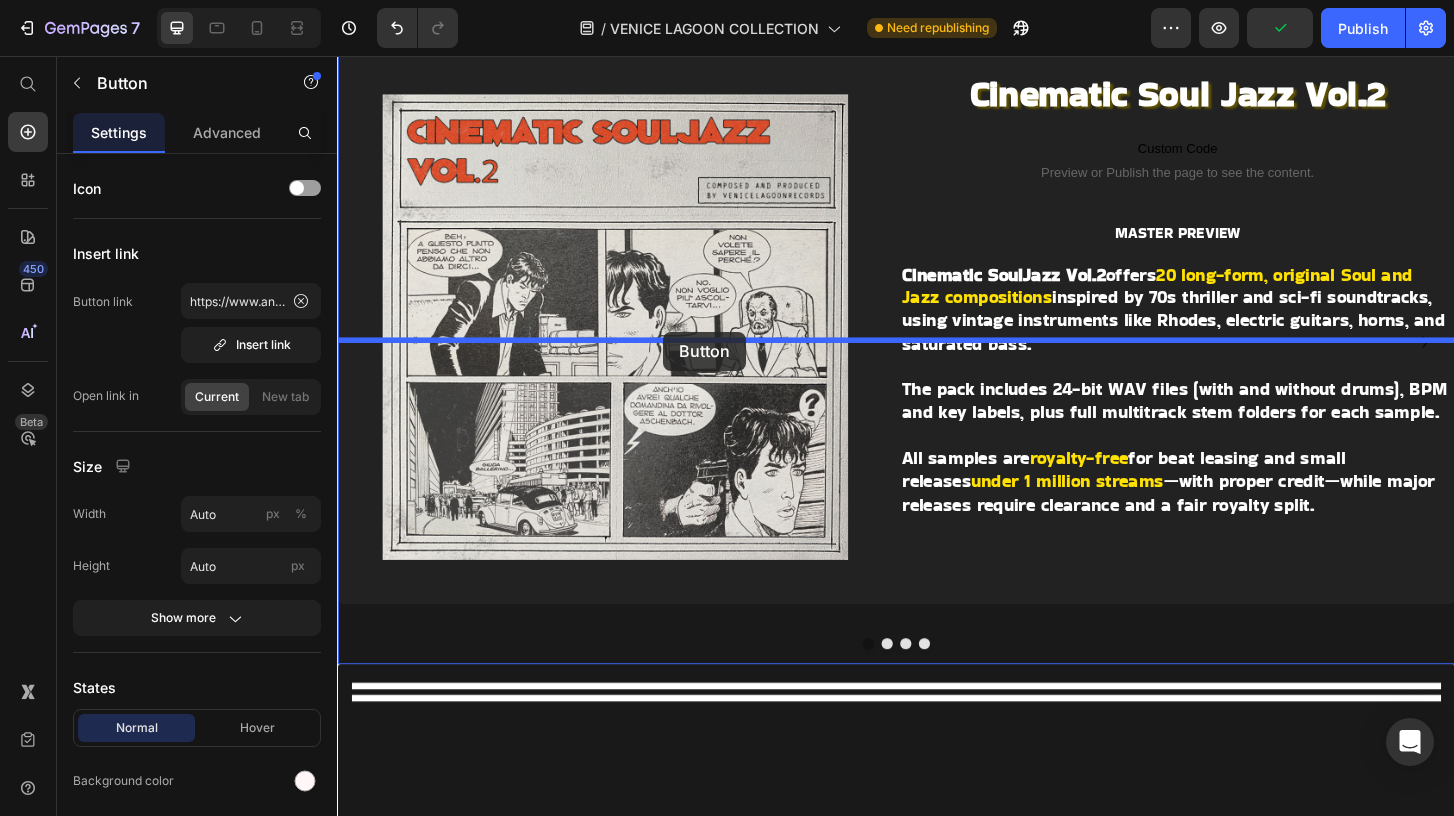 drag, startPoint x: 381, startPoint y: 384, endPoint x: 687, endPoint y: 352, distance: 307.66864 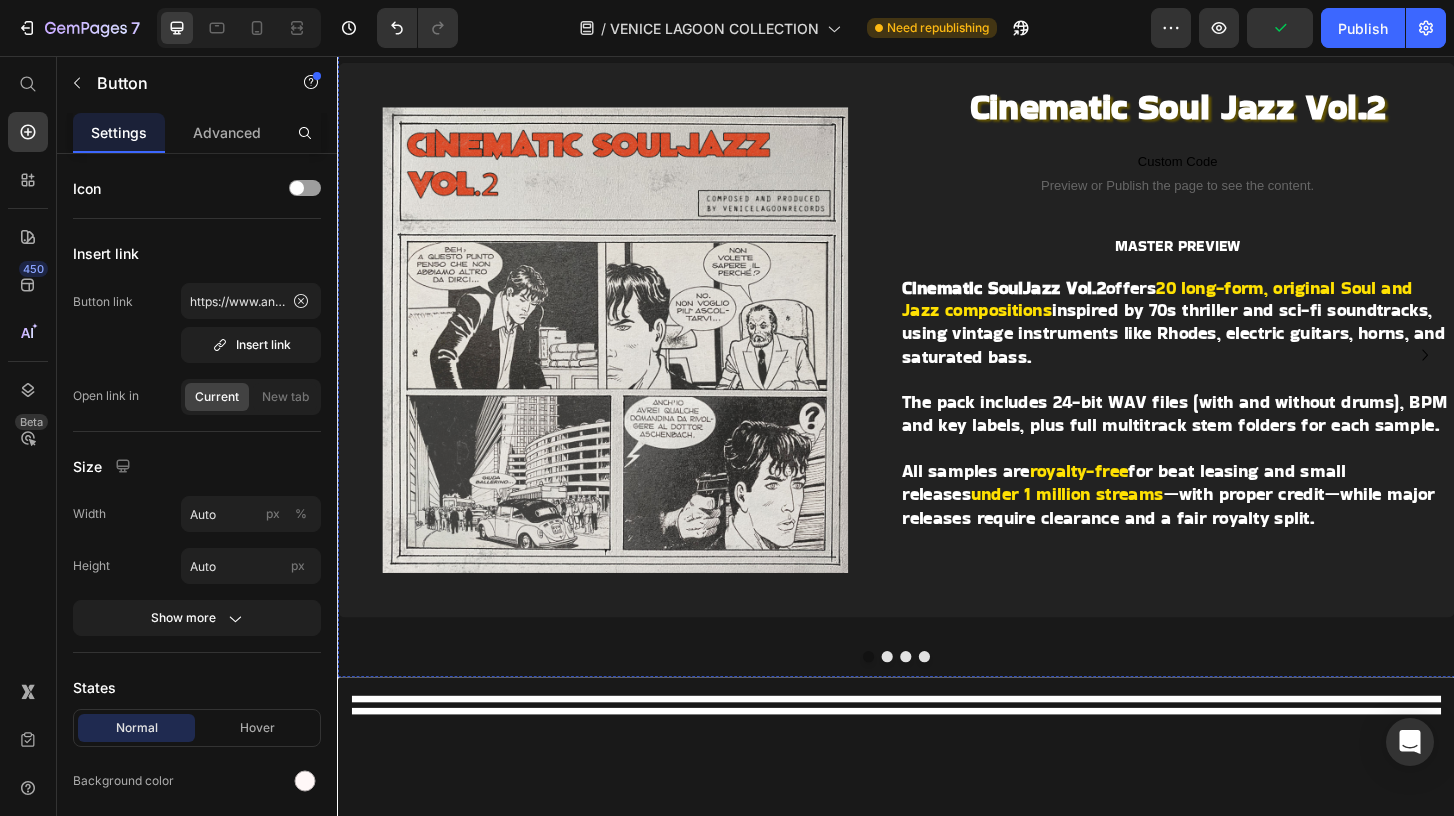 click on "MASSIVE 24GB+ LIBRARY
90+ COMPOSITIONS Item List" at bounding box center [937, -61] 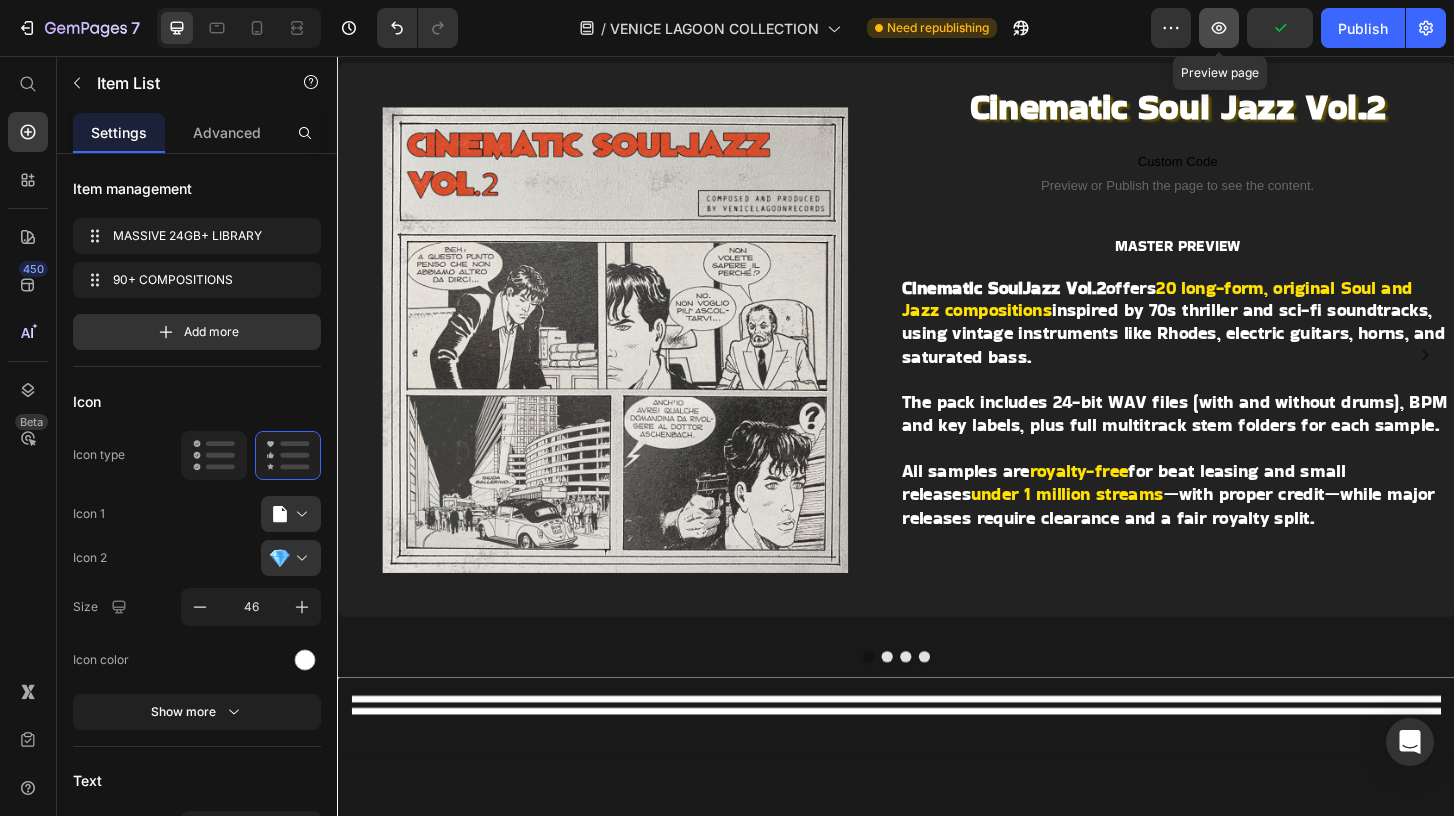 click 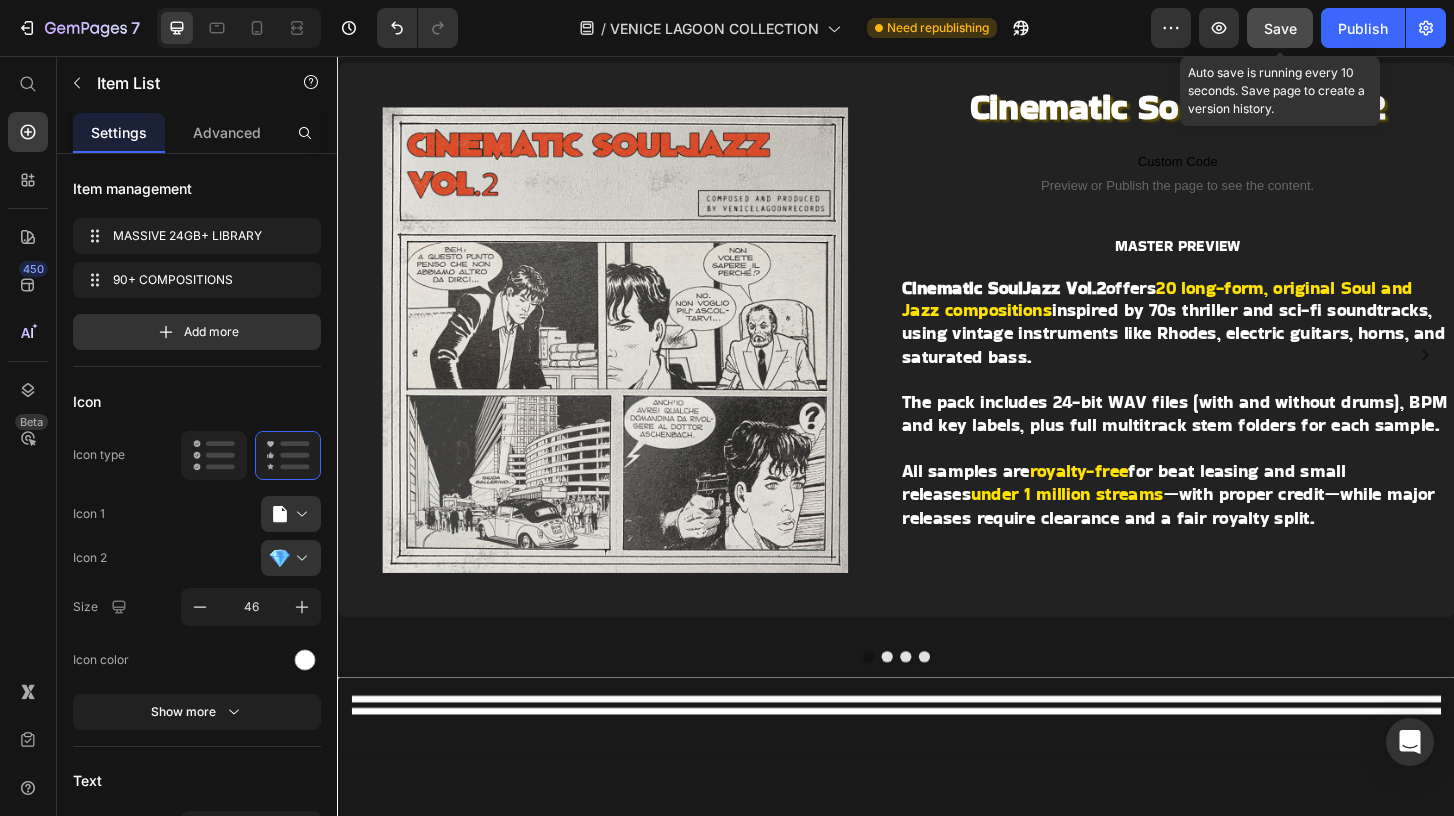 click on "Save" at bounding box center (1280, 28) 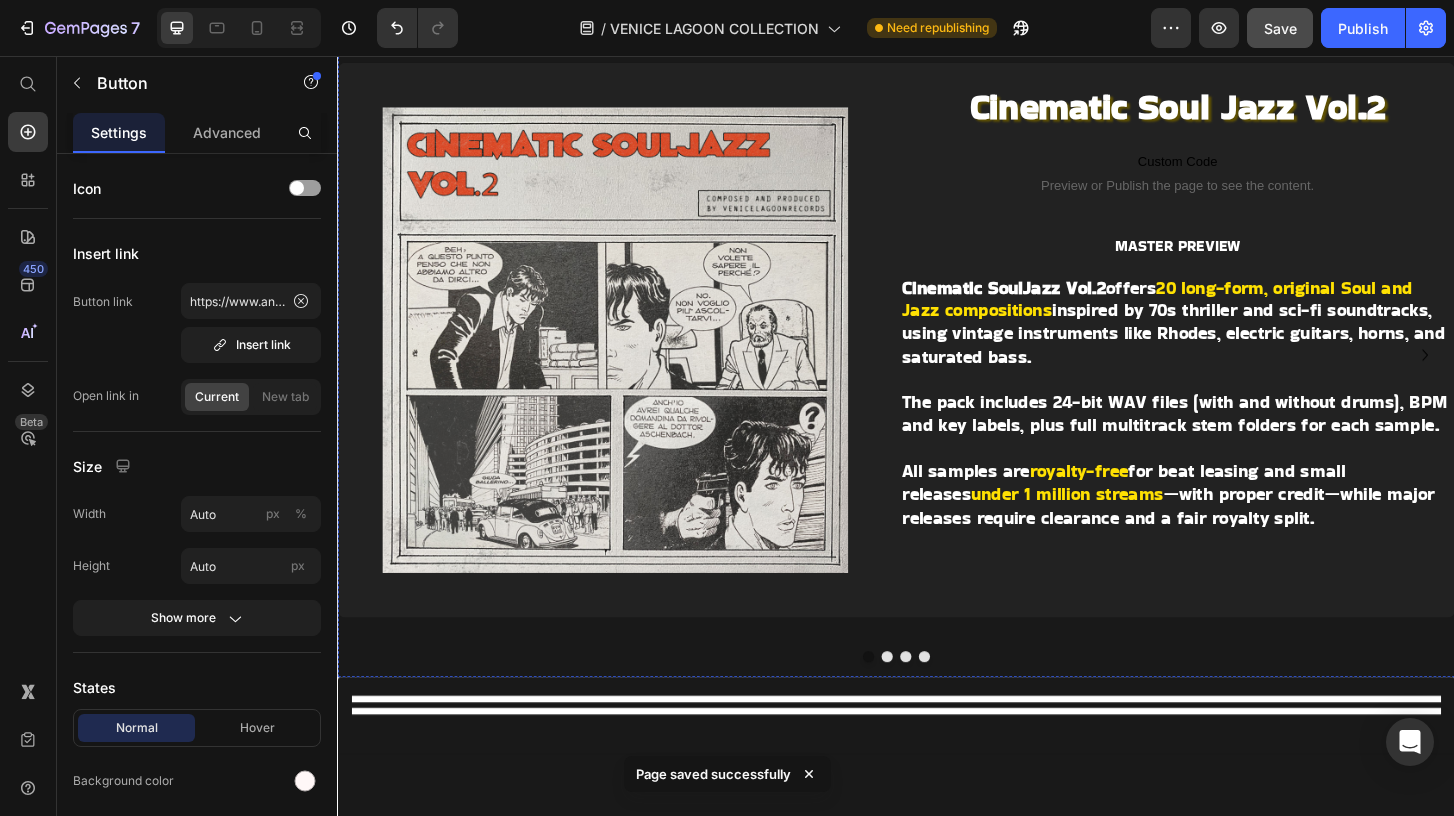 click on "GRAB YOUR COLLECTION HERE Button" at bounding box center [937, -206] 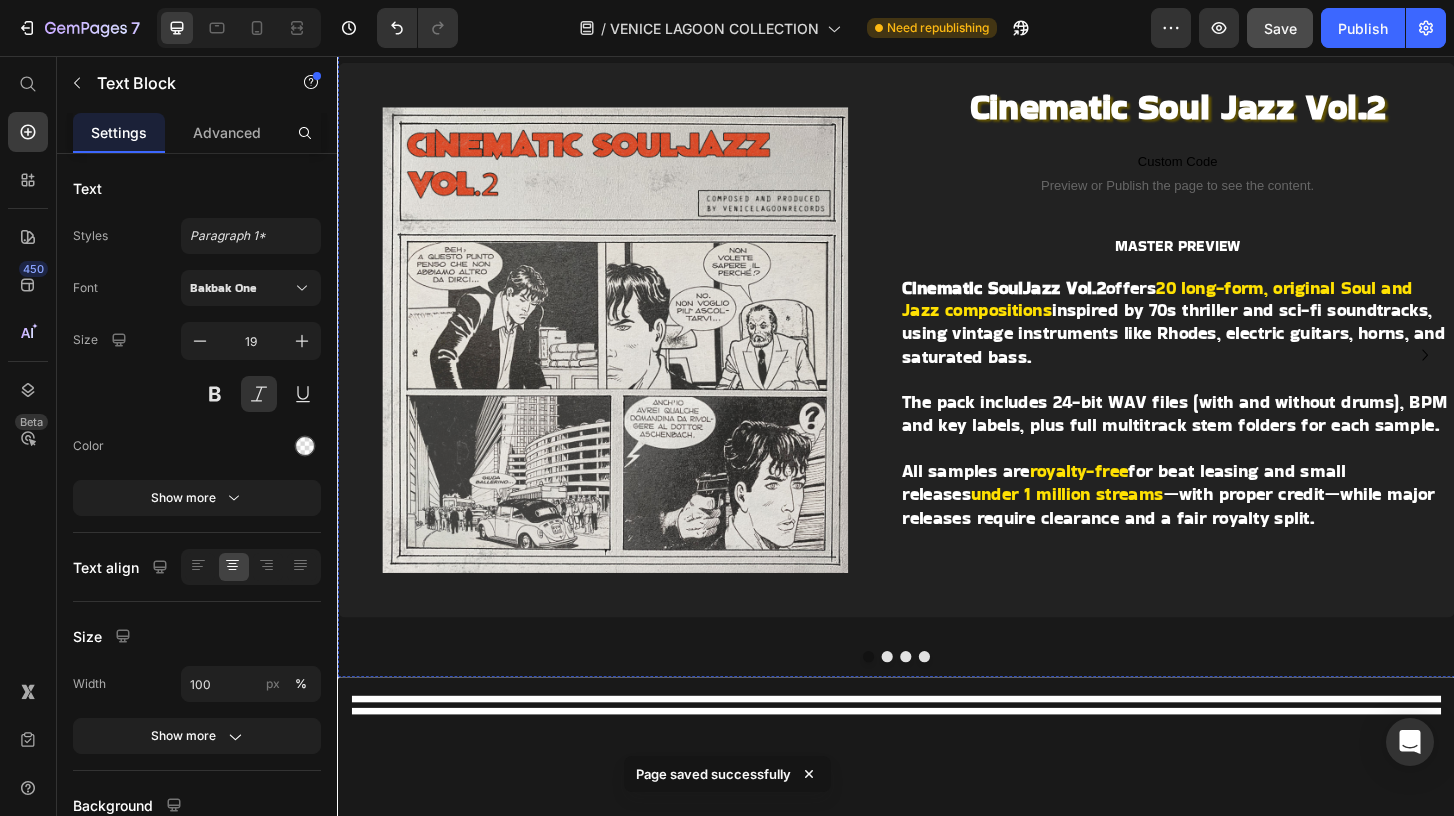 click on "No thanks, continue to checkout" at bounding box center (937, -138) 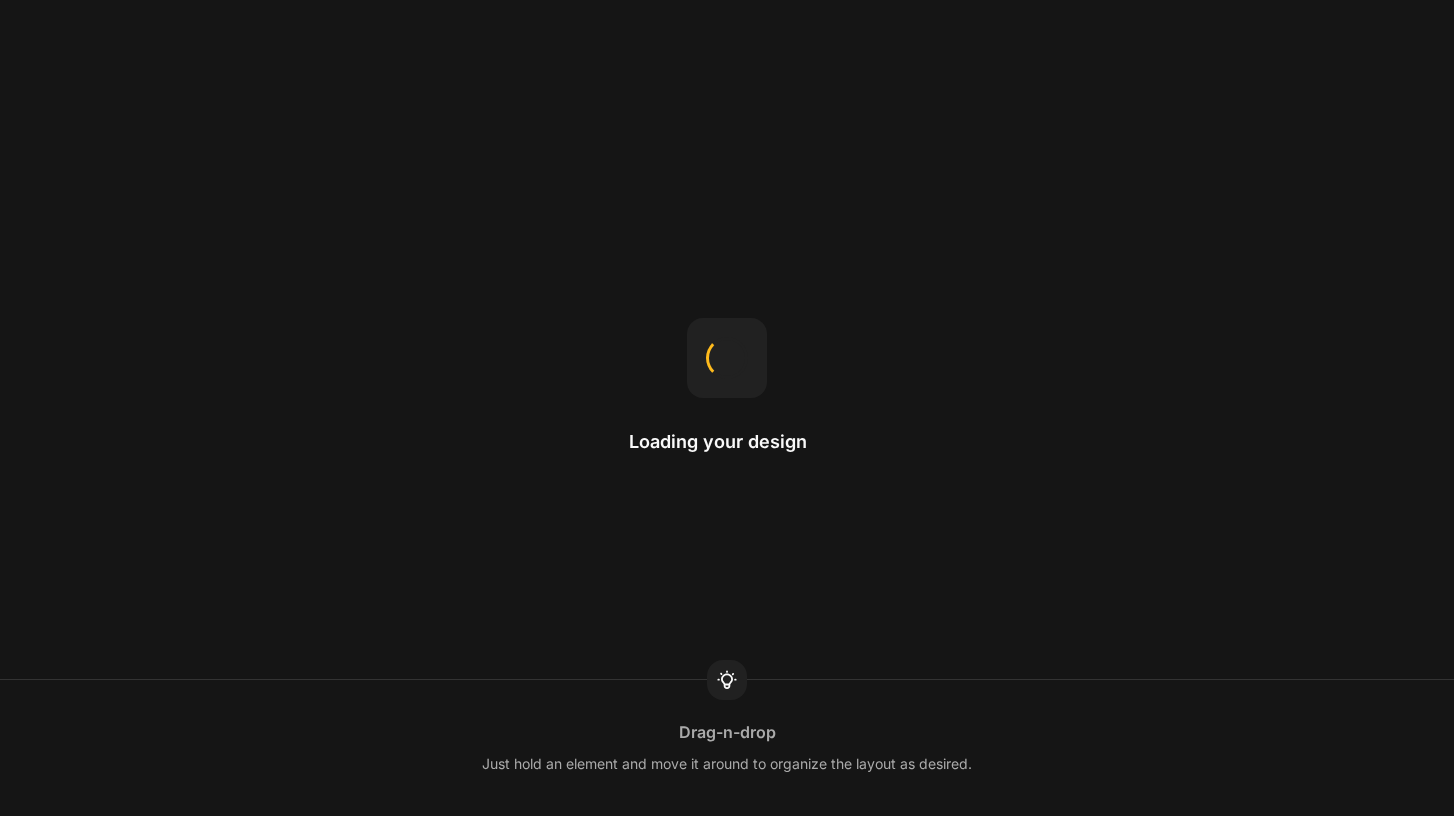 scroll, scrollTop: 0, scrollLeft: 0, axis: both 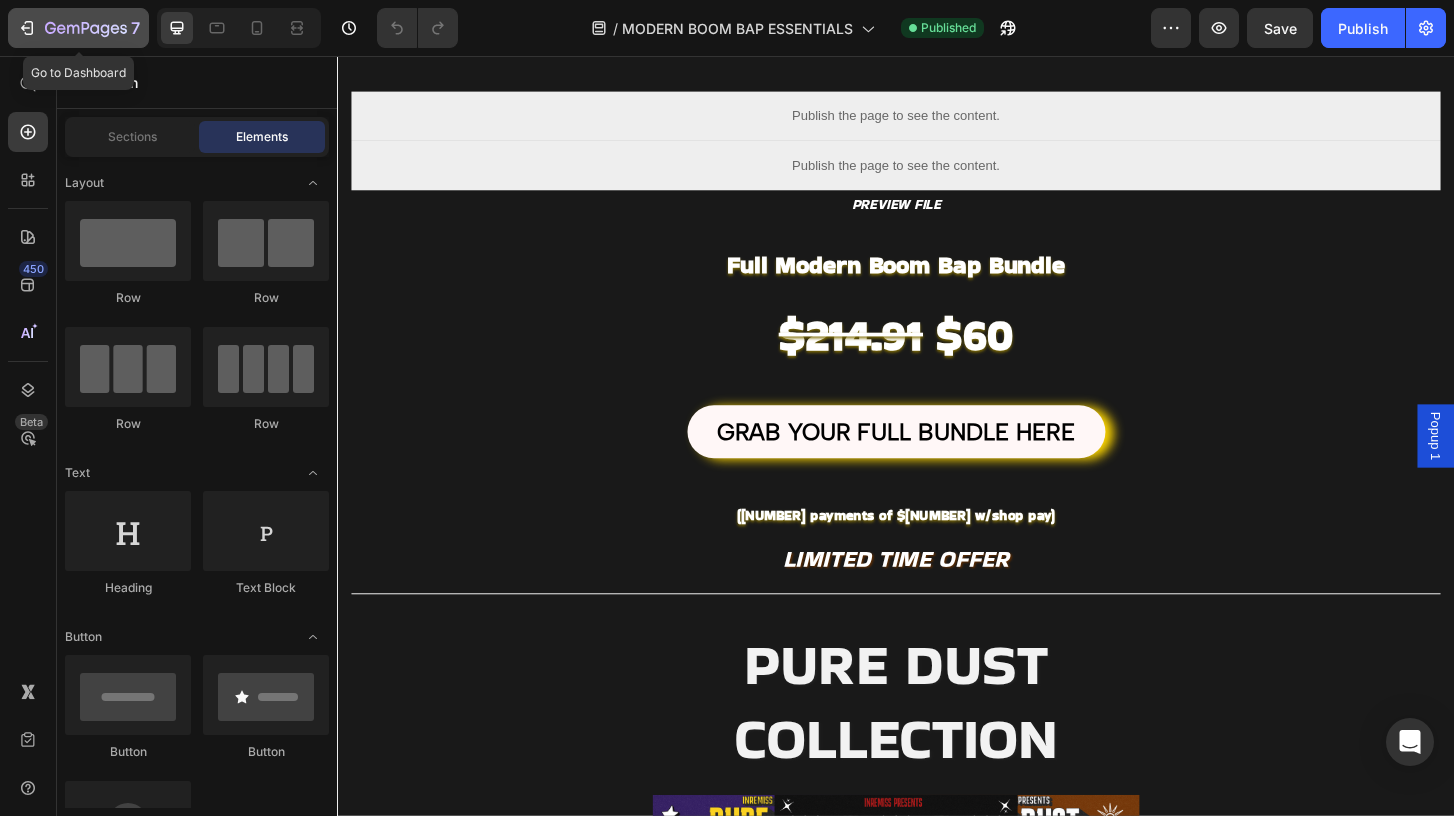 click 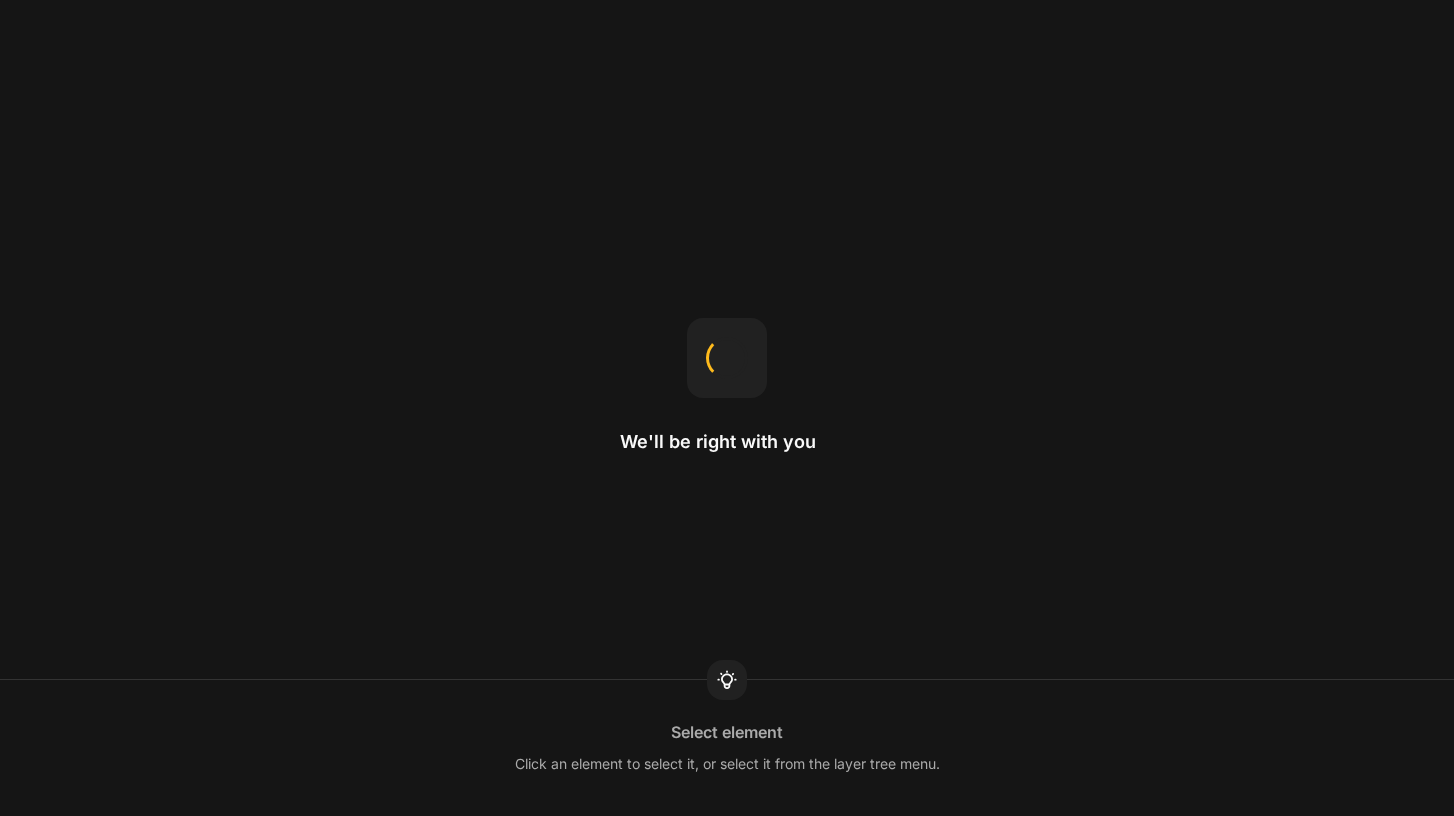 scroll, scrollTop: 0, scrollLeft: 0, axis: both 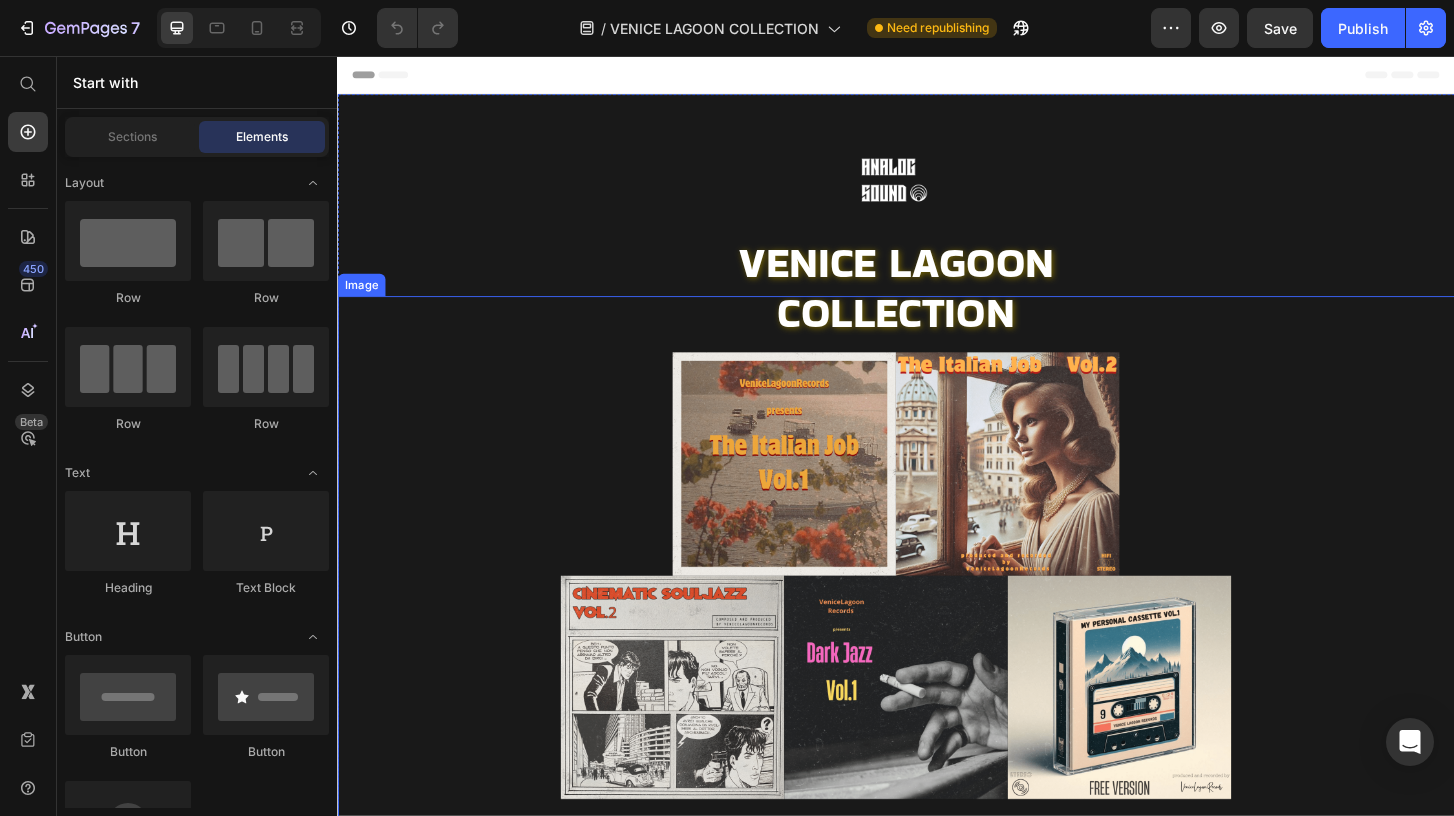 click at bounding box center (937, 614) 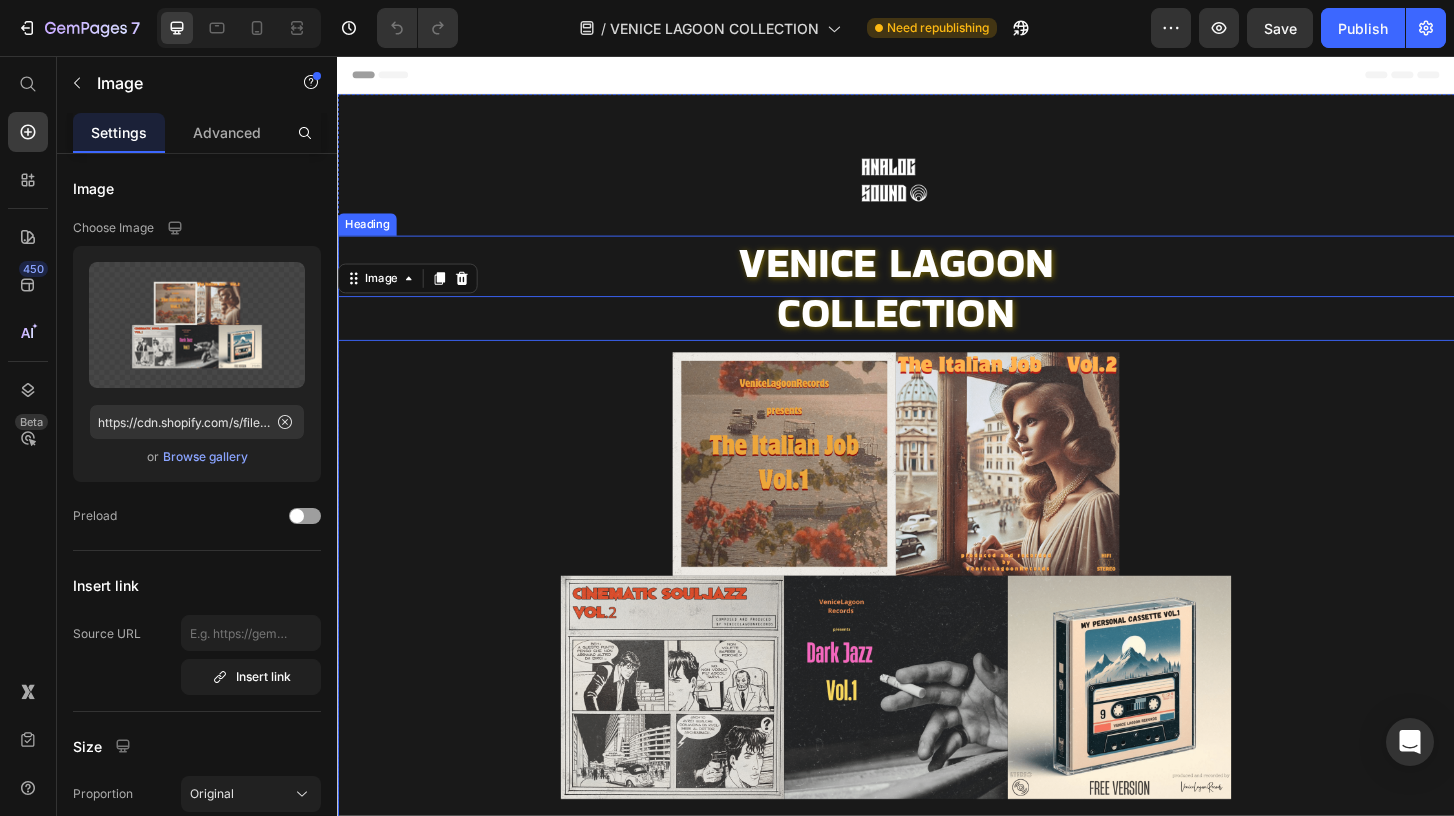 click on "VENICE LAGOON" at bounding box center [937, 277] 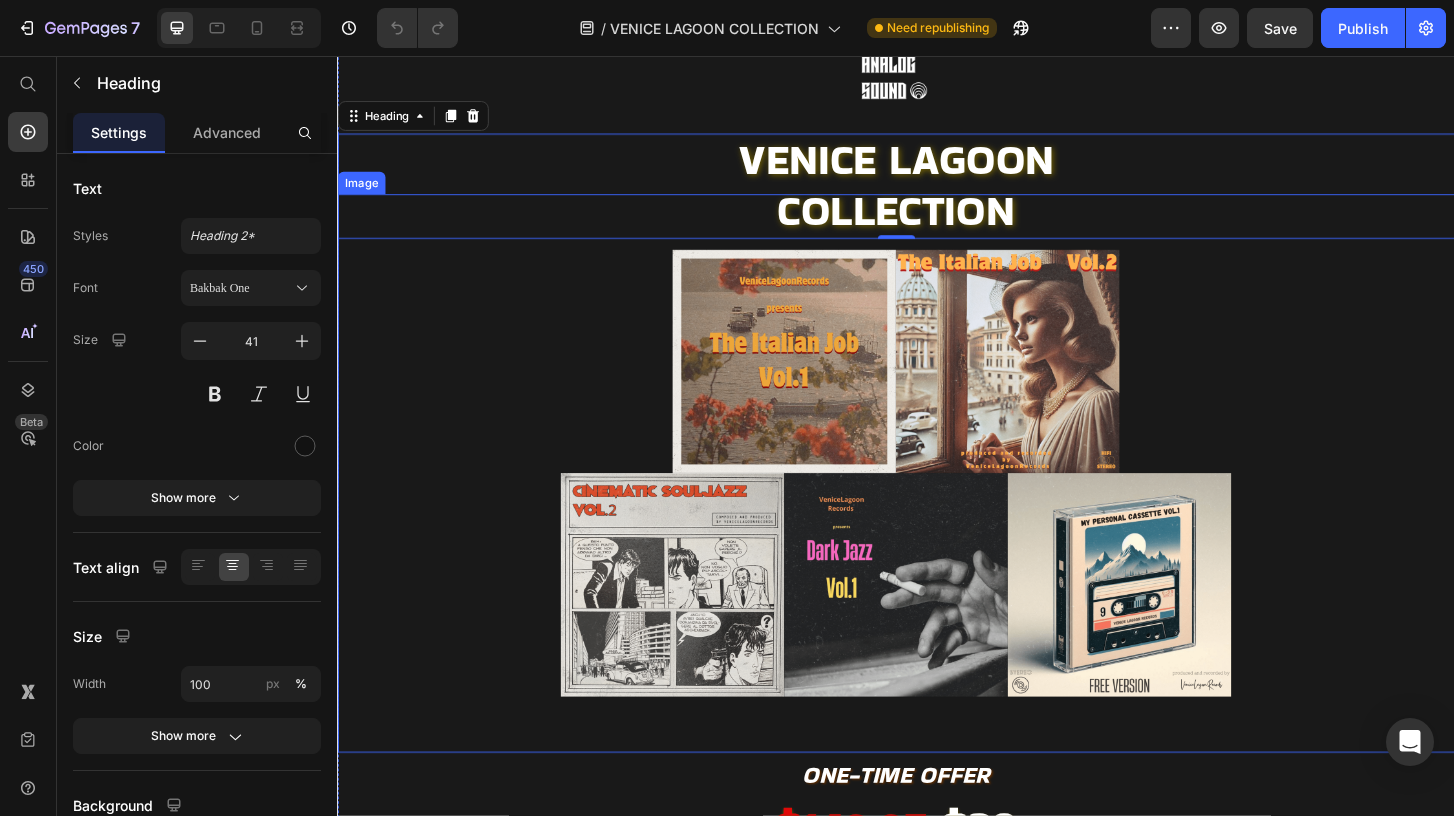 scroll, scrollTop: 257, scrollLeft: 0, axis: vertical 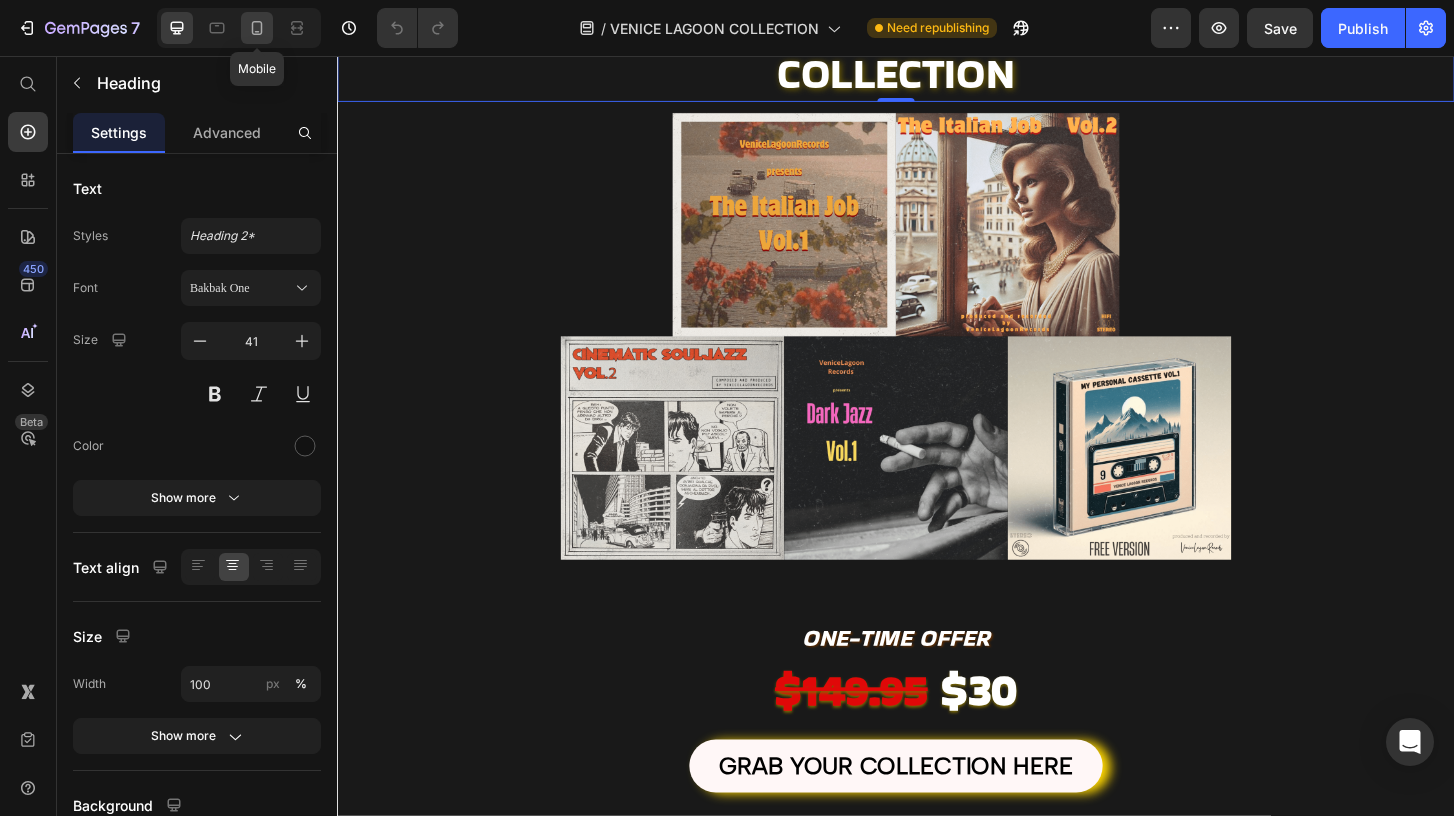 click 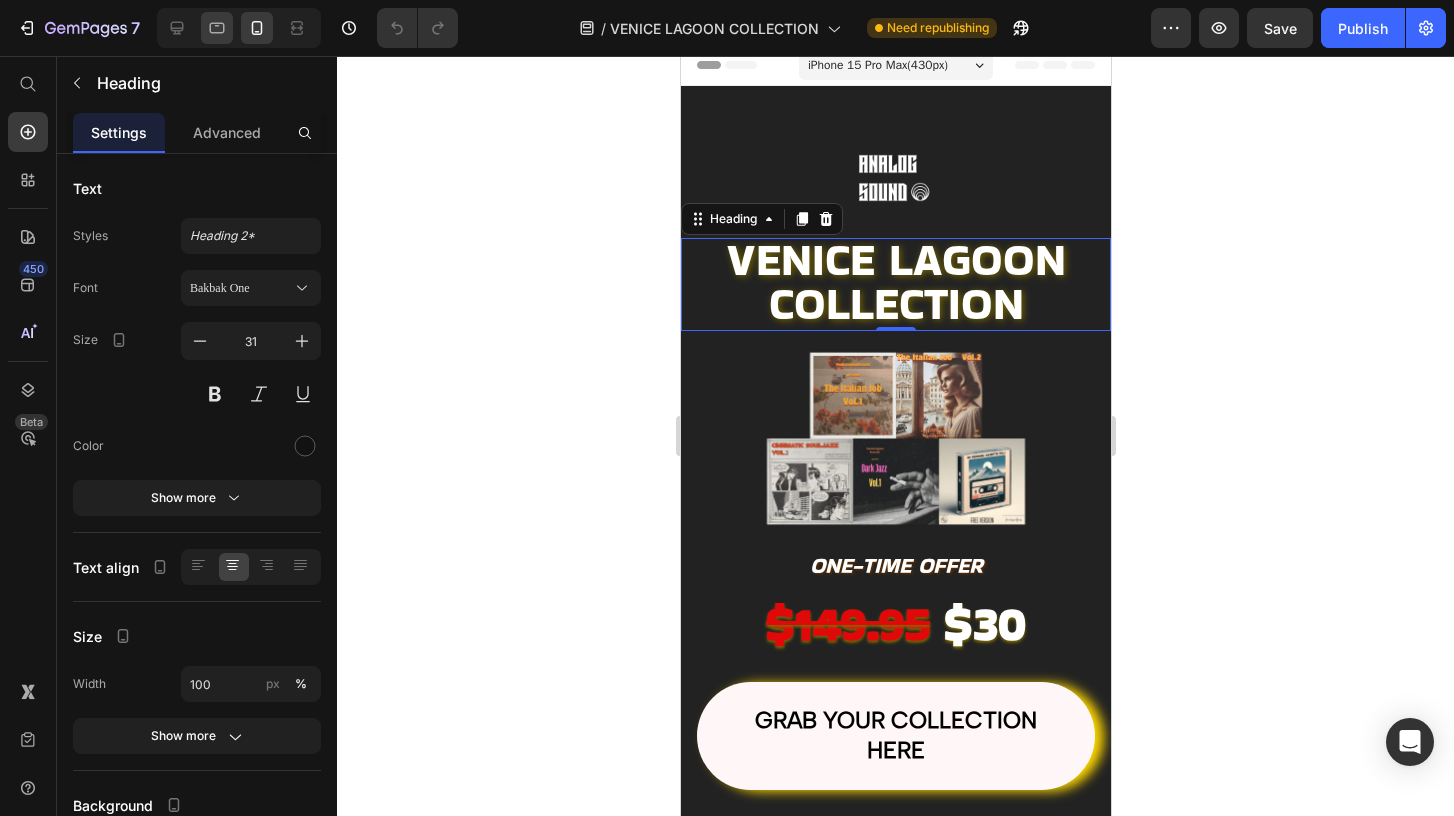 scroll, scrollTop: 0, scrollLeft: 0, axis: both 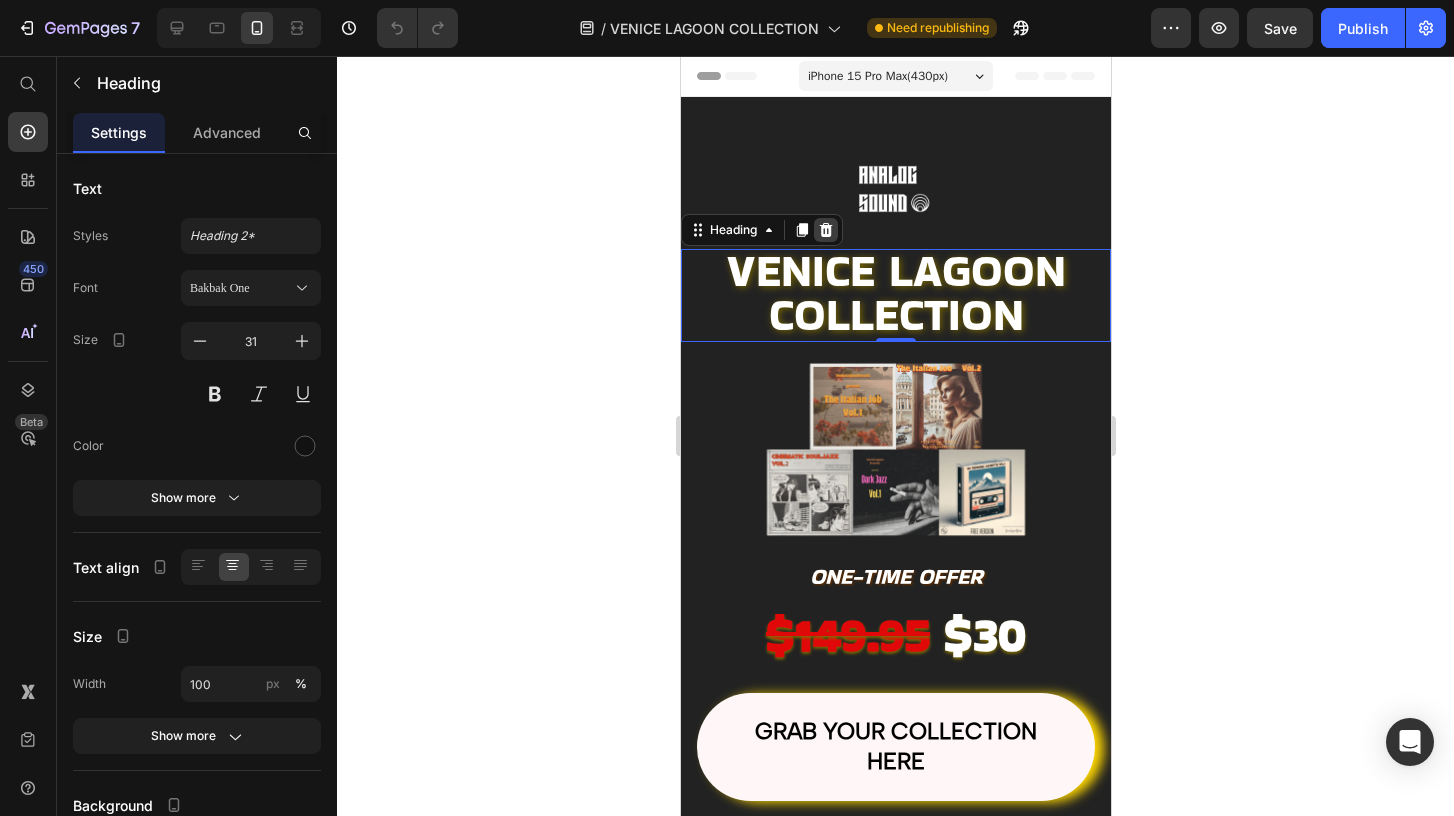 click 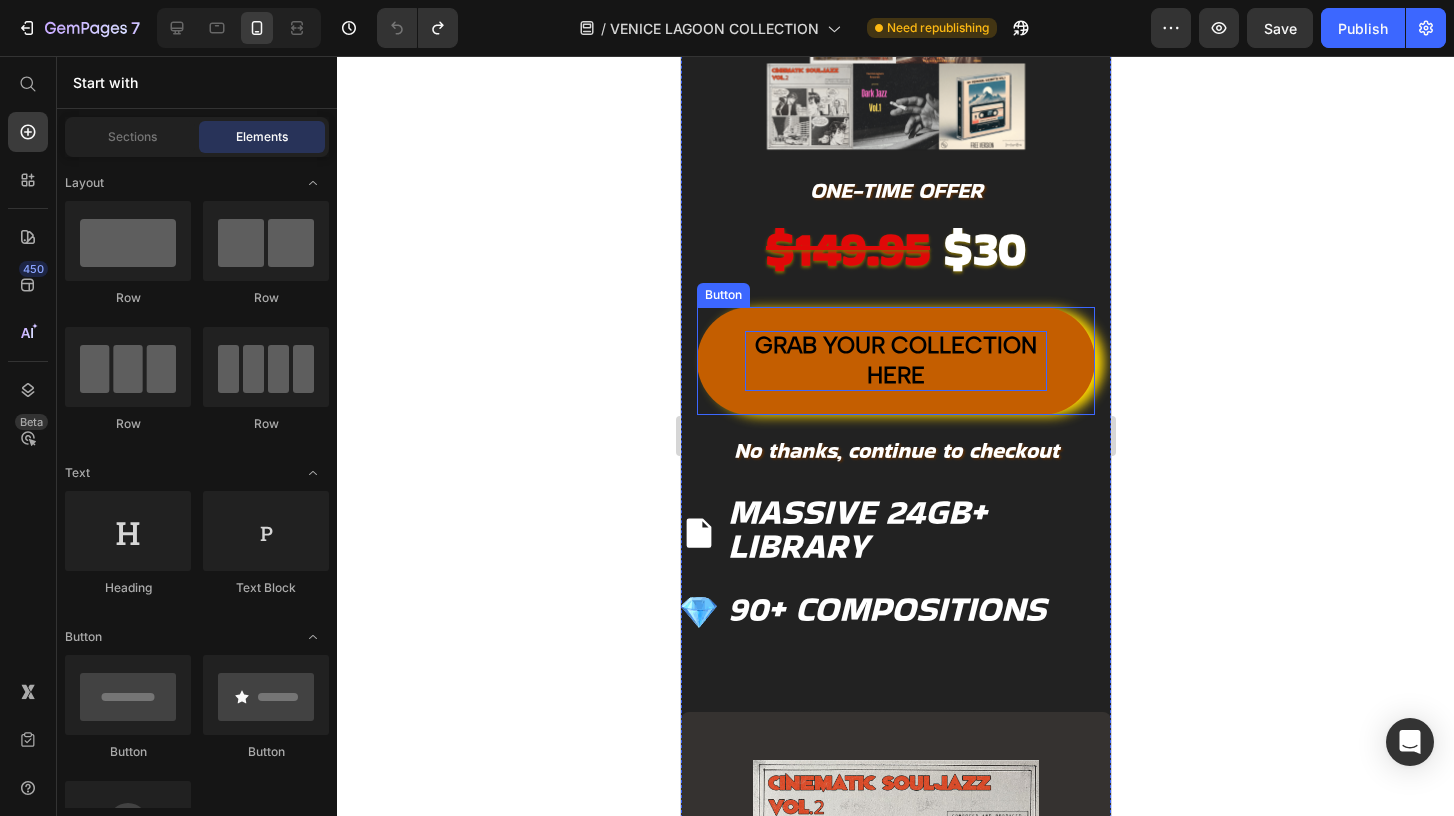 scroll, scrollTop: 425, scrollLeft: 0, axis: vertical 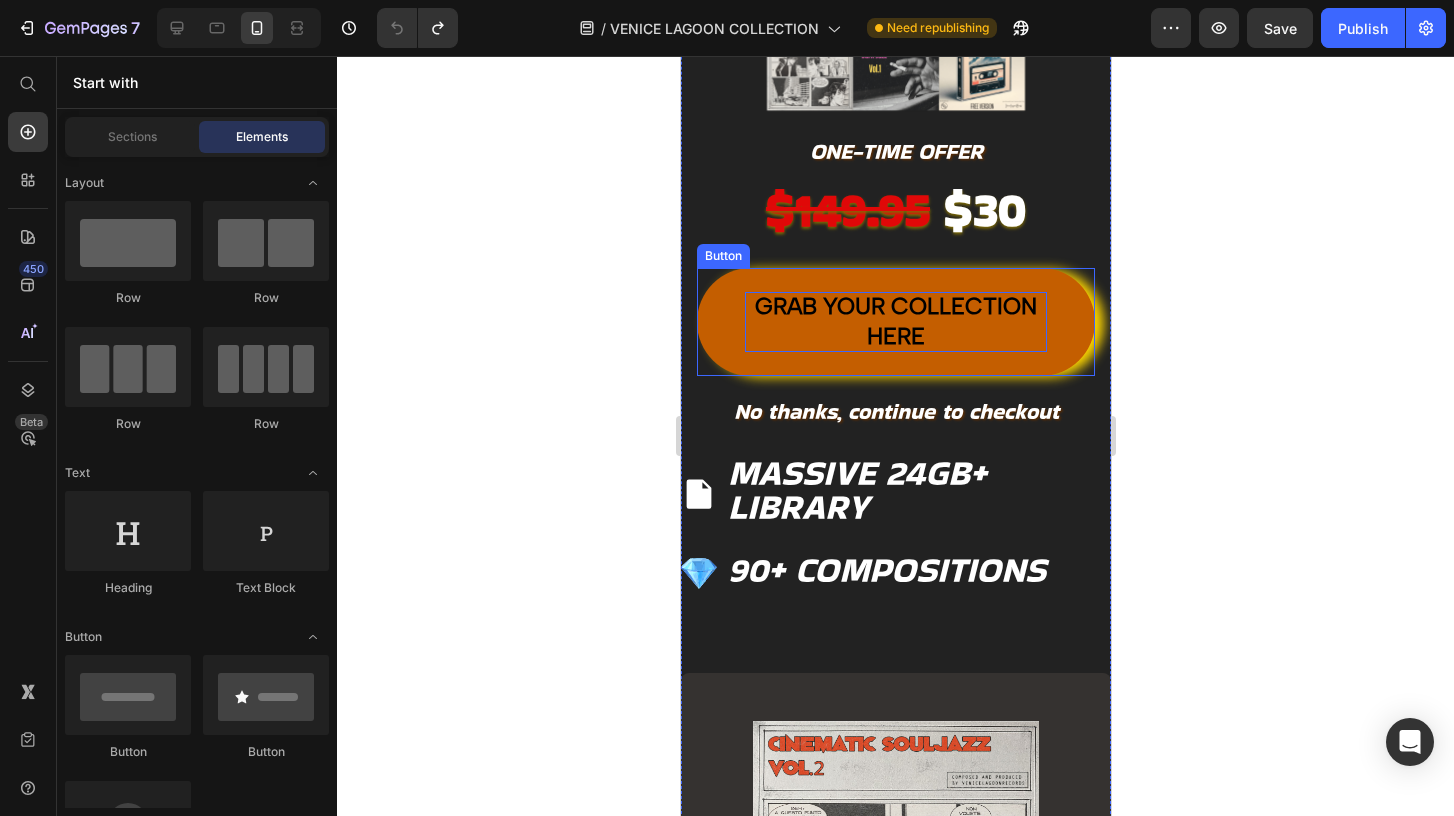 click on "GRAB YOUR COLLECTION HERE" at bounding box center [895, 322] 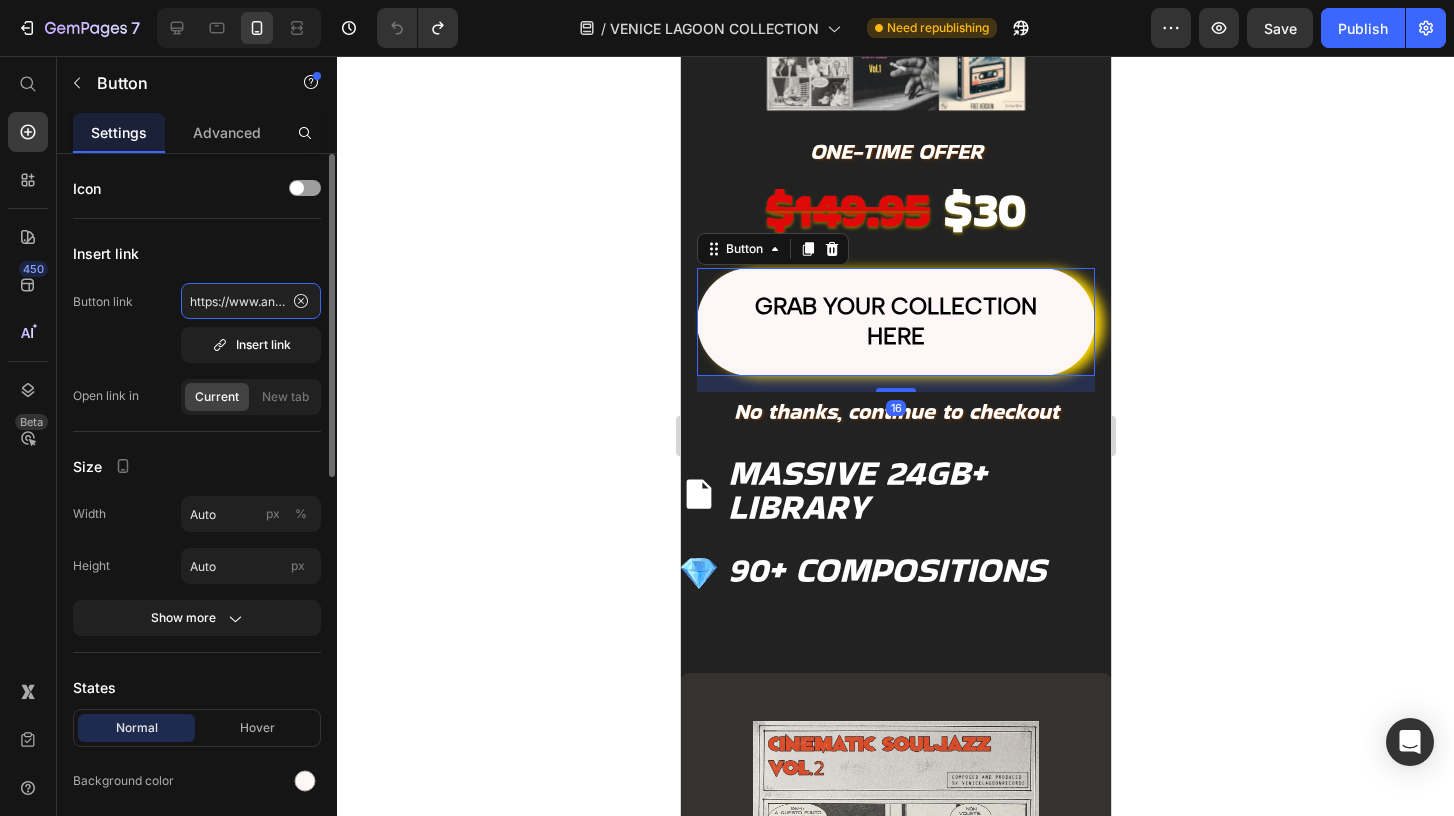 click on "https://www.analogsoundkits.com/cart/46668049252572:1,46668048335068:1,46668045287644:1,46668032475356:1,46668035031260:1?storefront=false" 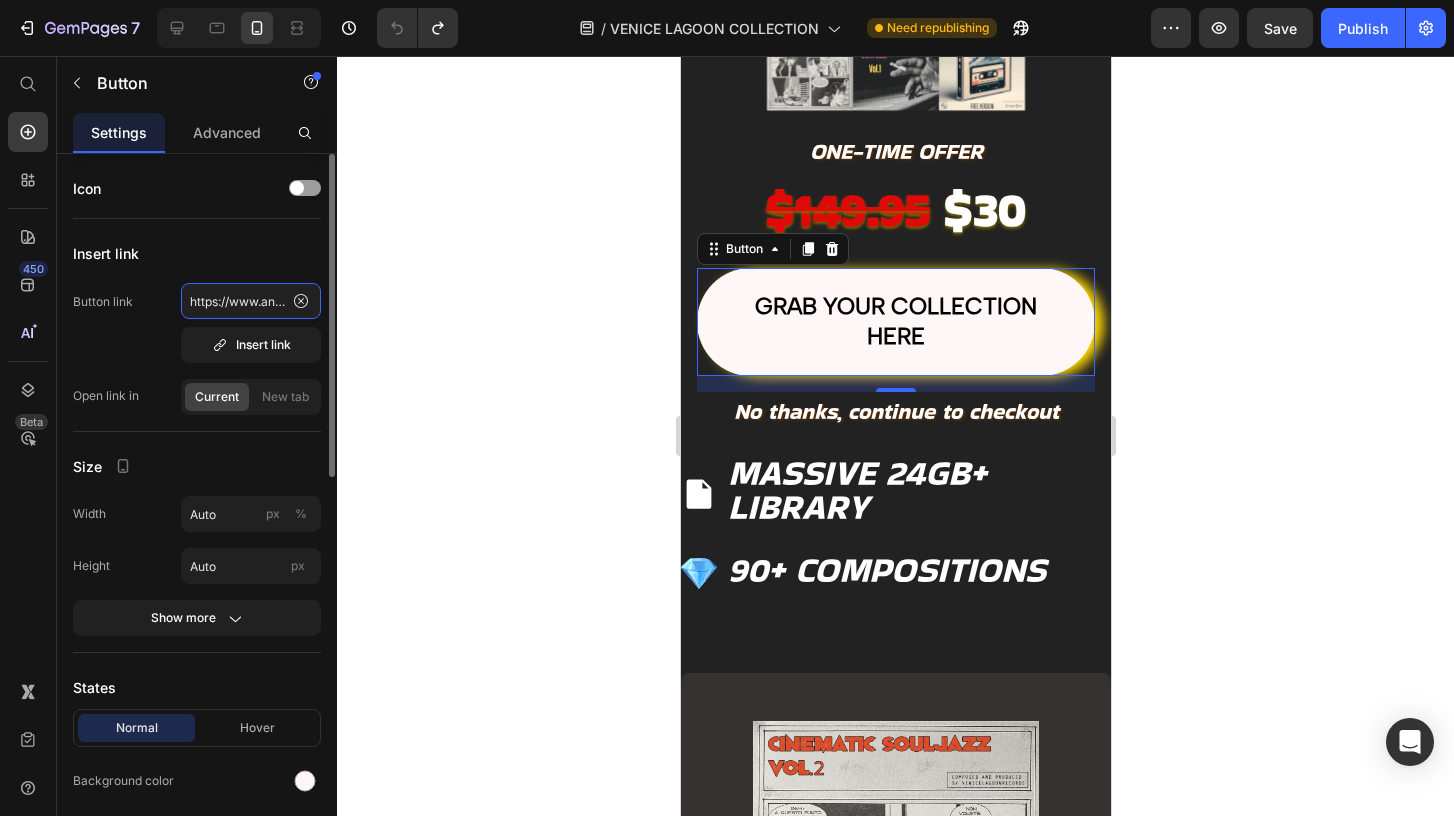 click on "https://www.analogsoundkits.com/cart/46668049252572:1,46668048335068:1,46668045287644:1,46668032475356:1,46668035031260:1?storefront=false" 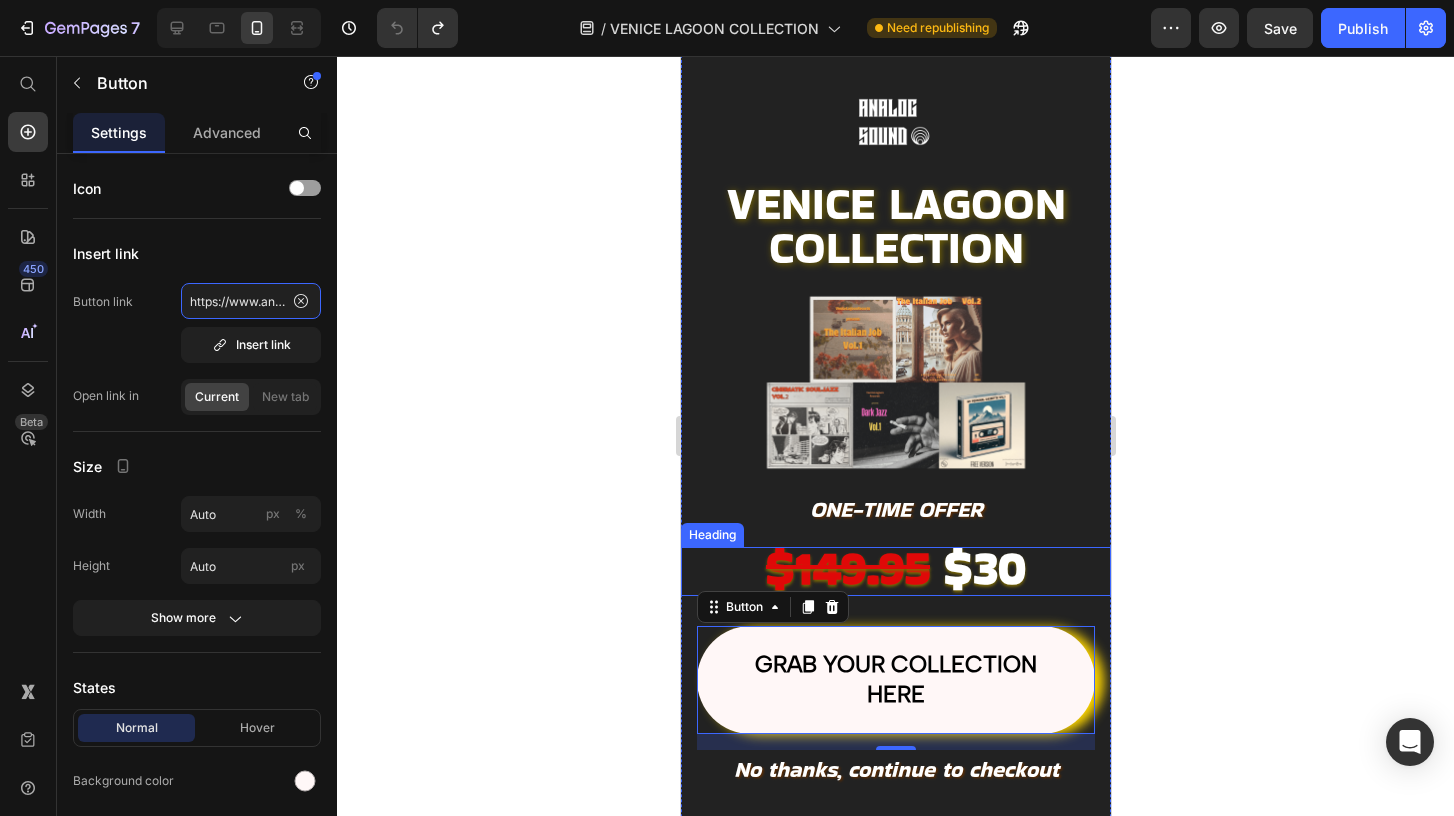 scroll, scrollTop: 147, scrollLeft: 0, axis: vertical 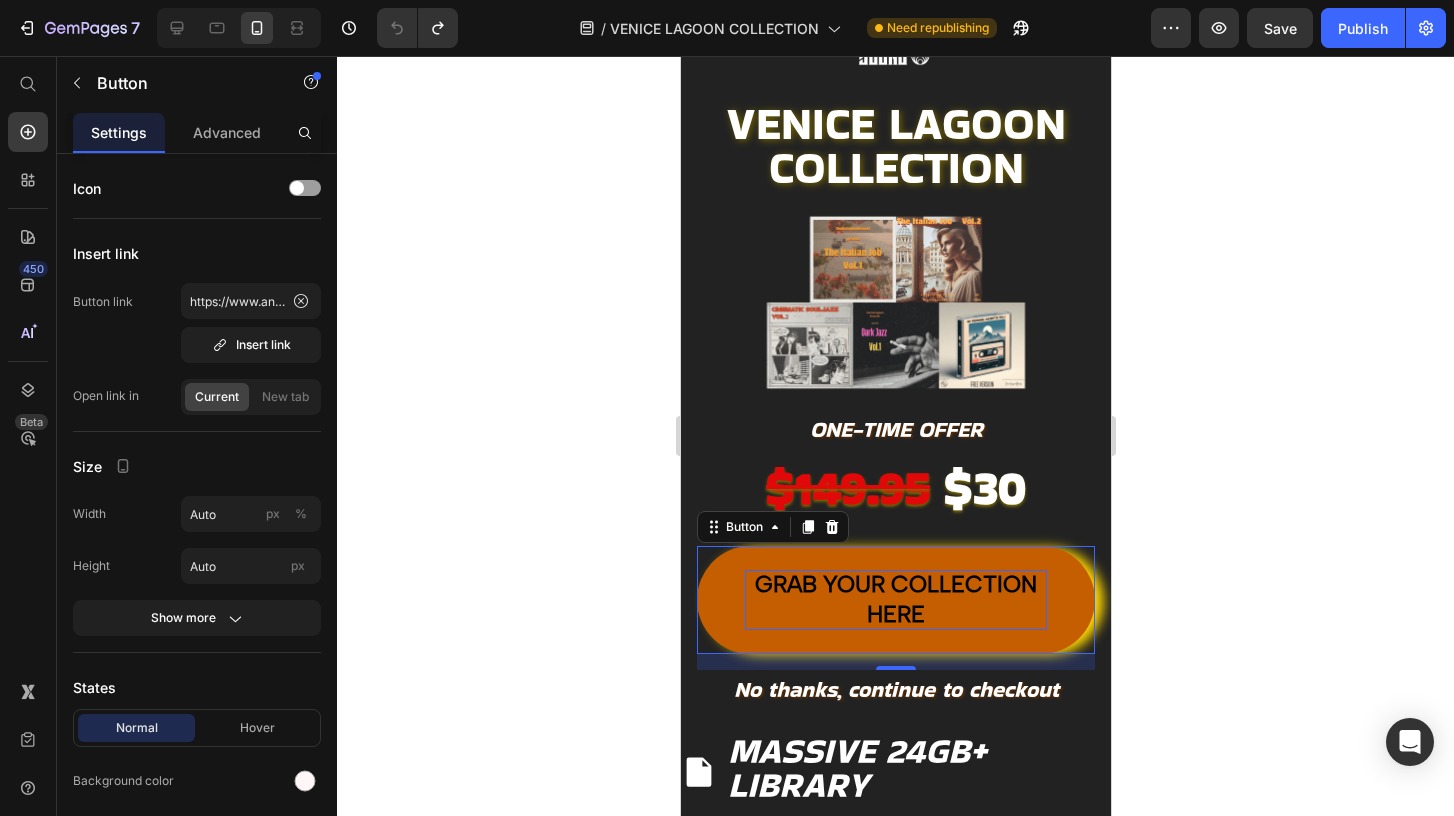 click on "GRAB YOUR COLLECTION HERE" at bounding box center (895, 599) 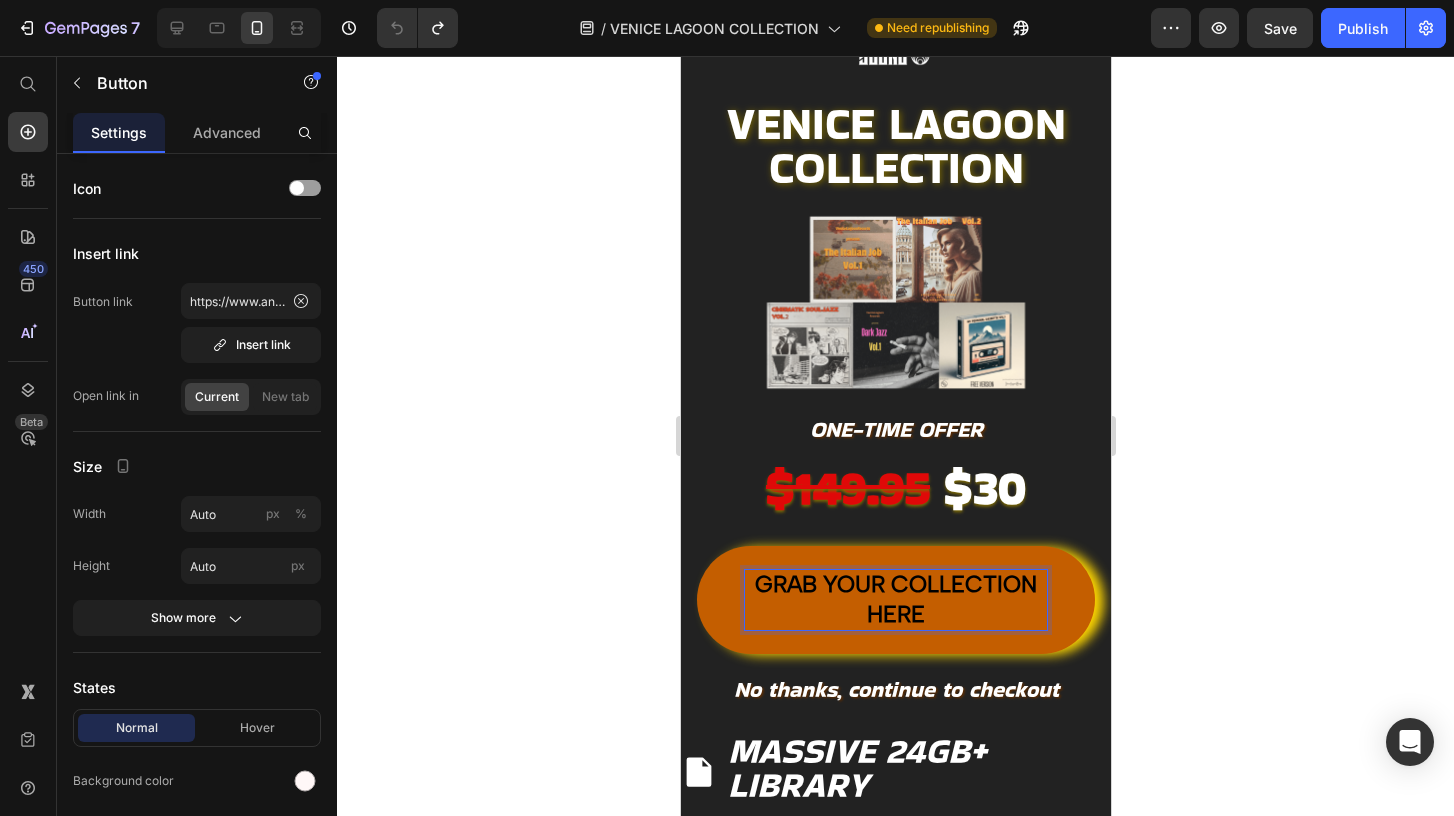 click on "GRAB YOUR COLLECTION HERE" at bounding box center (895, 599) 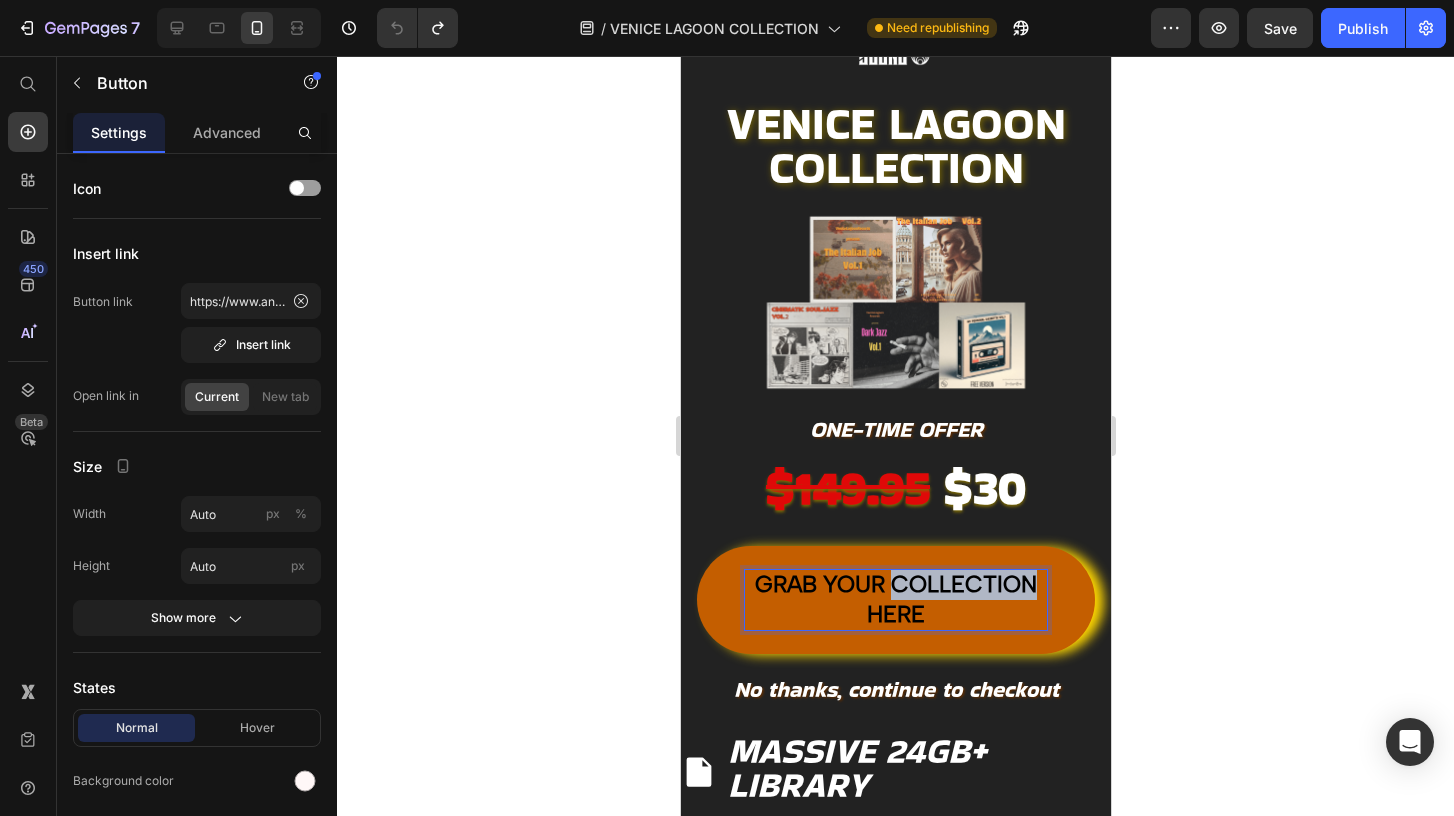 click on "GRAB YOUR COLLECTION HERE" at bounding box center (895, 599) 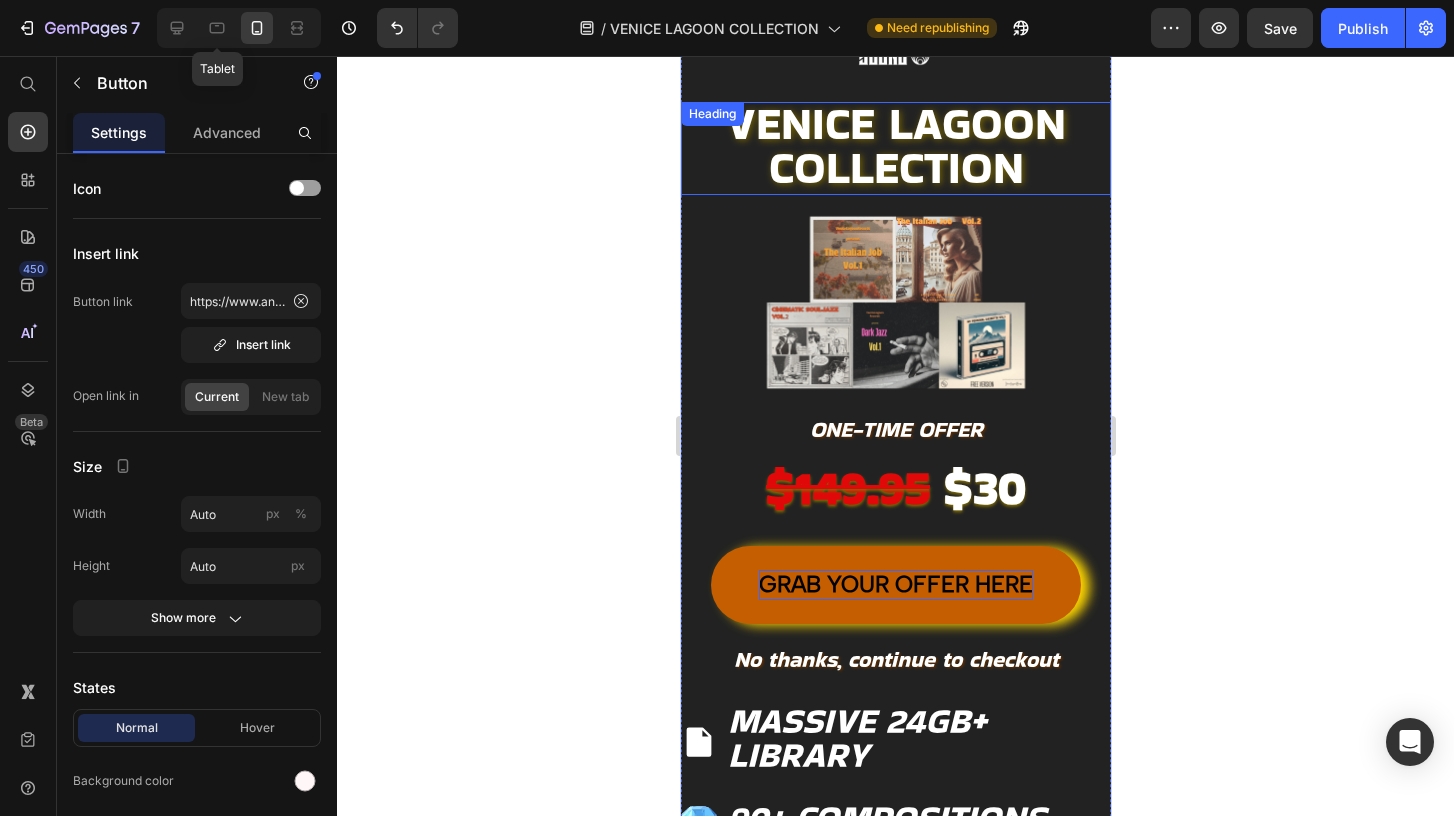 click on "Tablet" at bounding box center (239, 28) 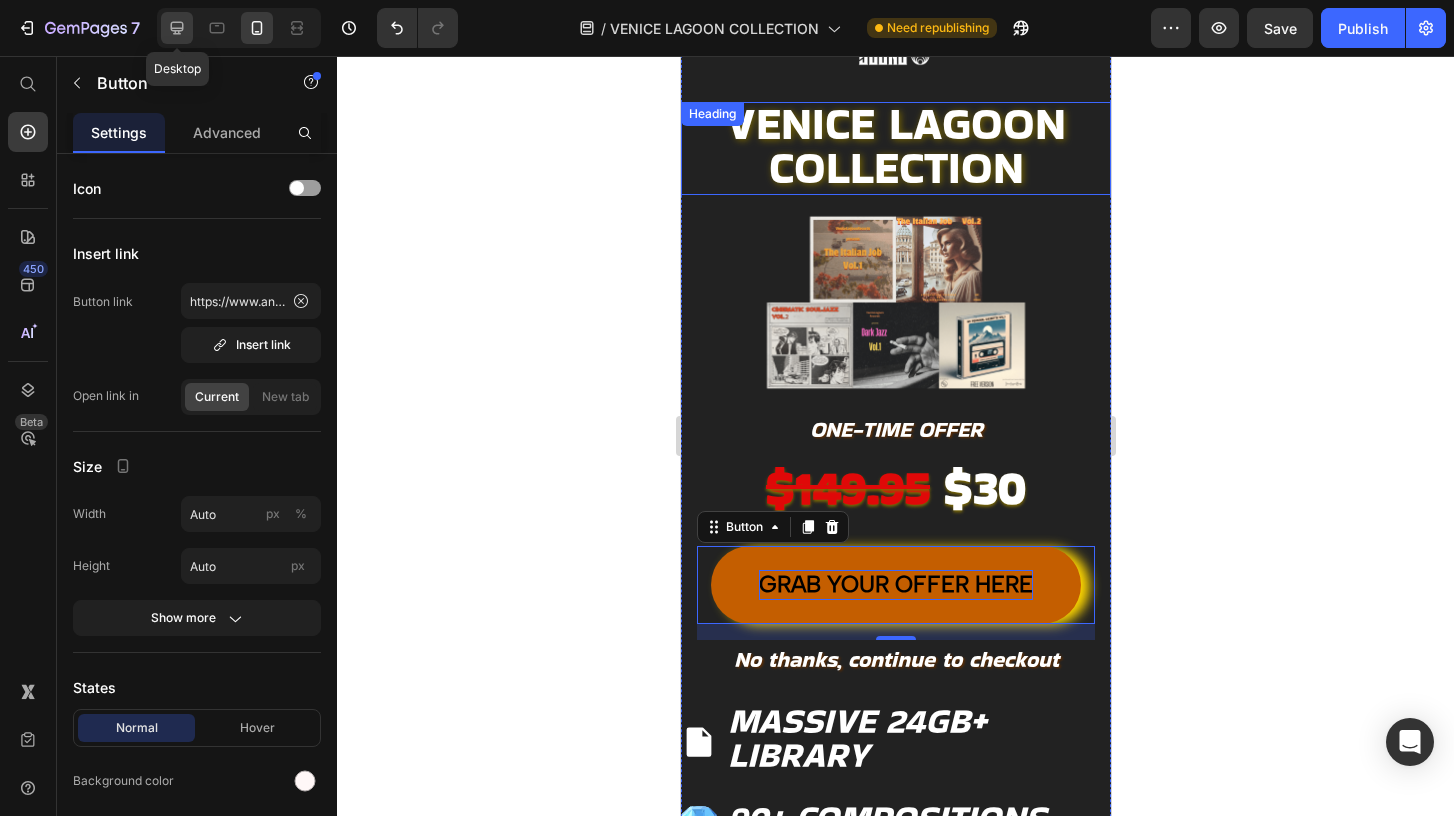 click 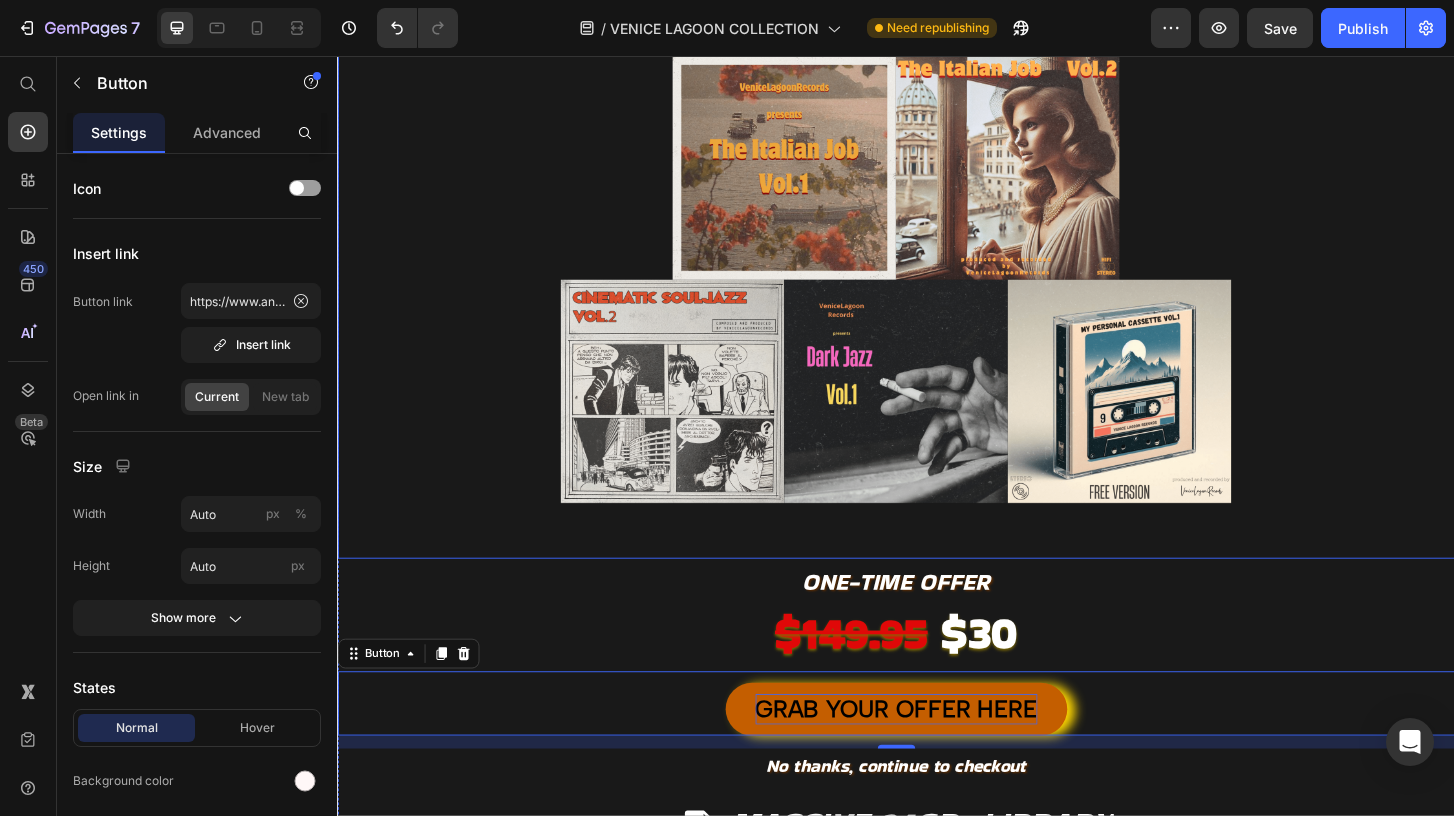 scroll, scrollTop: 487, scrollLeft: 0, axis: vertical 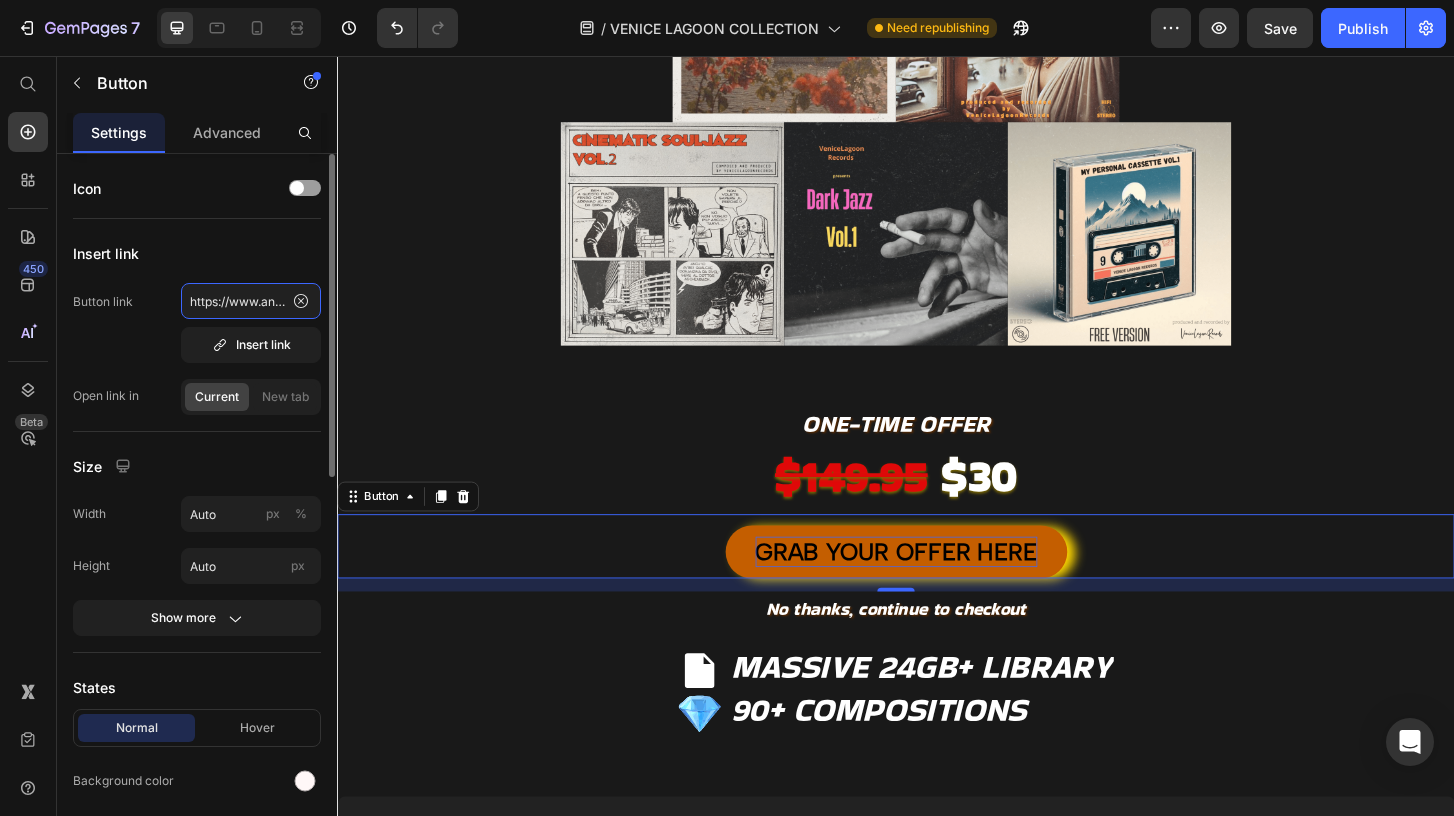 click on "https://www.analogsoundkits.com/cart/46668049252572:1,46668048335068:1,46668045287644:1,46668032475356:1,46668035031260:1?storefront=false" 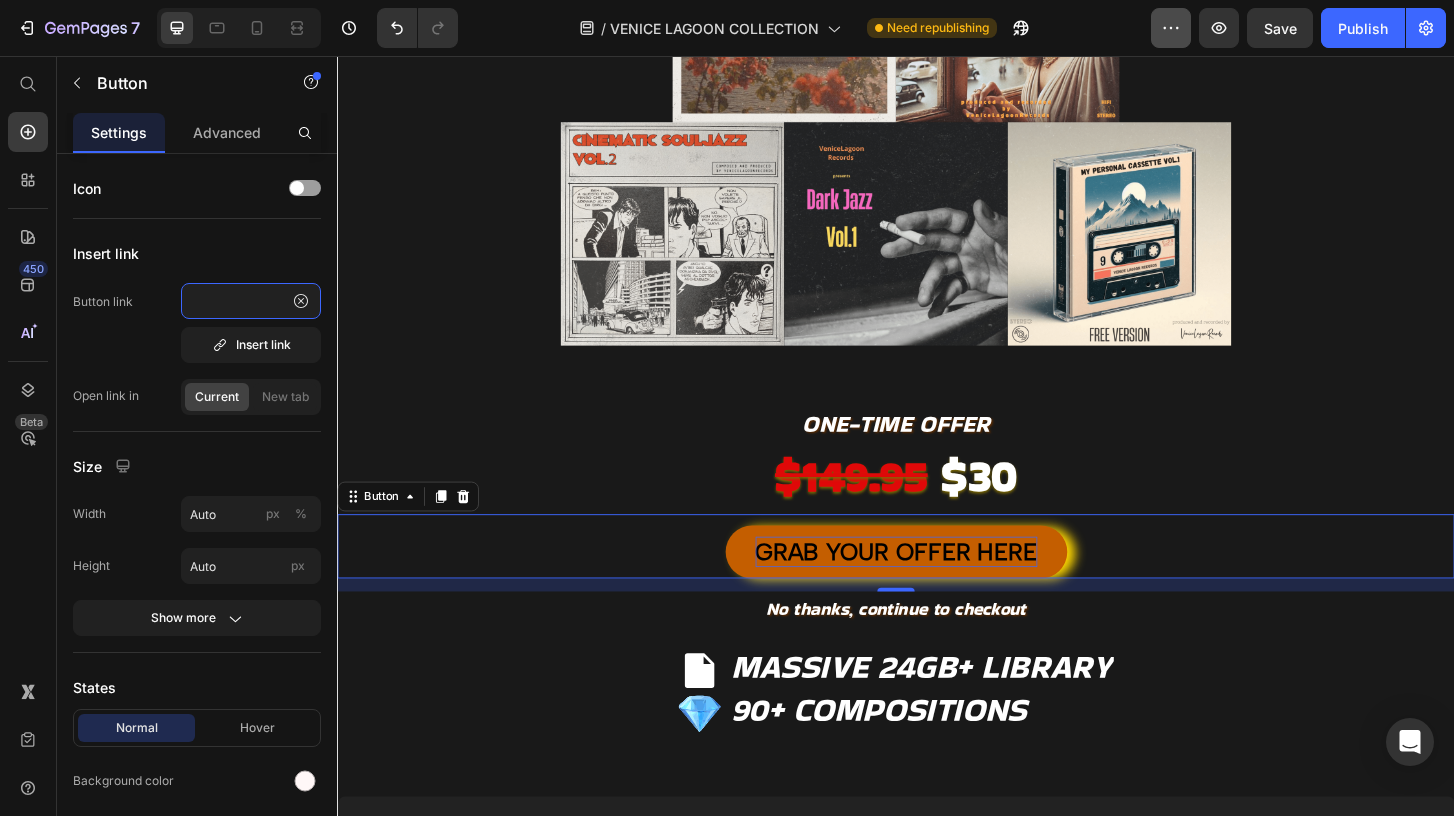type on "https://www.analogsoundkits.com/cart/45322728603868:1,46668049252572:1,46668048335068:1,46668045287644:1,46668032475356:1,46668035031260:1?discount=XXMZTTNS12VR&storefront=false" 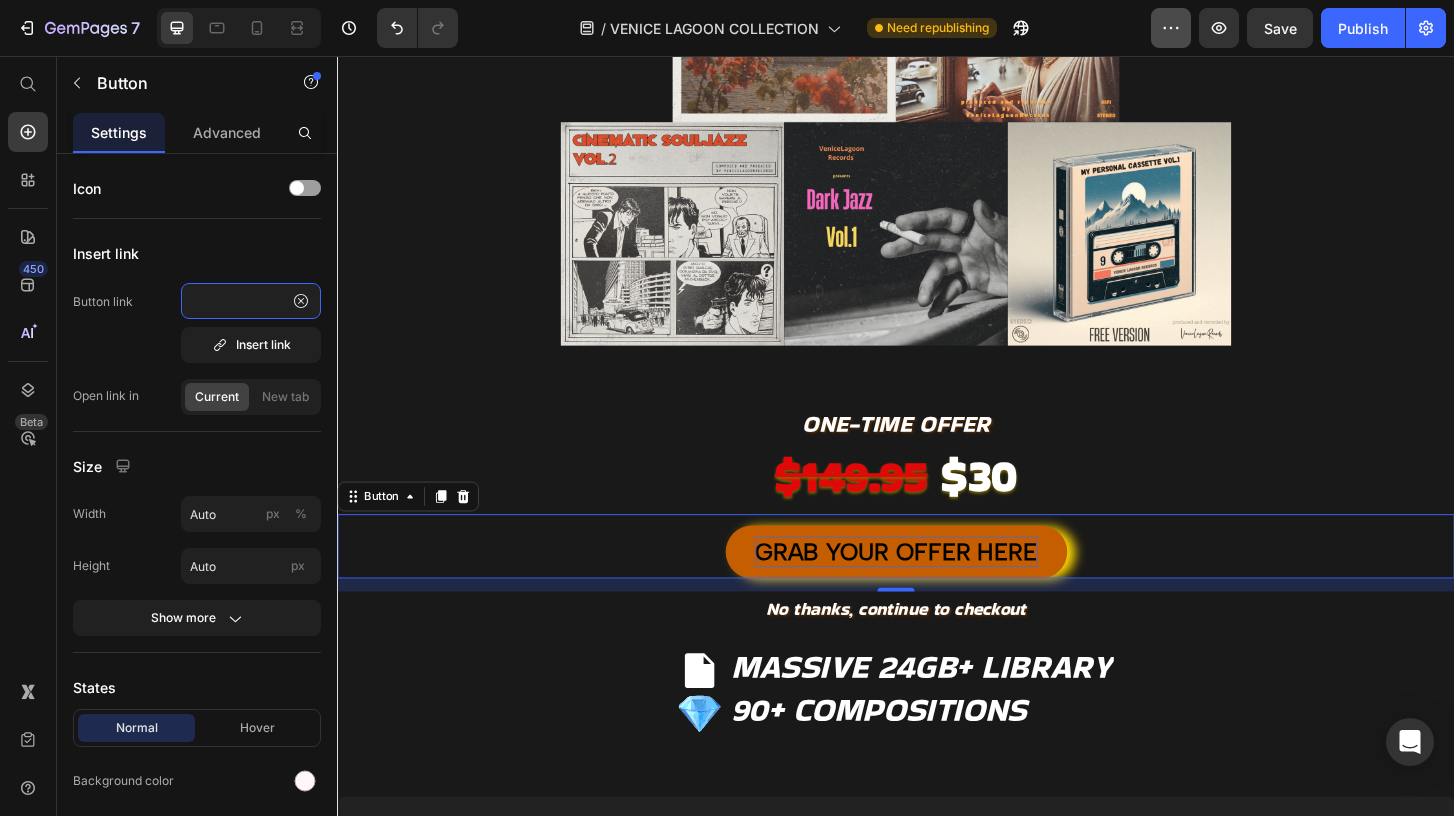 scroll, scrollTop: 0, scrollLeft: 0, axis: both 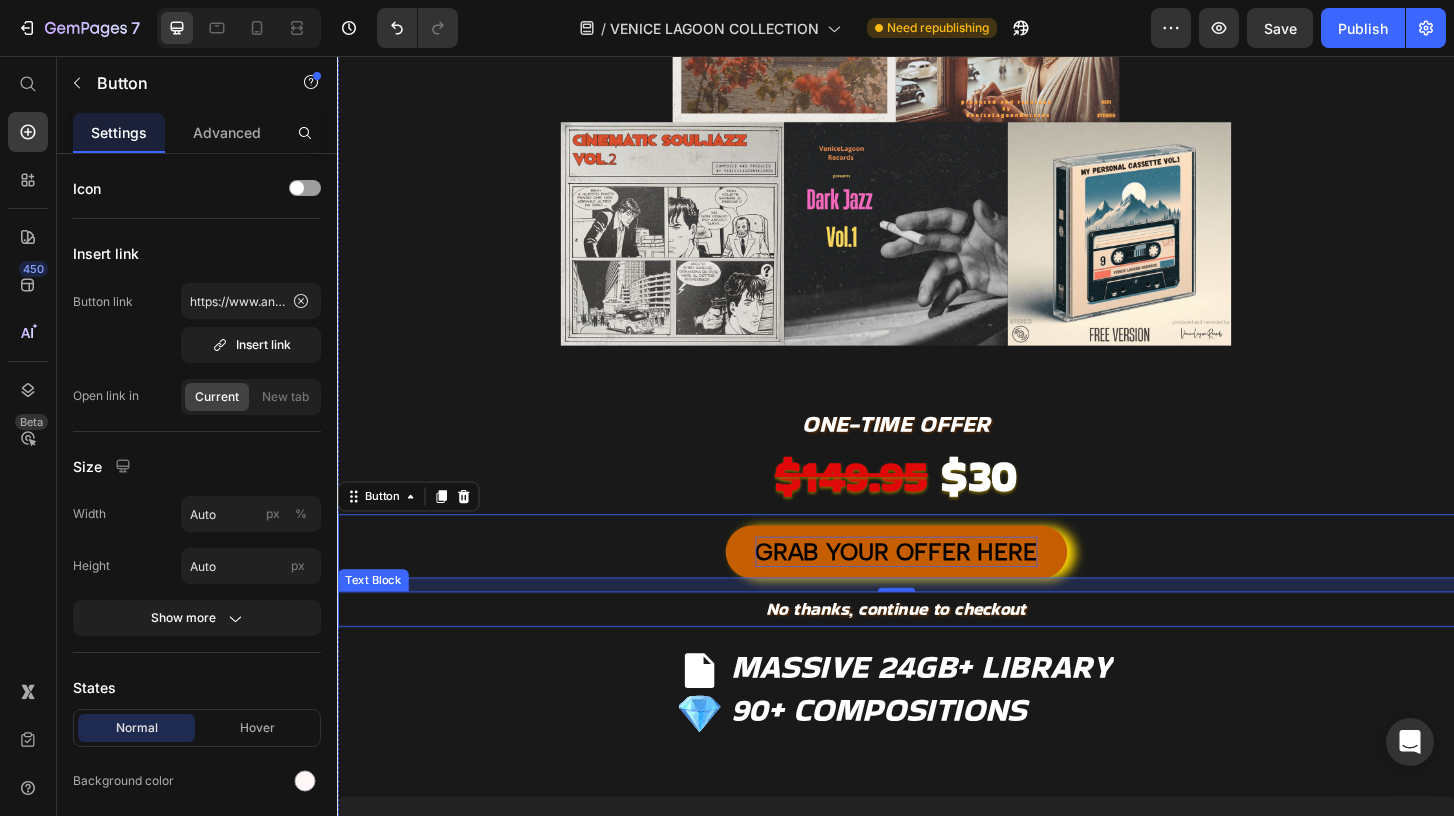 click on "No thanks, continue to checkout" at bounding box center [937, 649] 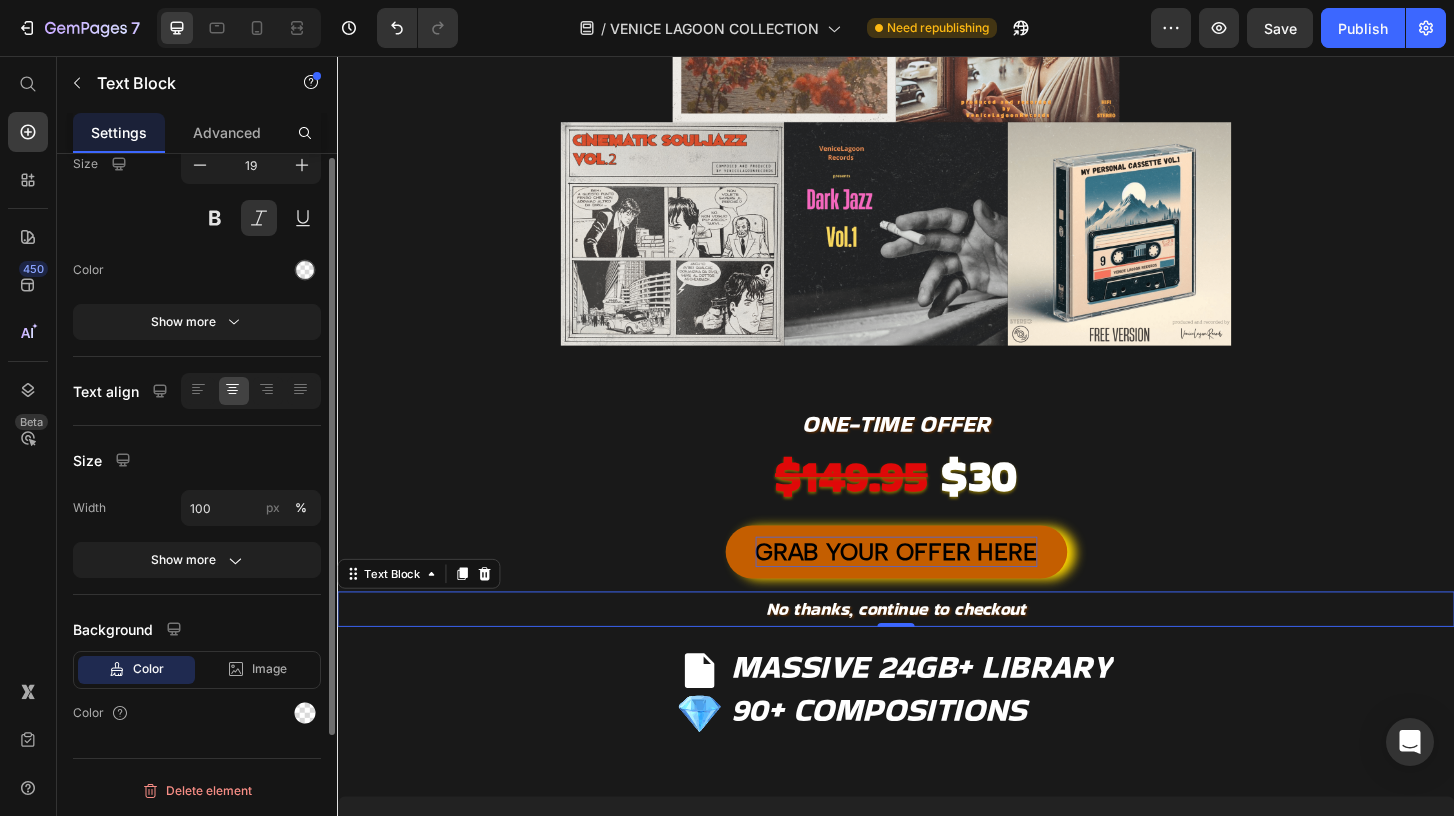scroll, scrollTop: 0, scrollLeft: 0, axis: both 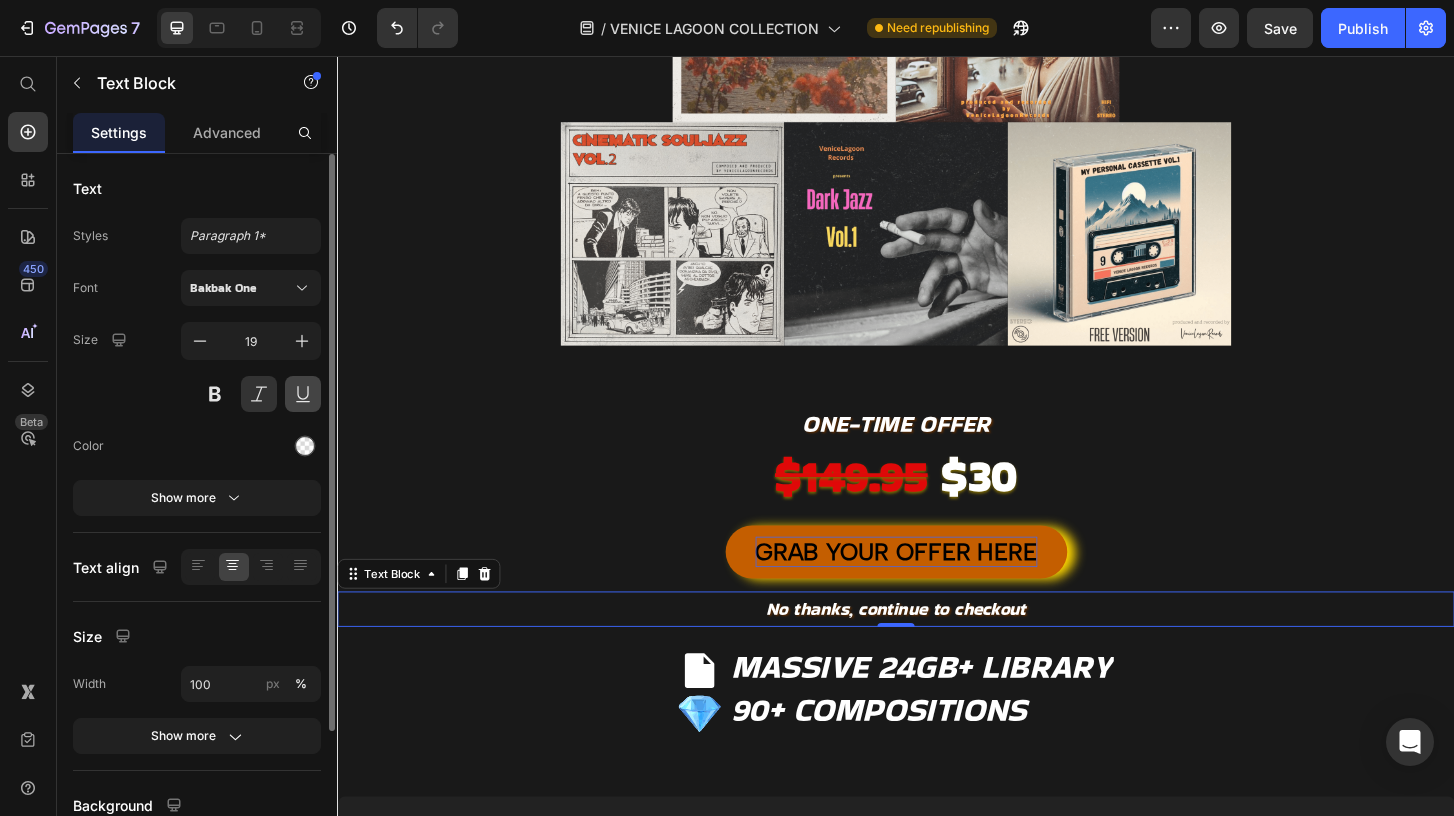 click at bounding box center [303, 394] 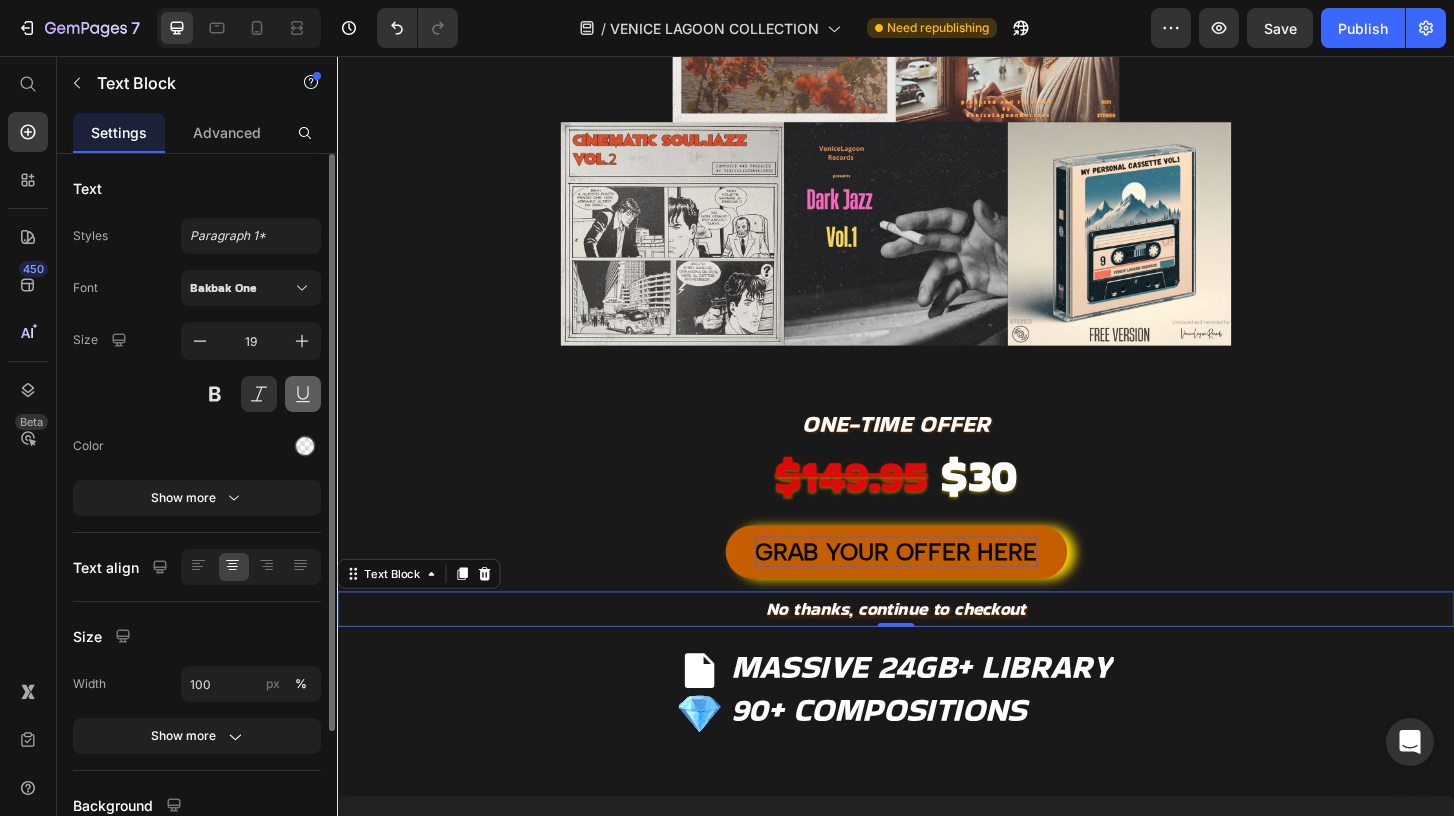 click at bounding box center [303, 394] 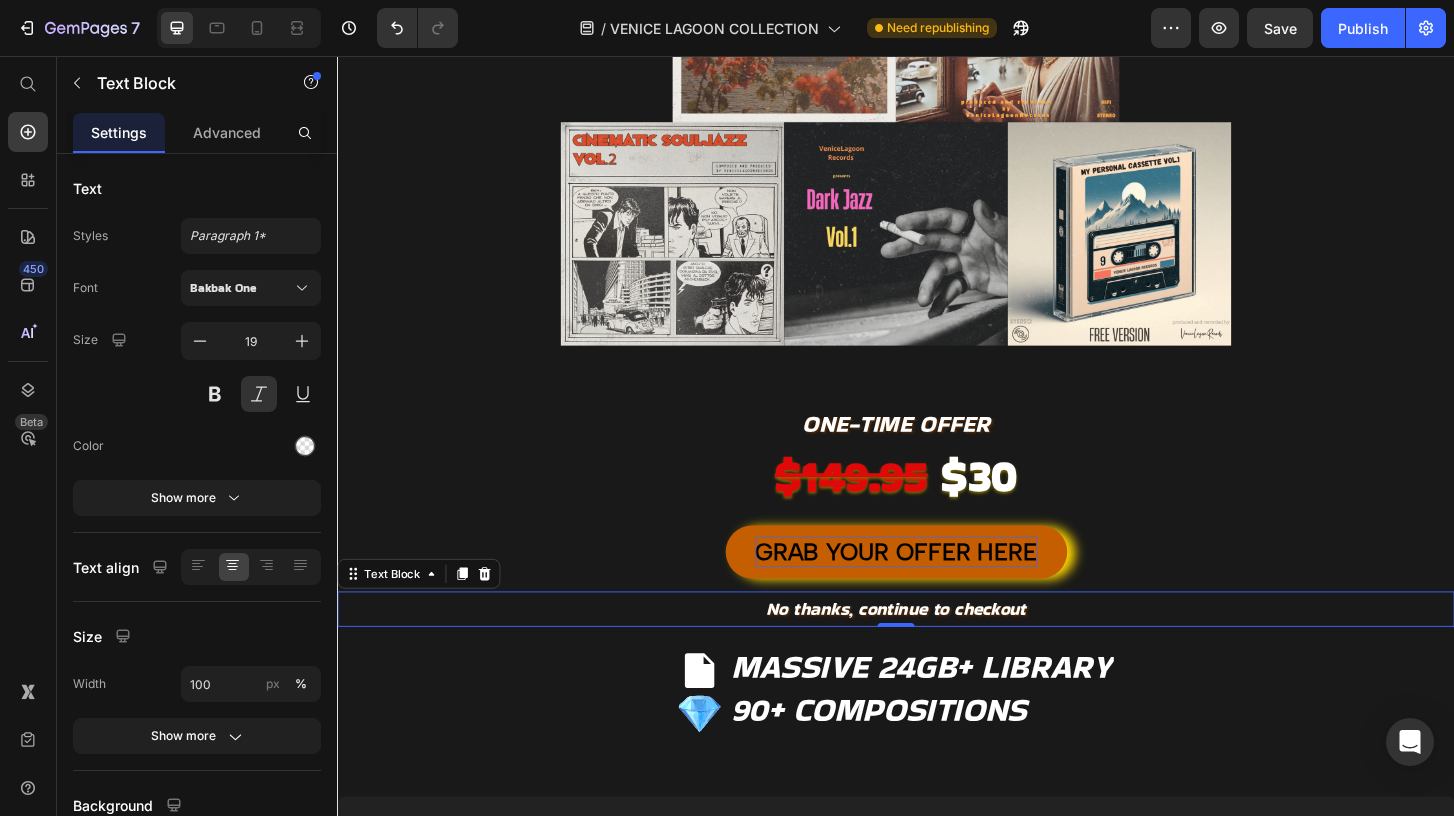 click on "No thanks, continue to checkout" at bounding box center [937, 649] 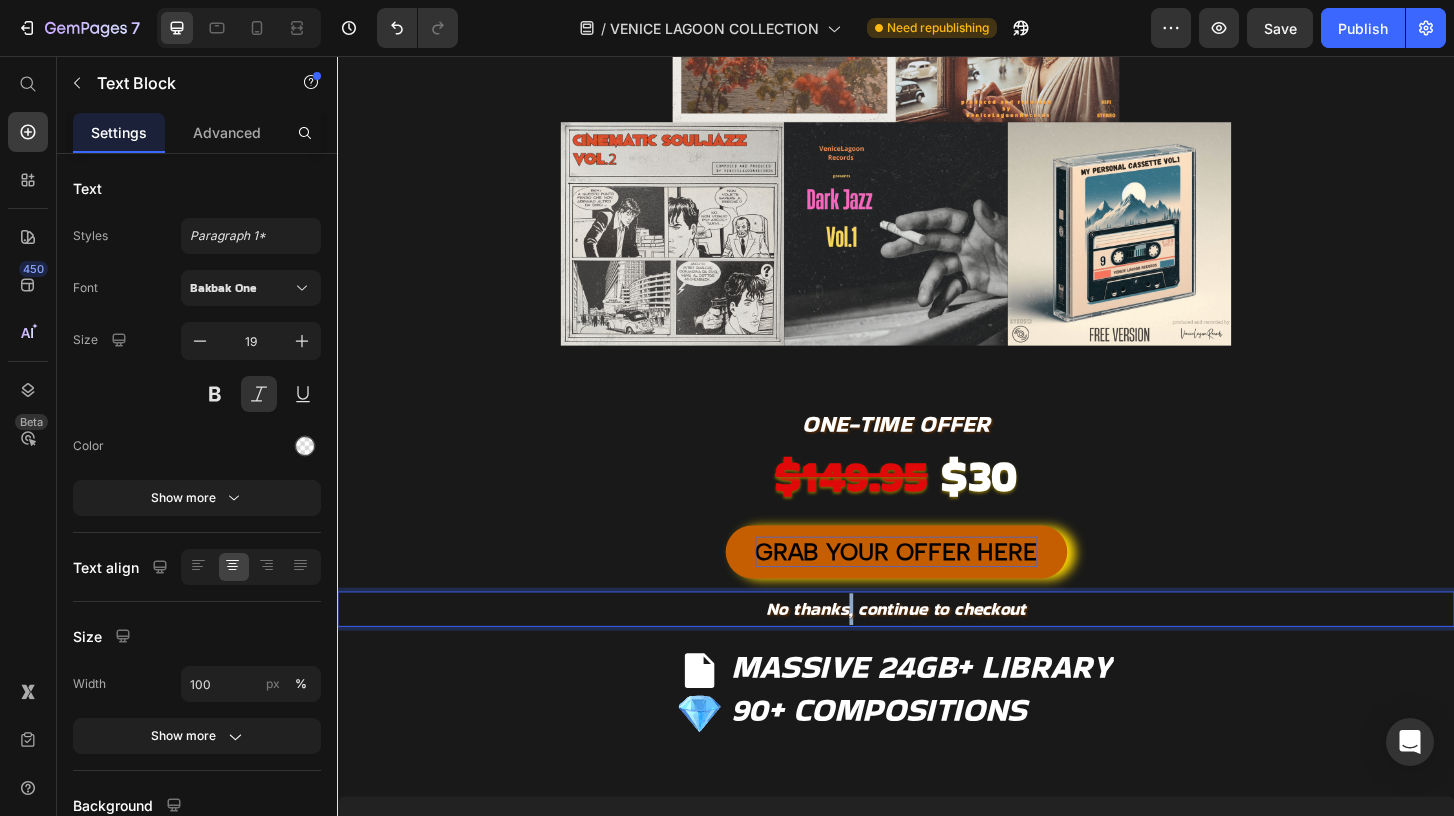 click on "No thanks, continue to checkout" at bounding box center (937, 649) 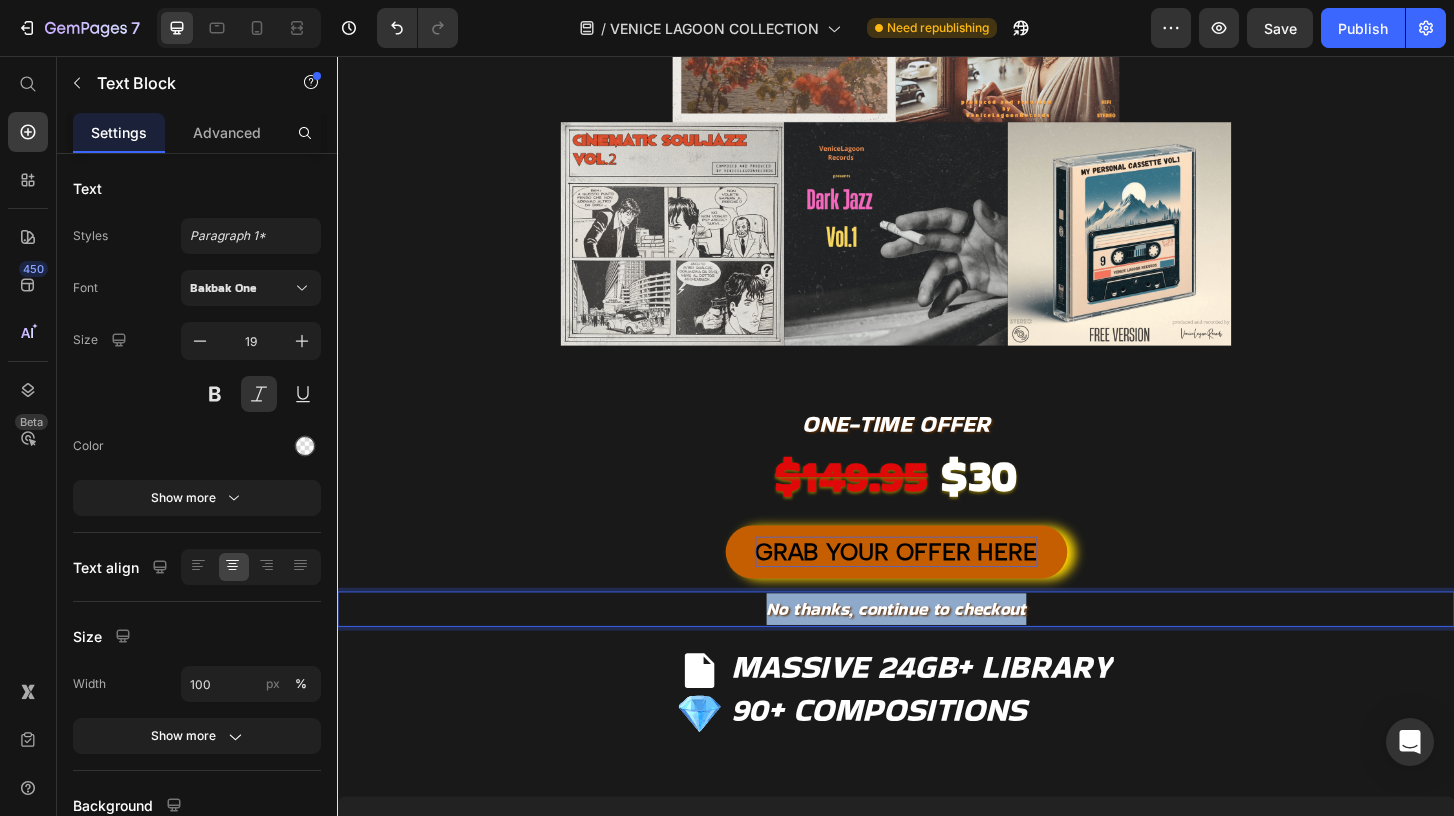 click on "No thanks, continue to checkout" at bounding box center (937, 649) 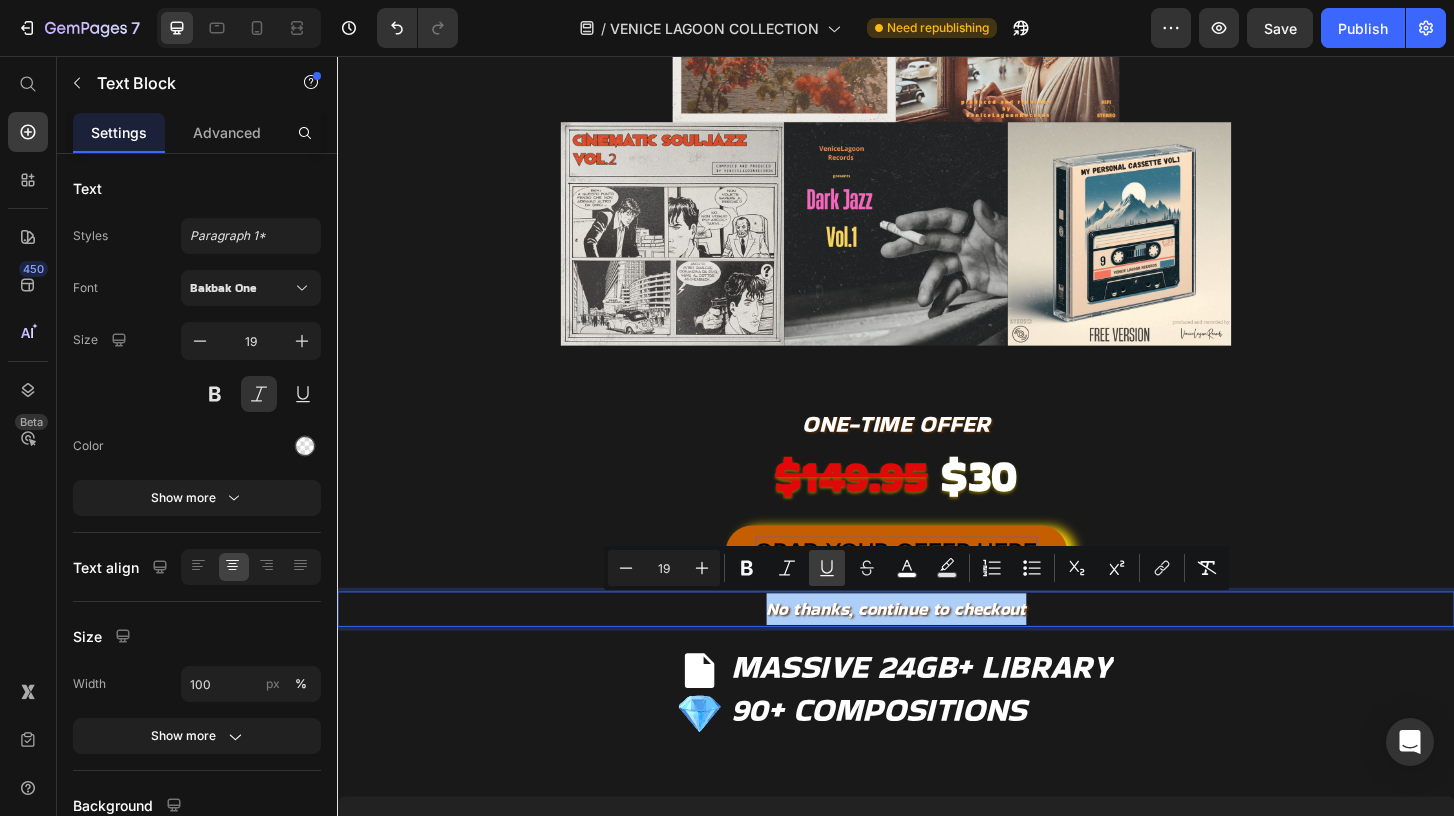 click 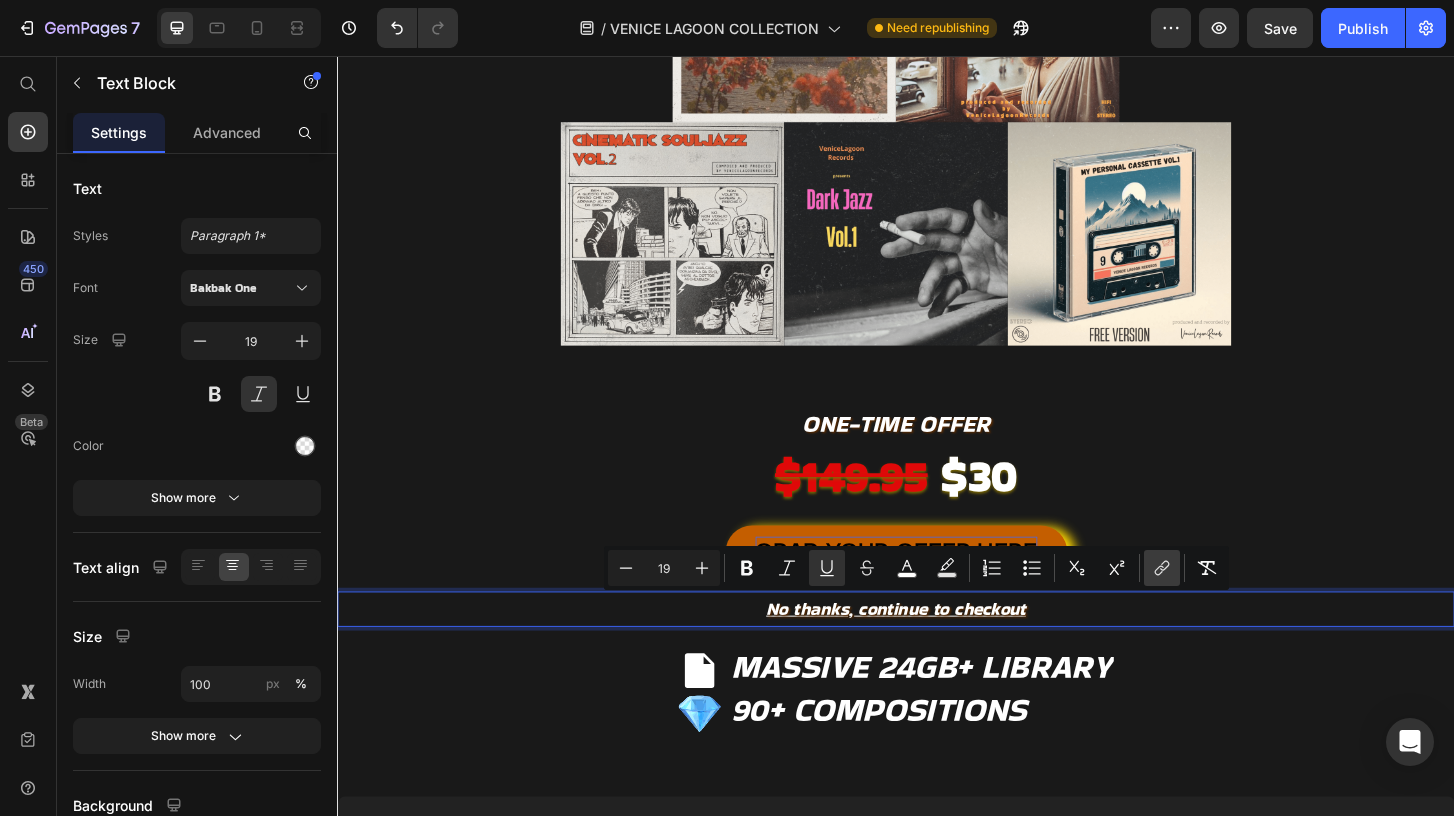 click 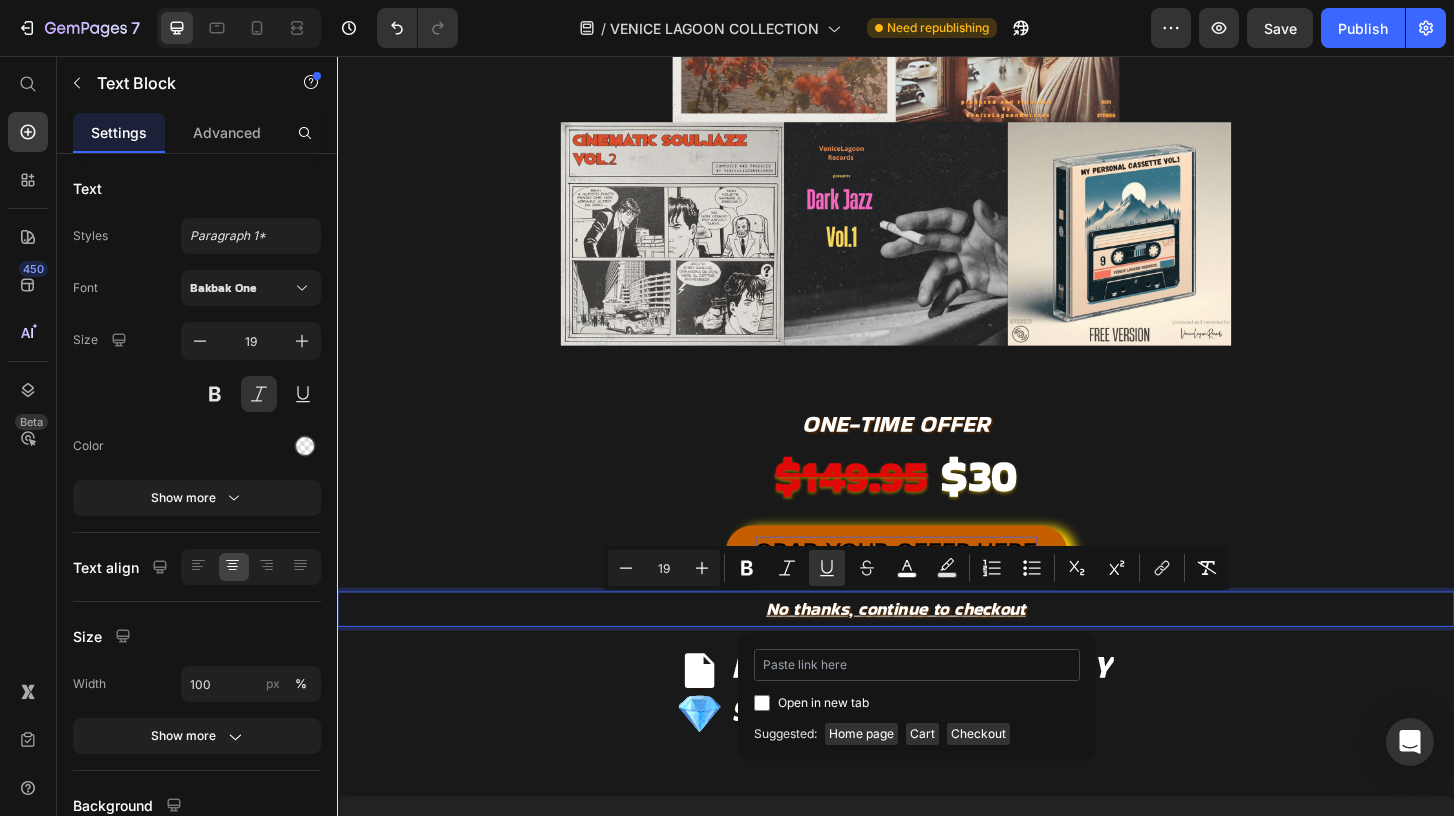 type on "https://www.analogsoundkits.com/cart/45322728603868:1?storefront=true" 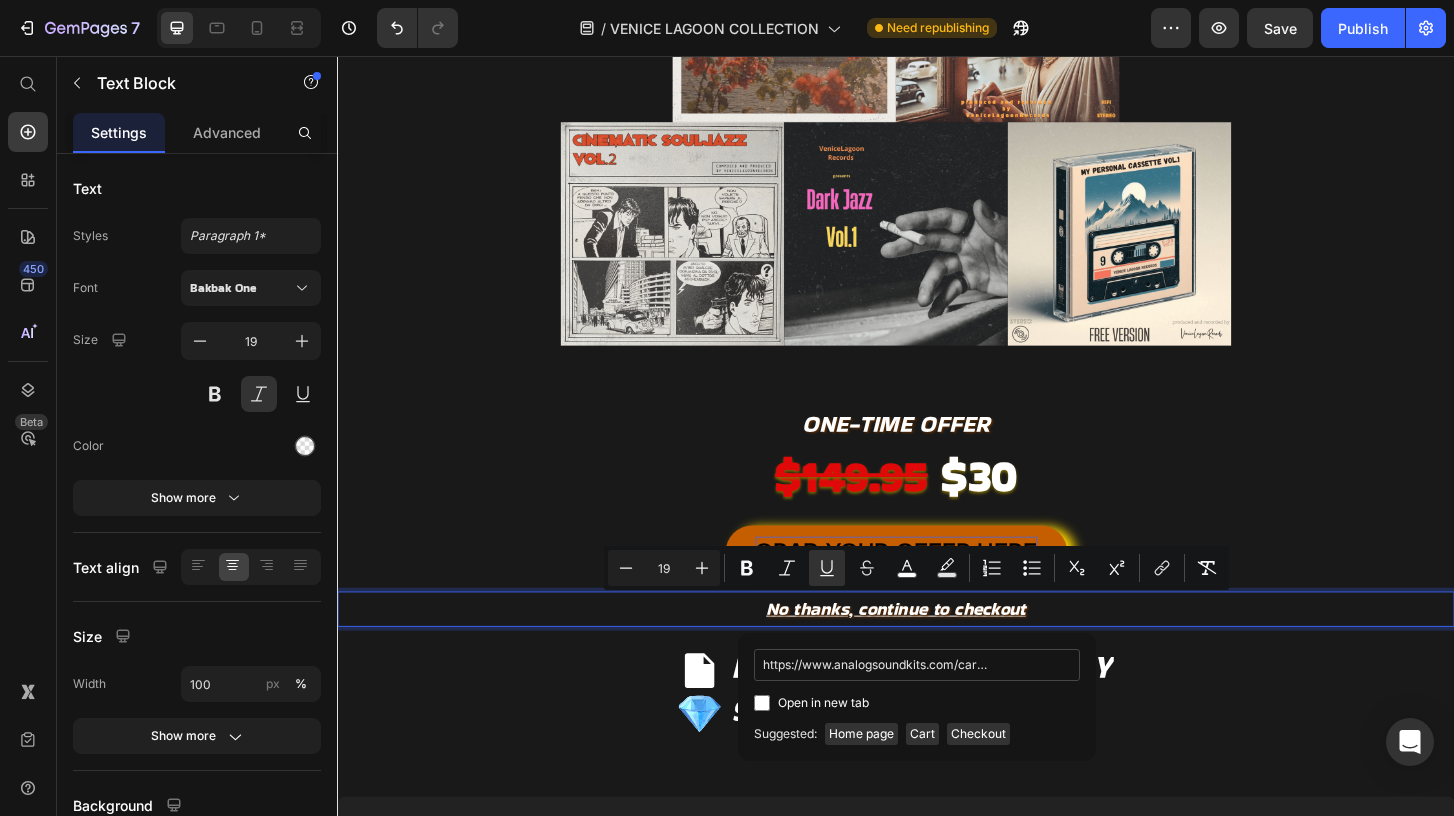 scroll, scrollTop: 0, scrollLeft: 204, axis: horizontal 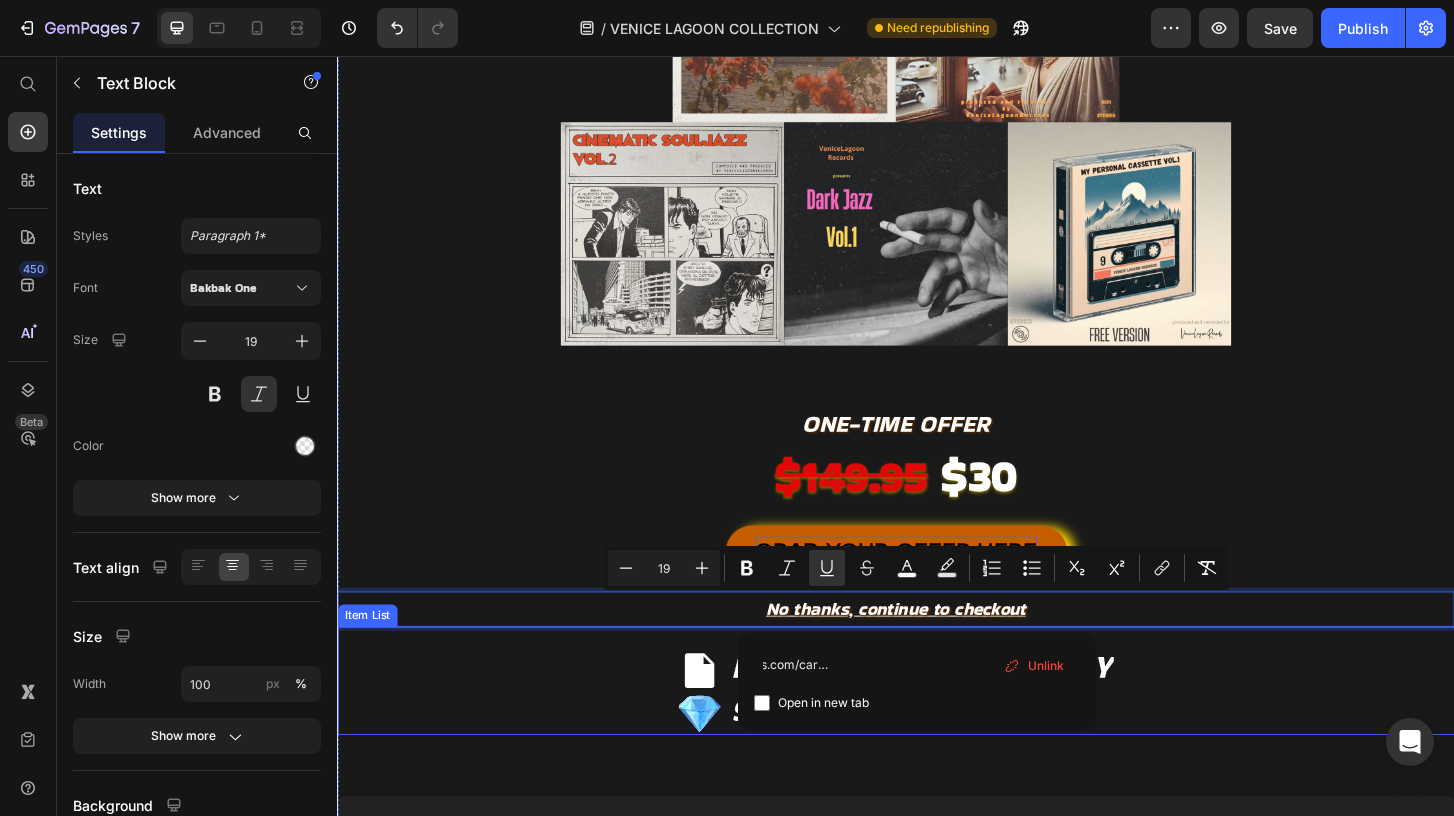 click on "MASSIVE 24GB+ LIBRARY
90+ COMPOSITIONS" at bounding box center [937, 739] 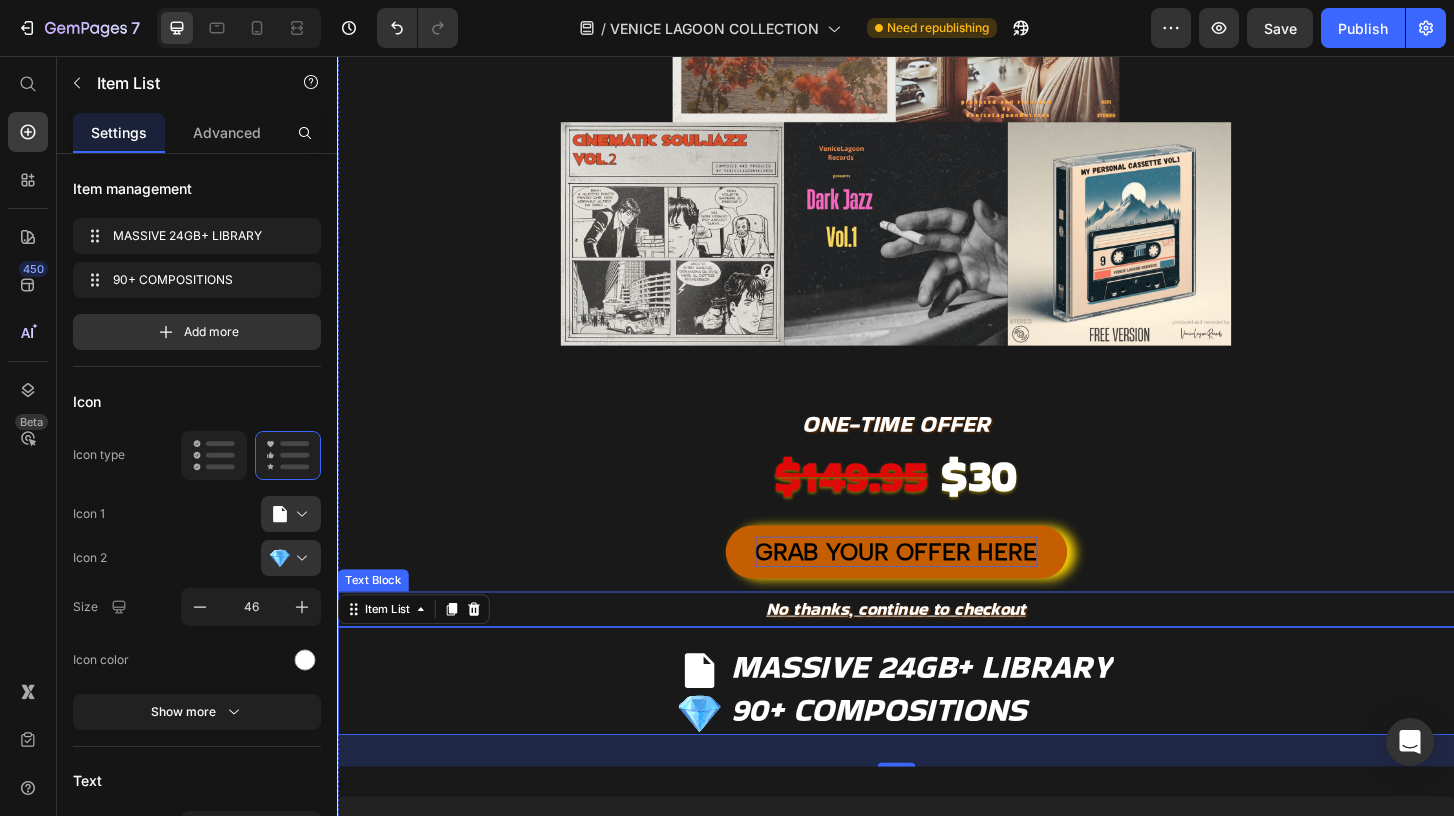 click on "No thanks, continue to checkout" at bounding box center [937, 649] 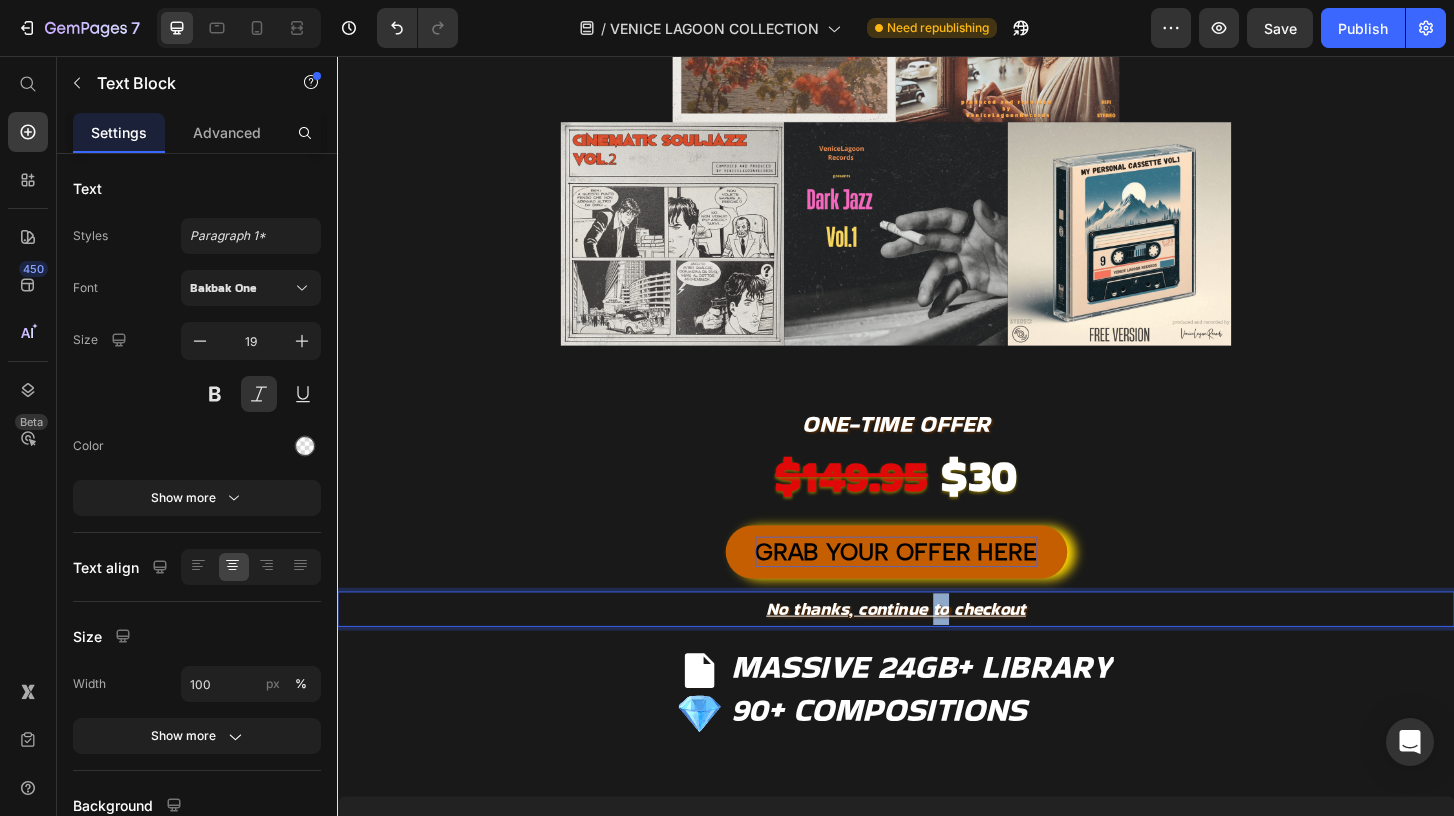 click on "No thanks, continue to checkout" at bounding box center (937, 649) 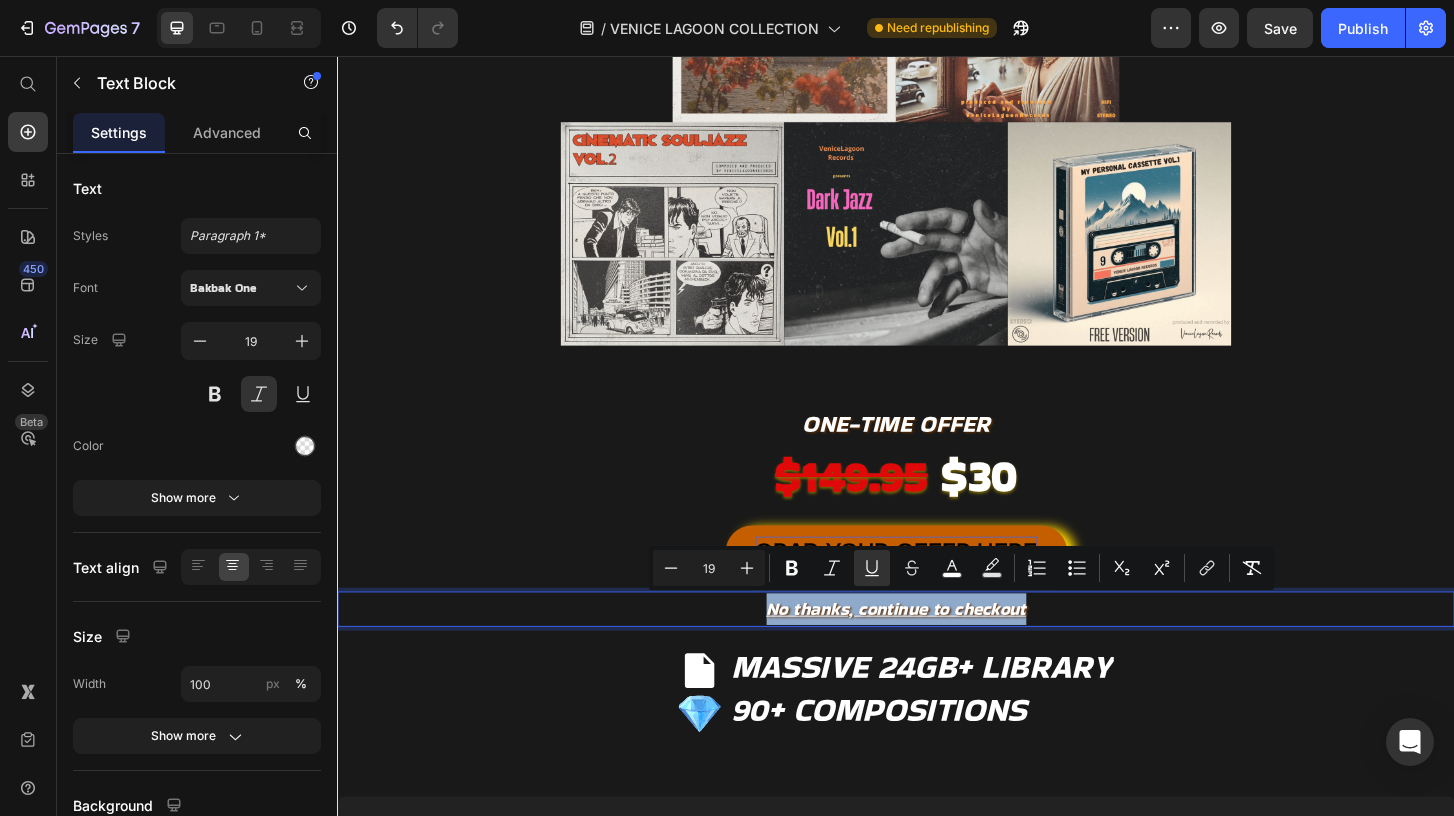 click on "No thanks, continue to checkout" at bounding box center (937, 649) 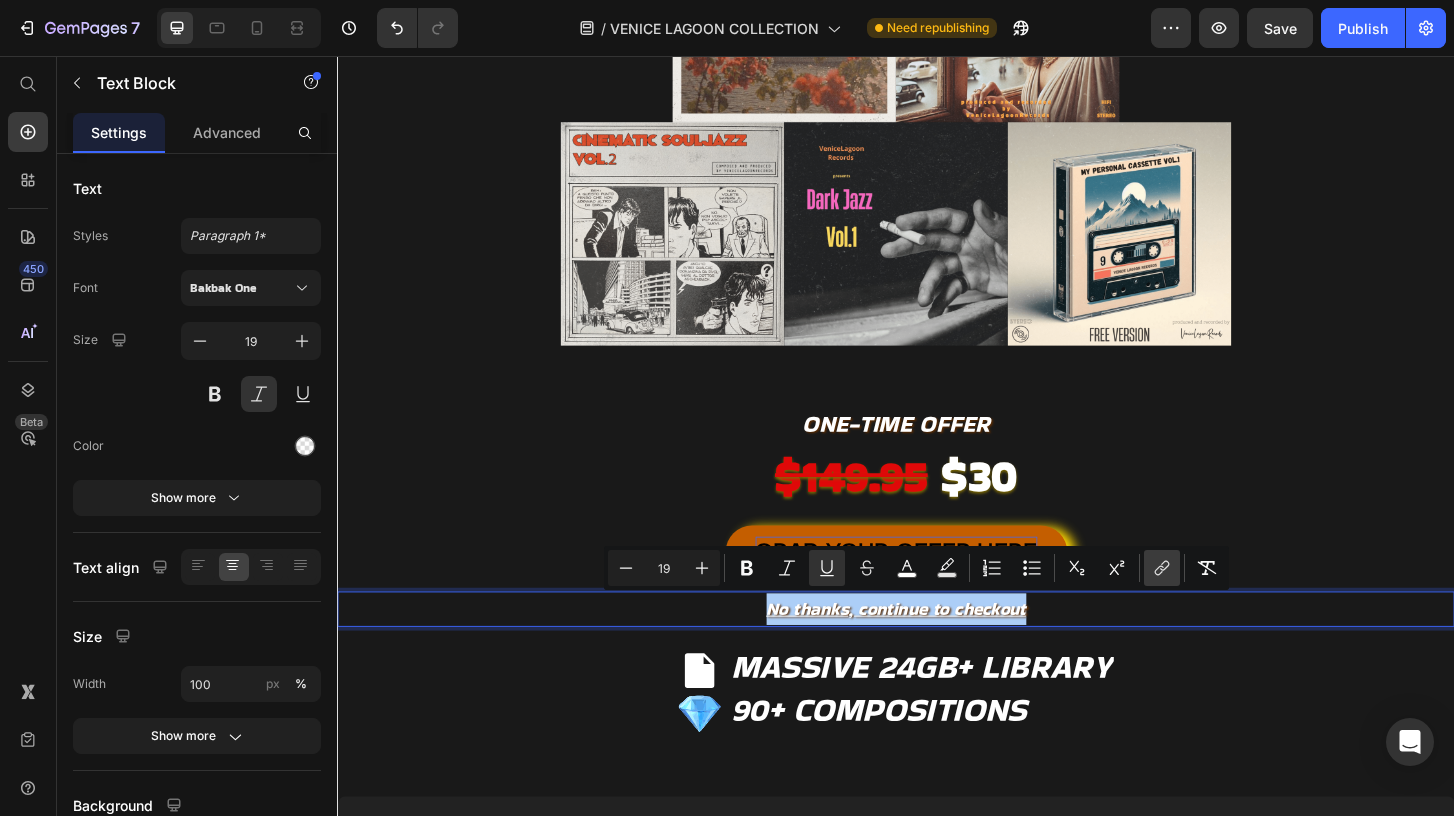 click 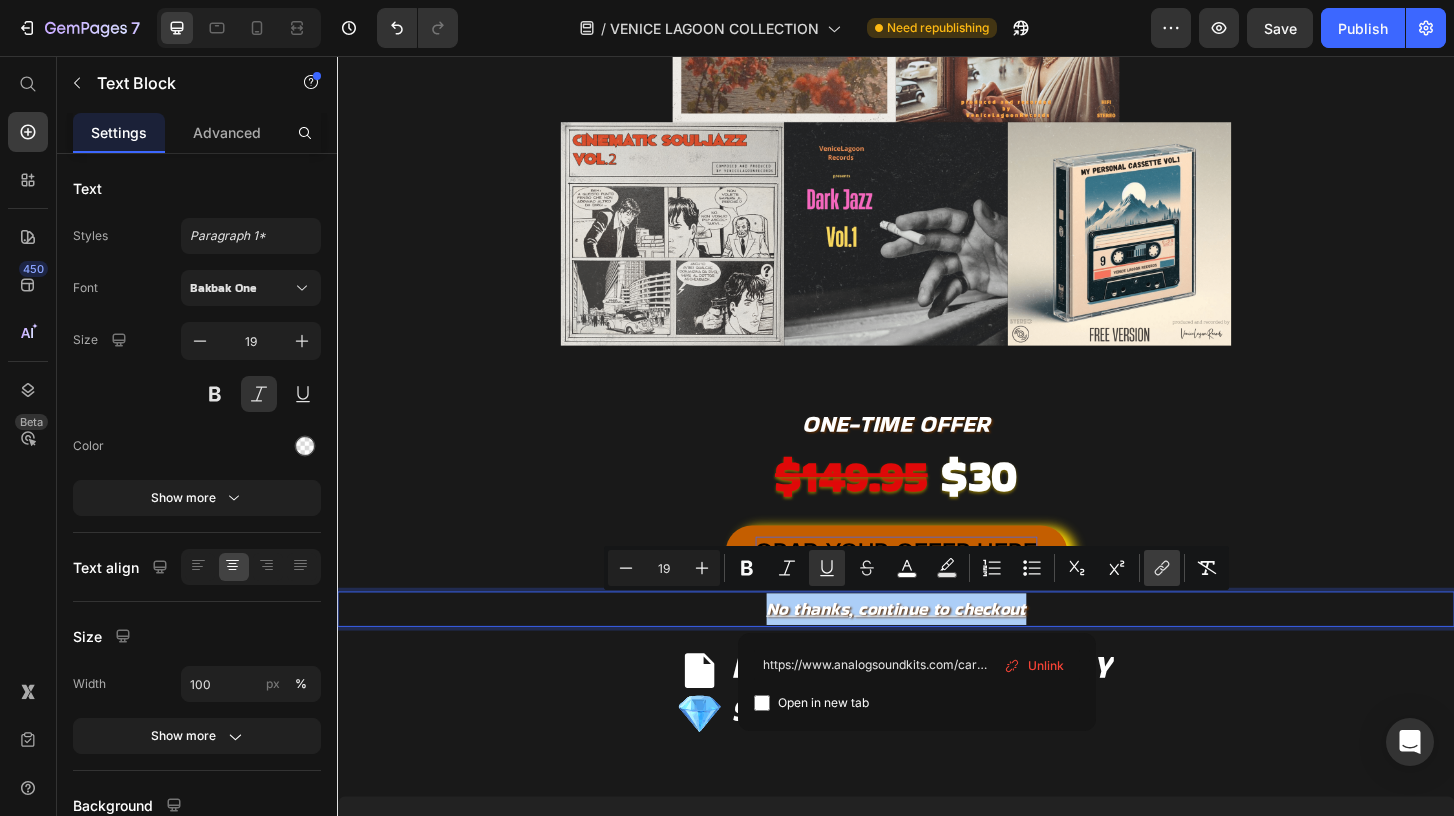 scroll, scrollTop: 0, scrollLeft: 204, axis: horizontal 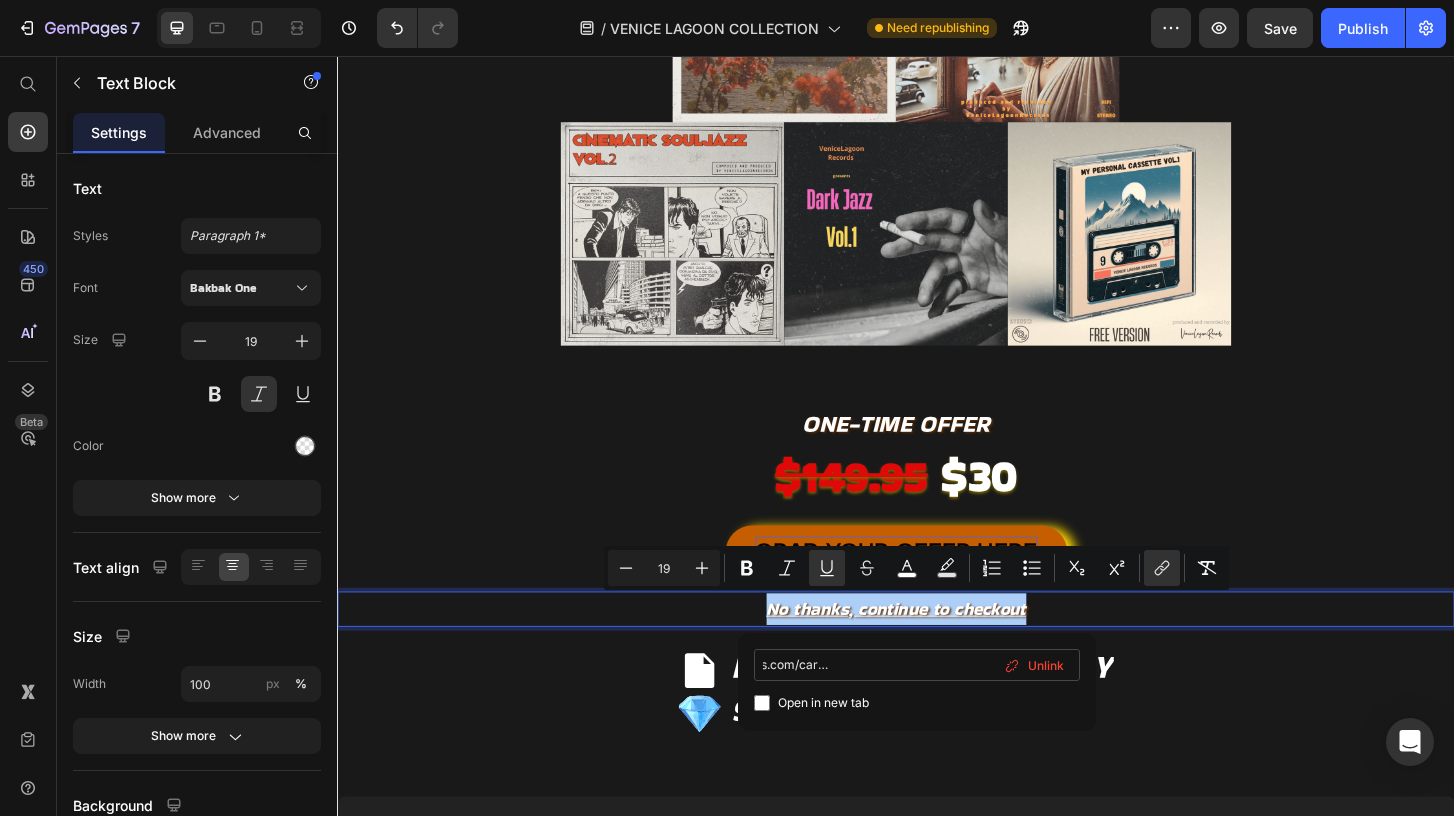 click on "https://www.analogsoundkits.com/cart/45322728603868:1?storefront=true" at bounding box center (917, 665) 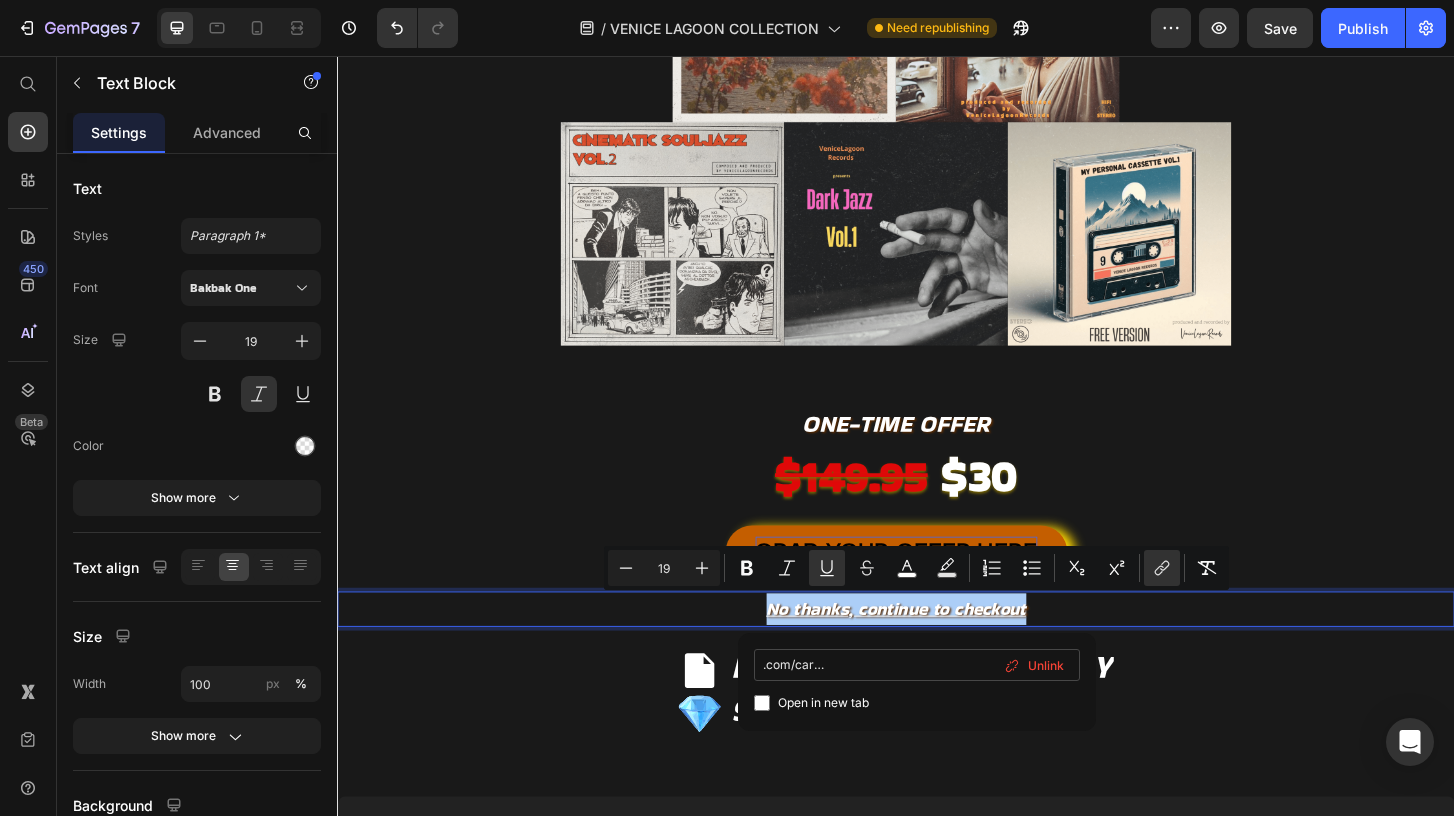 scroll, scrollTop: 0, scrollLeft: 208, axis: horizontal 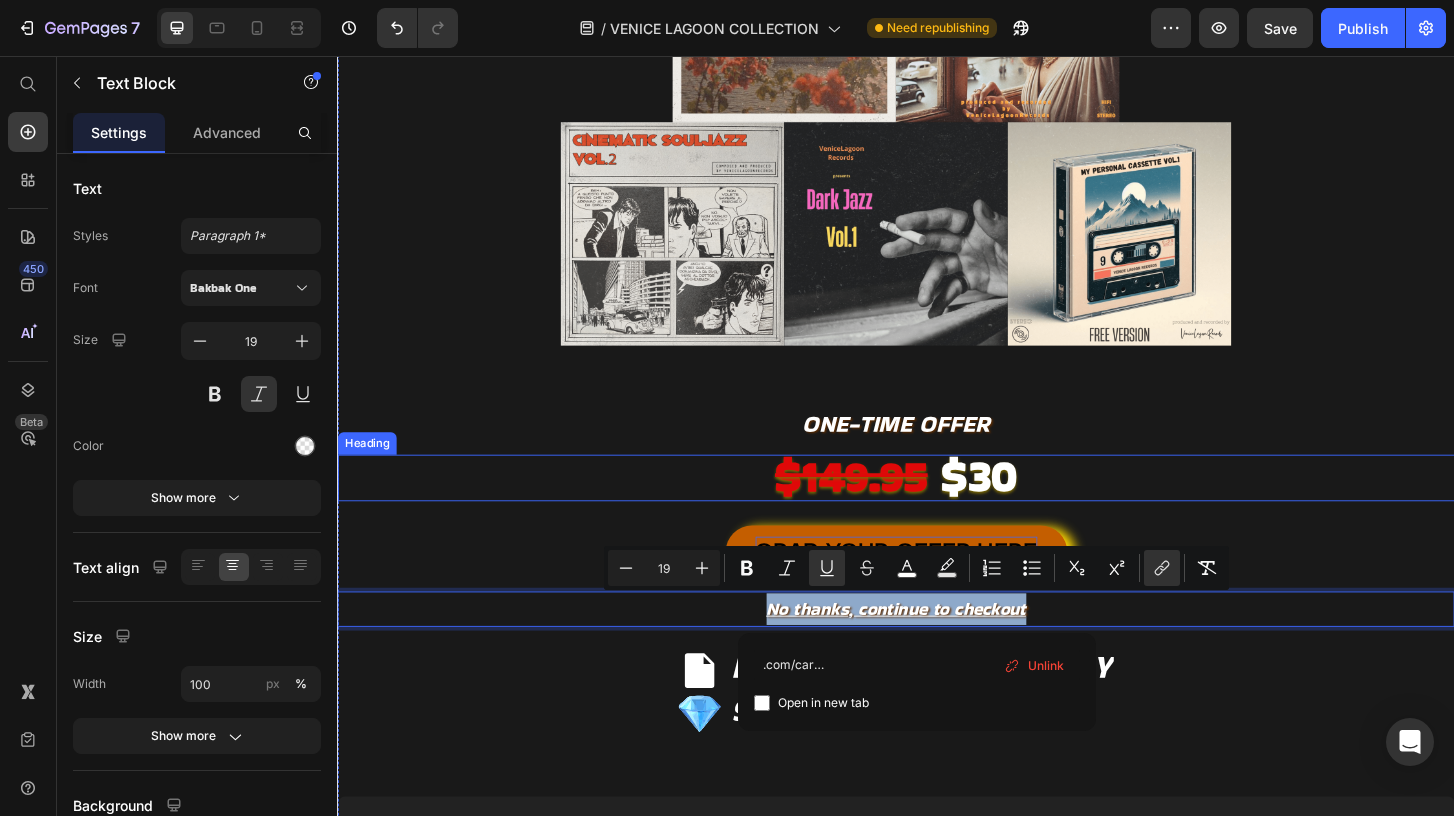 click on "$149.95   $30" at bounding box center (937, 509) 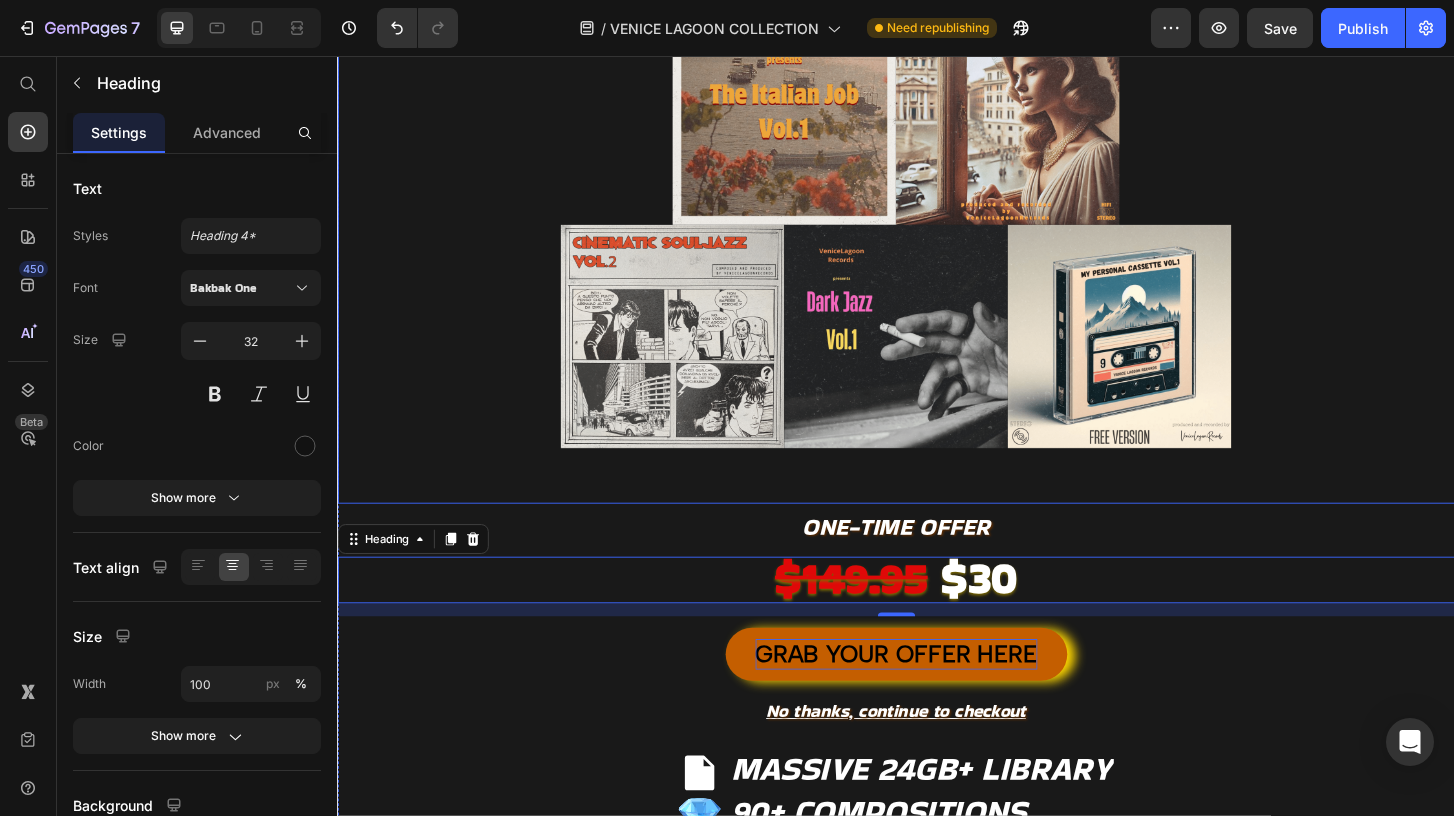 scroll, scrollTop: 315, scrollLeft: 0, axis: vertical 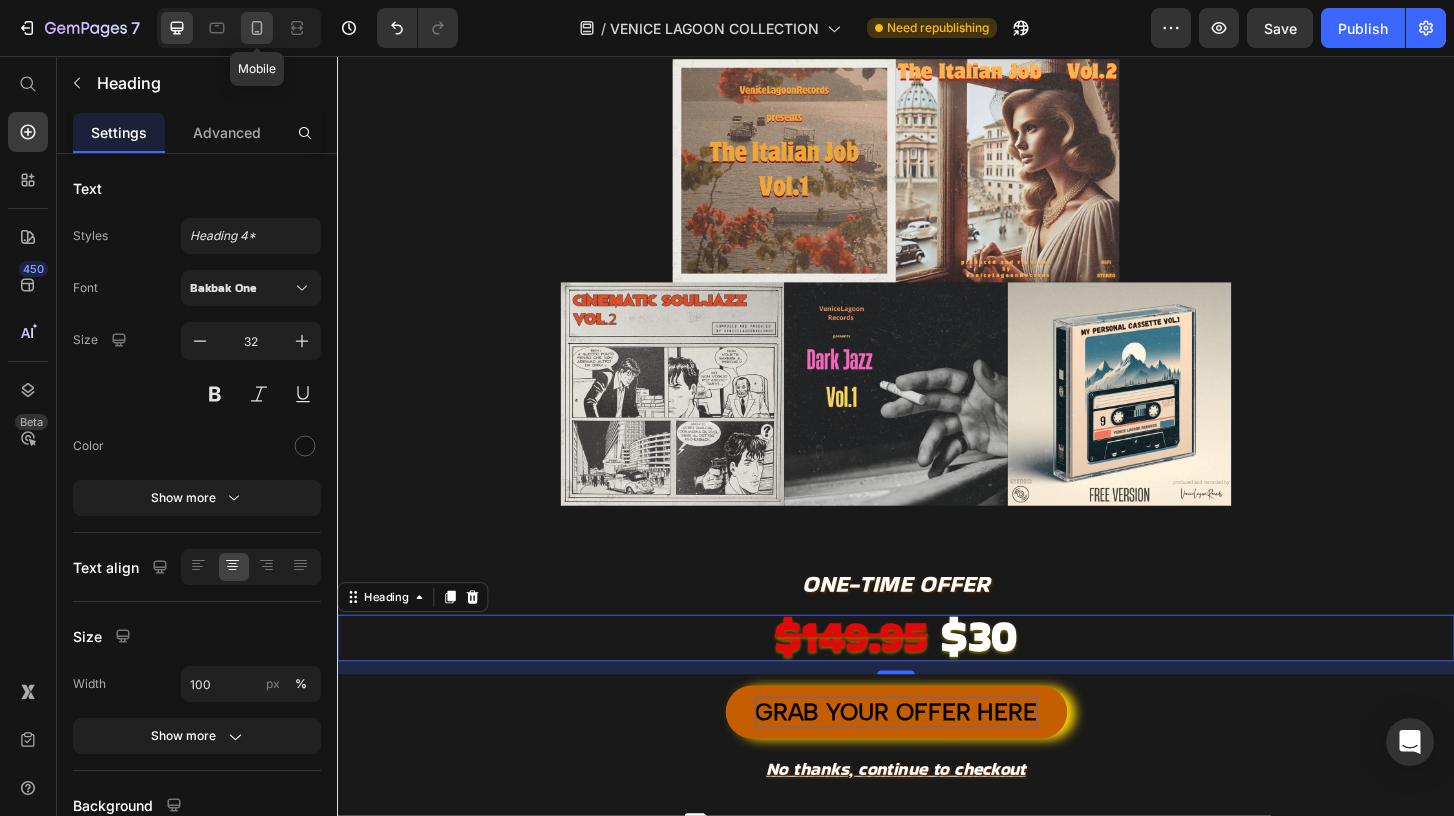 click 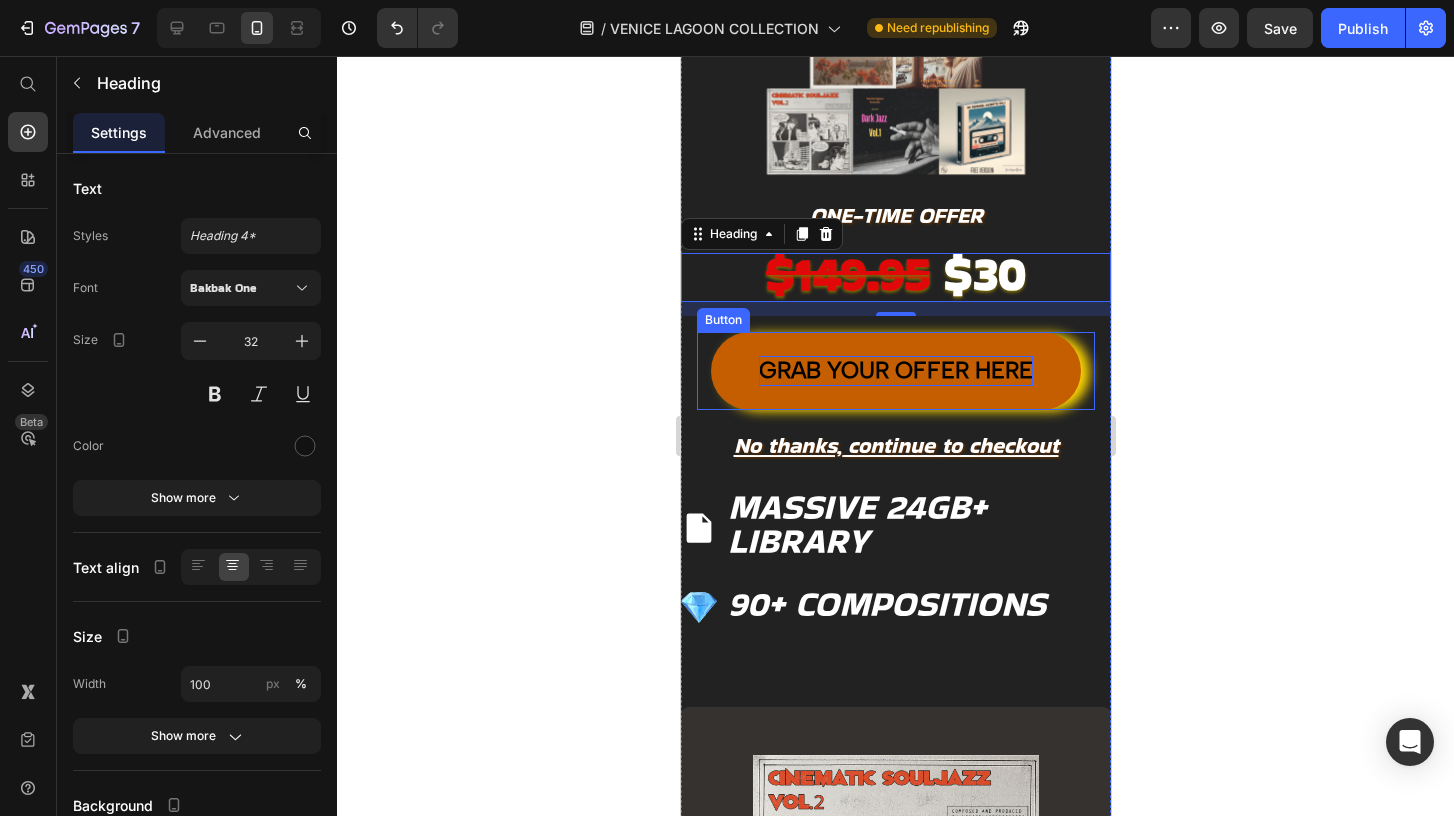 scroll, scrollTop: 421, scrollLeft: 0, axis: vertical 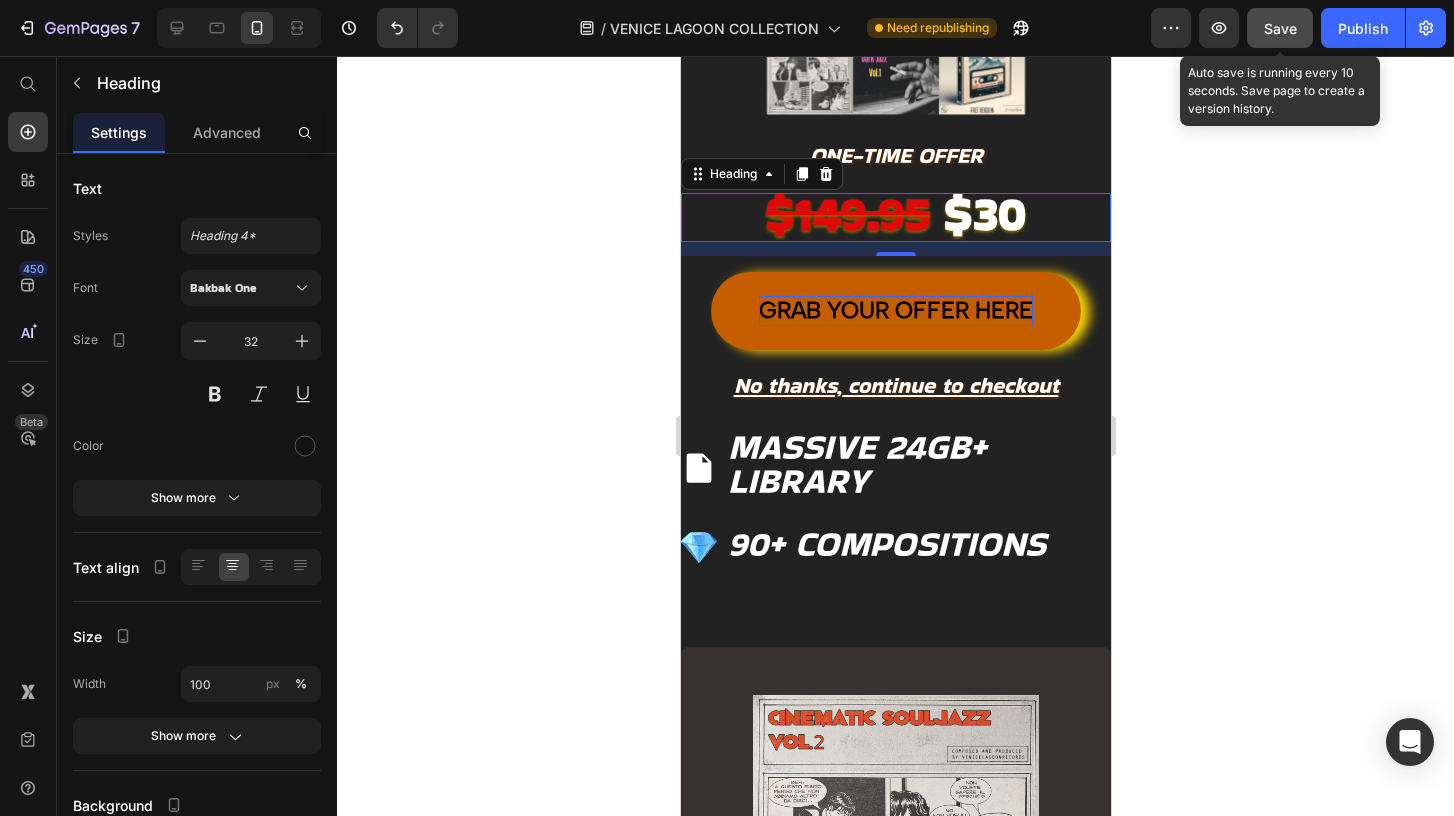 click on "Save" 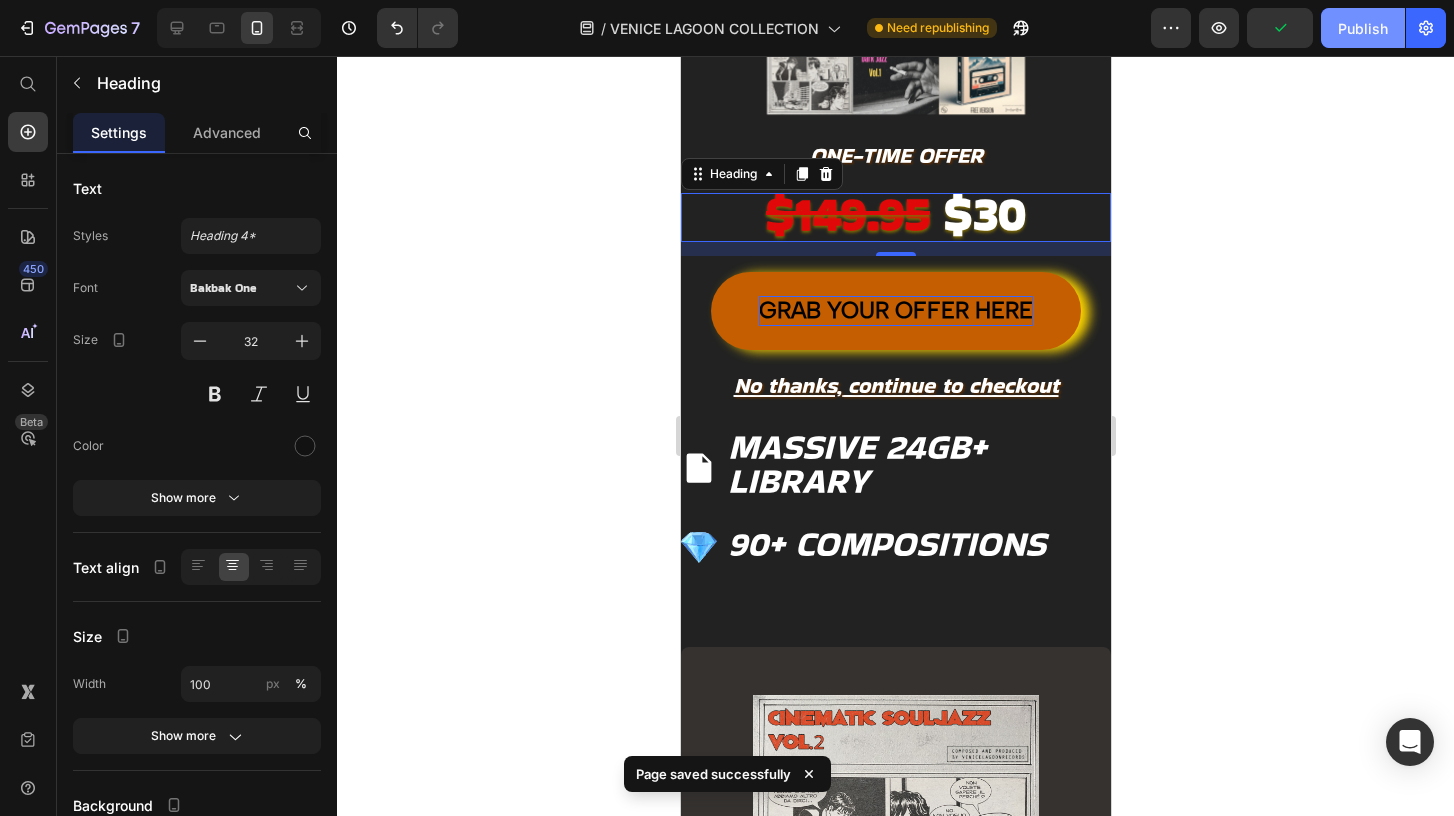 click on "Publish" at bounding box center (1363, 28) 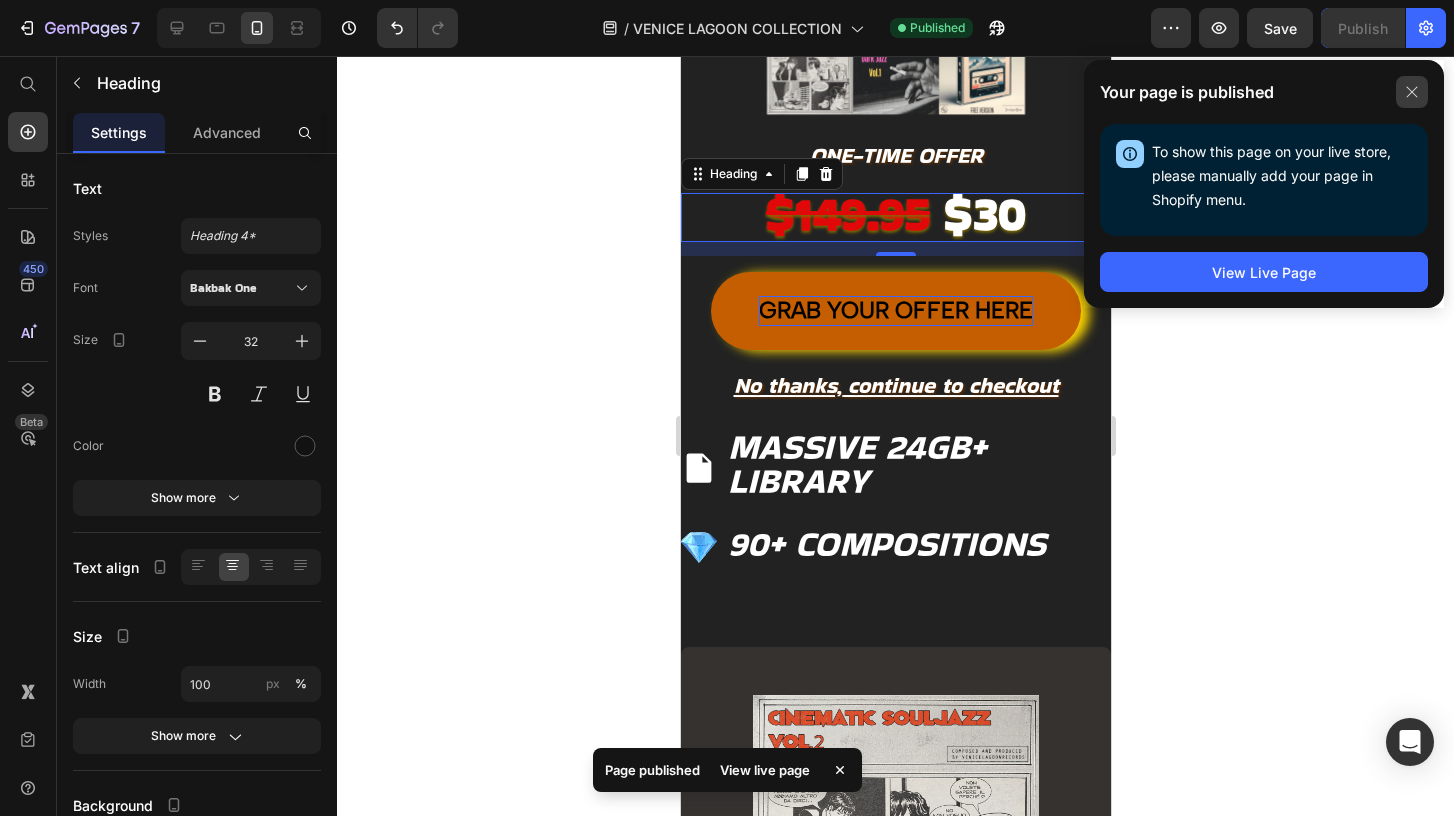 click 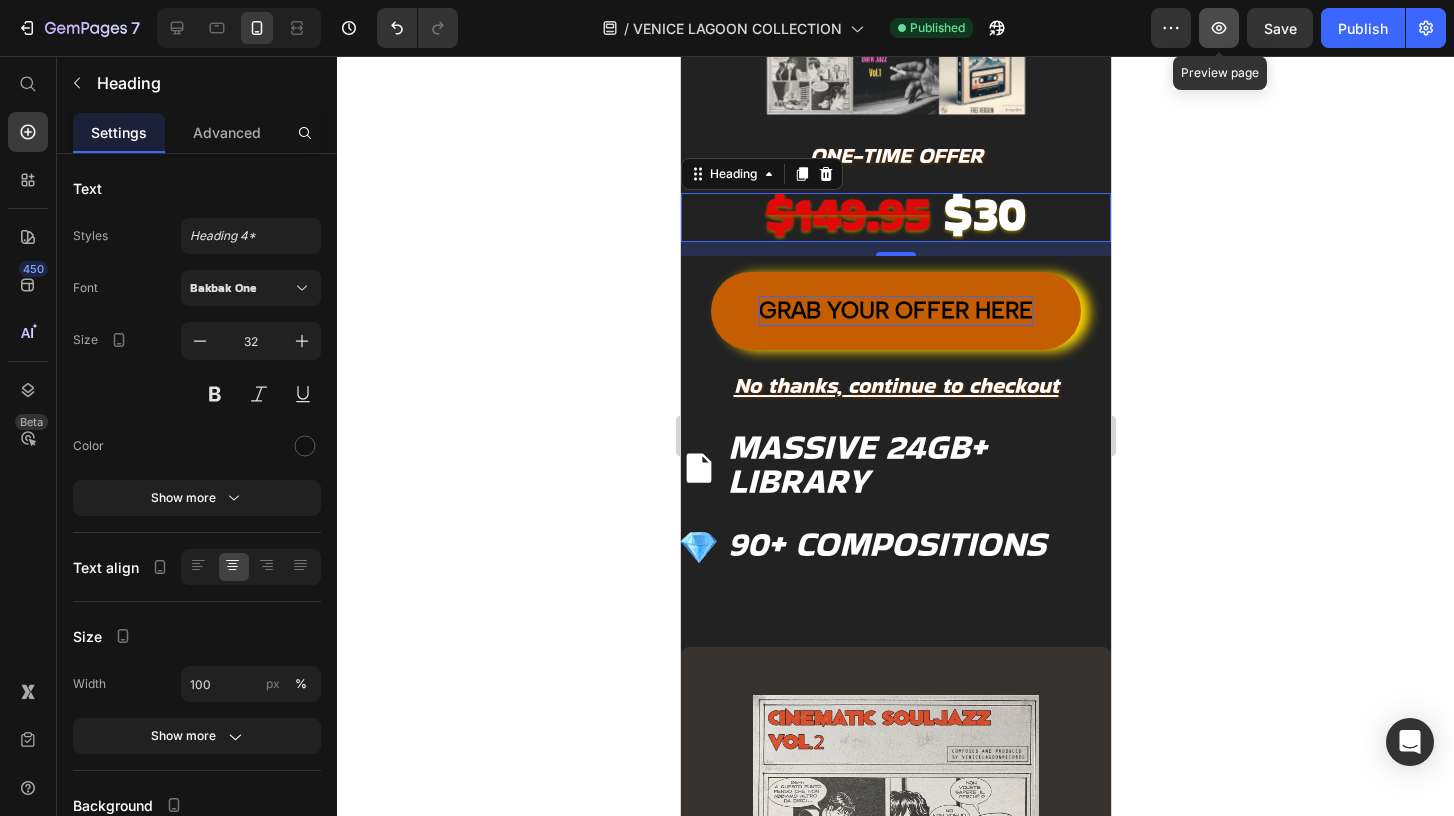 click 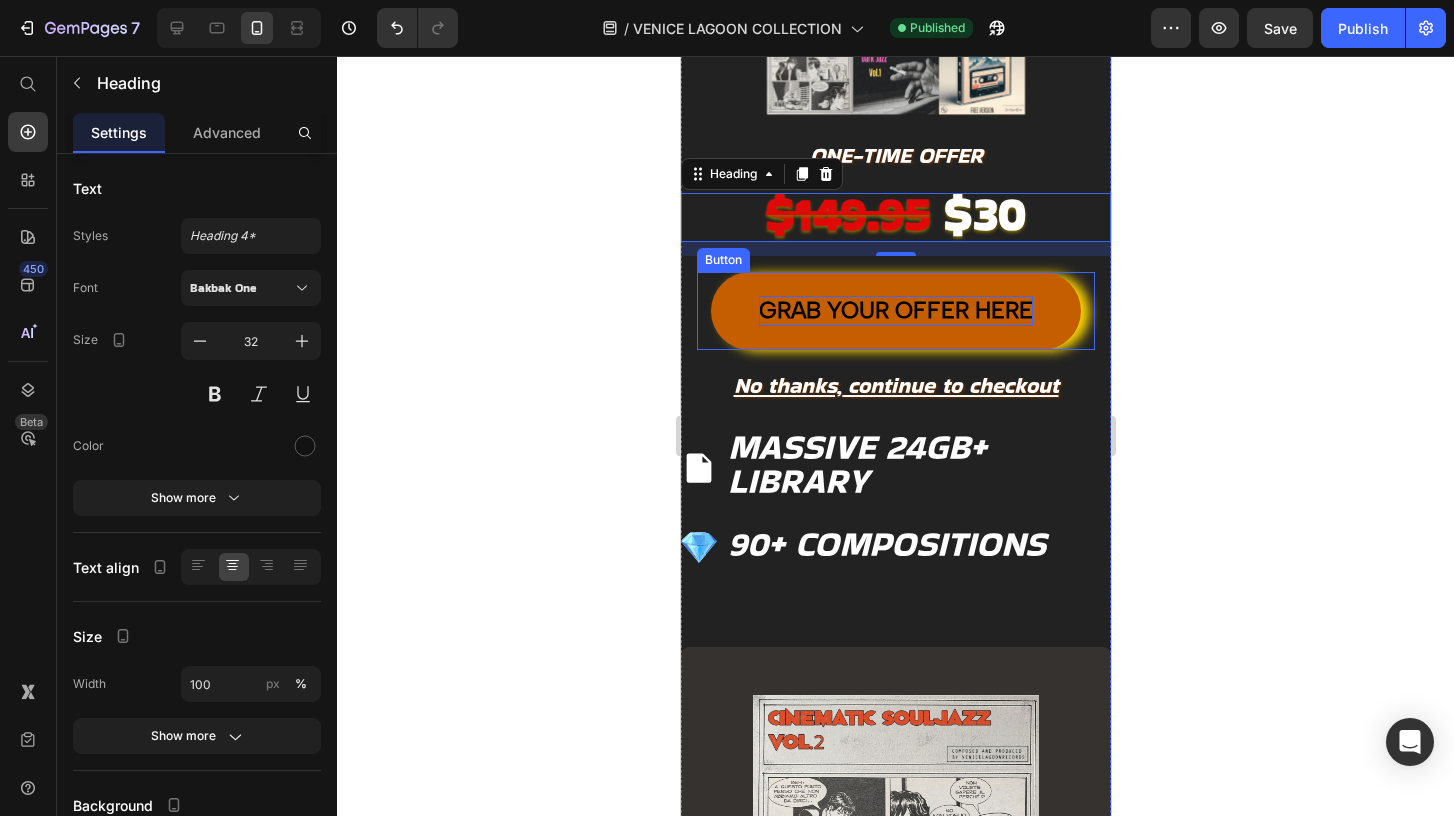 click on "GRAB YOUR OFFER HERE" at bounding box center (895, 310) 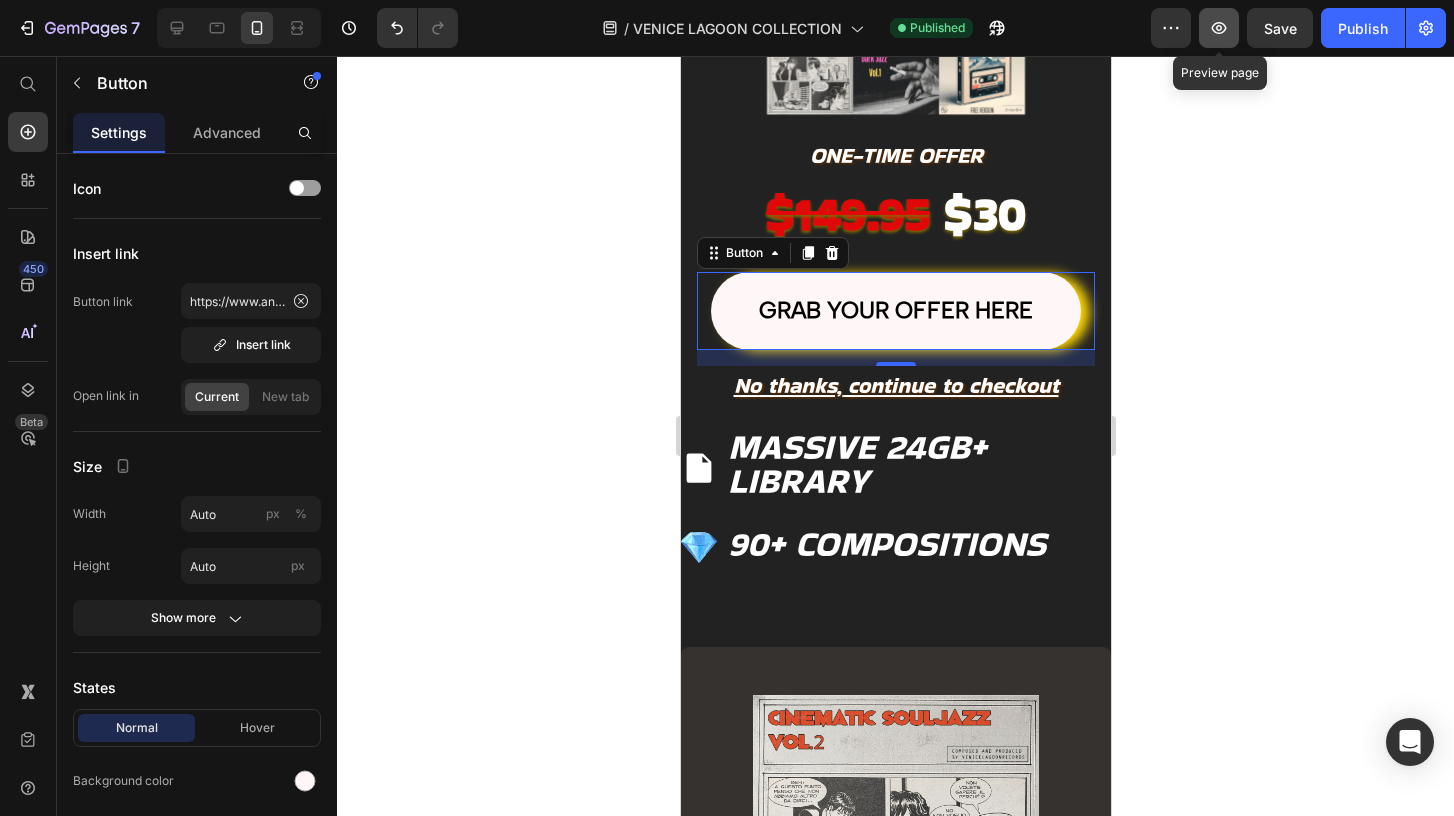 click 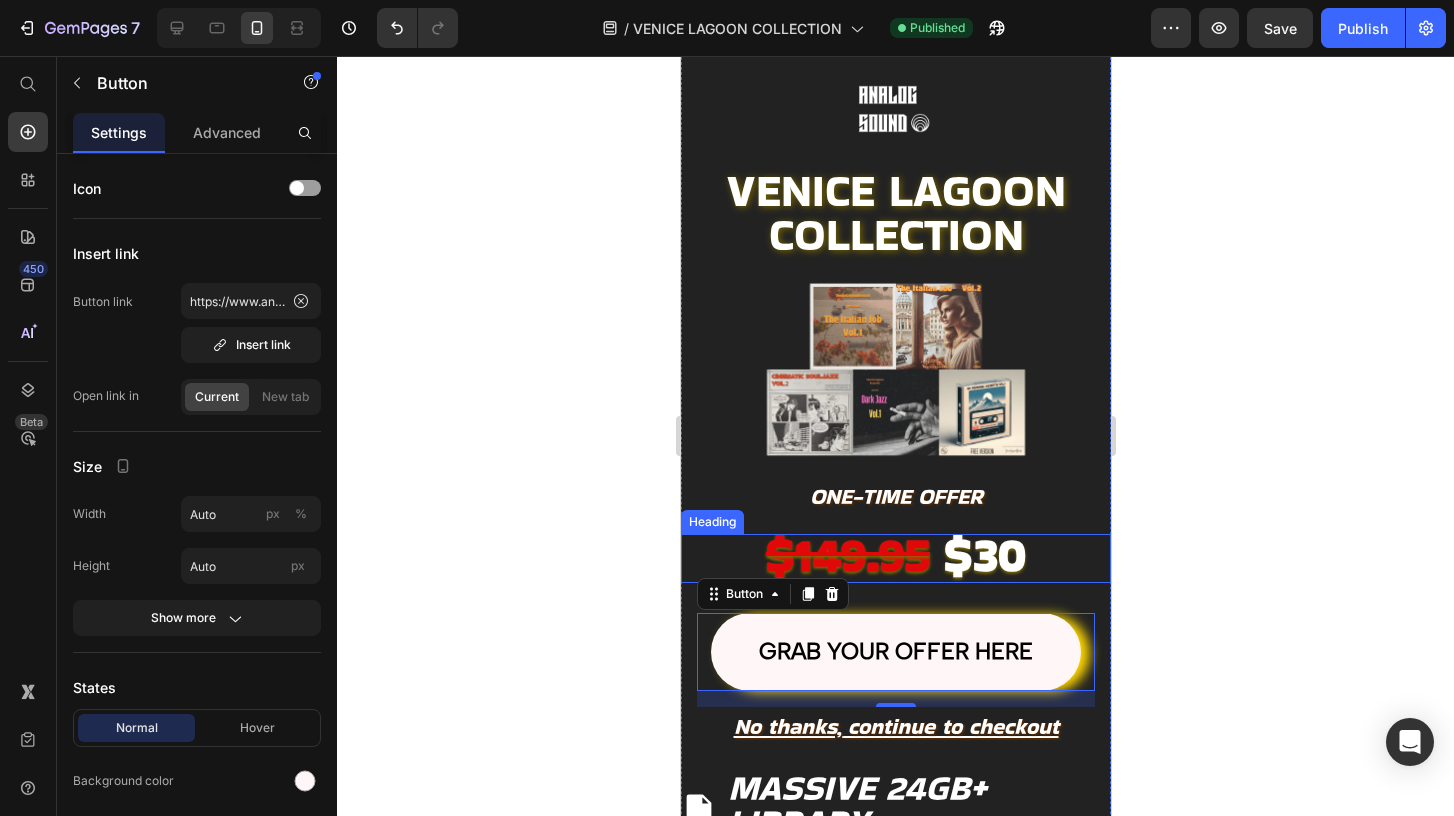 scroll, scrollTop: 0, scrollLeft: 0, axis: both 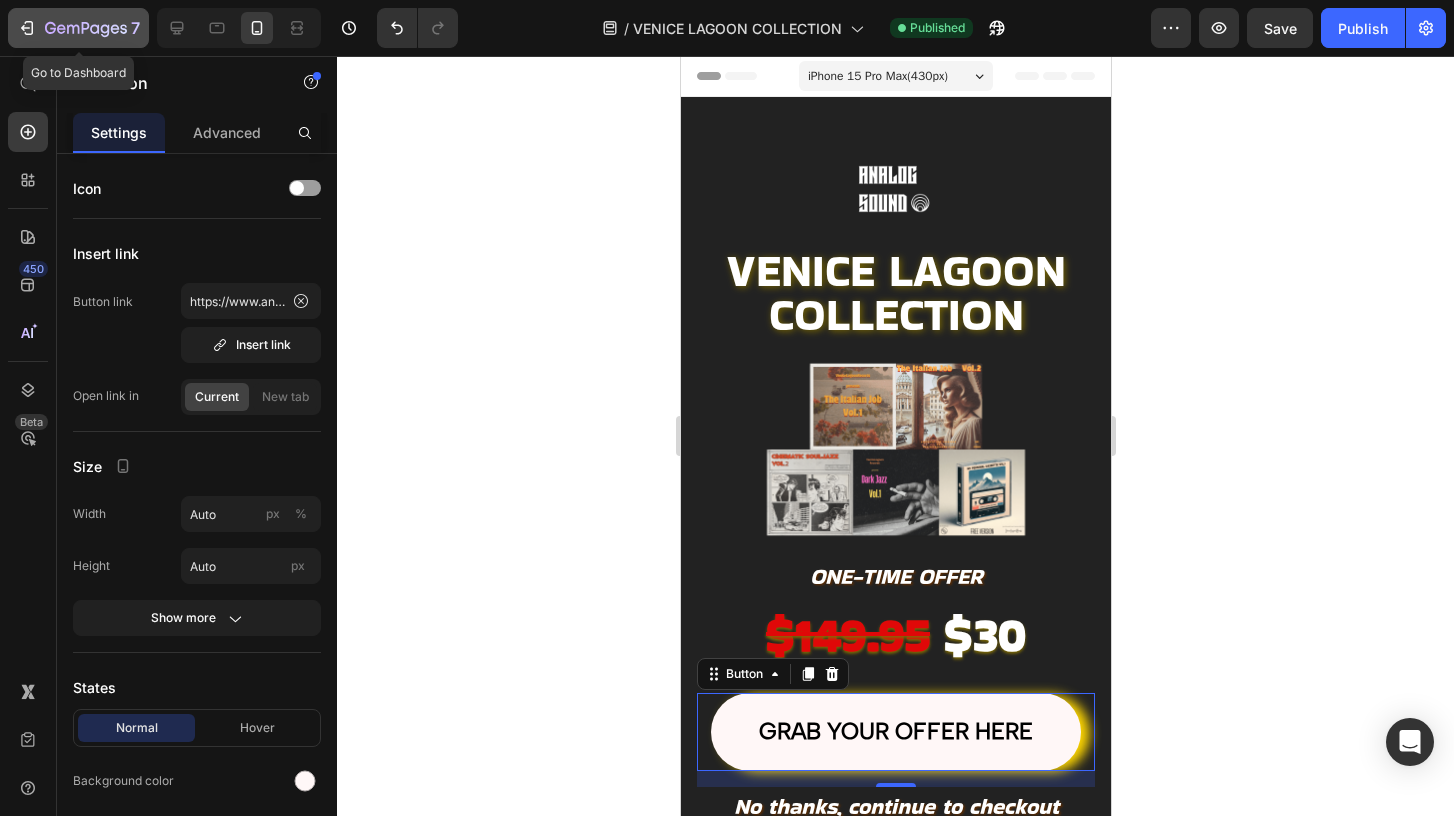 click 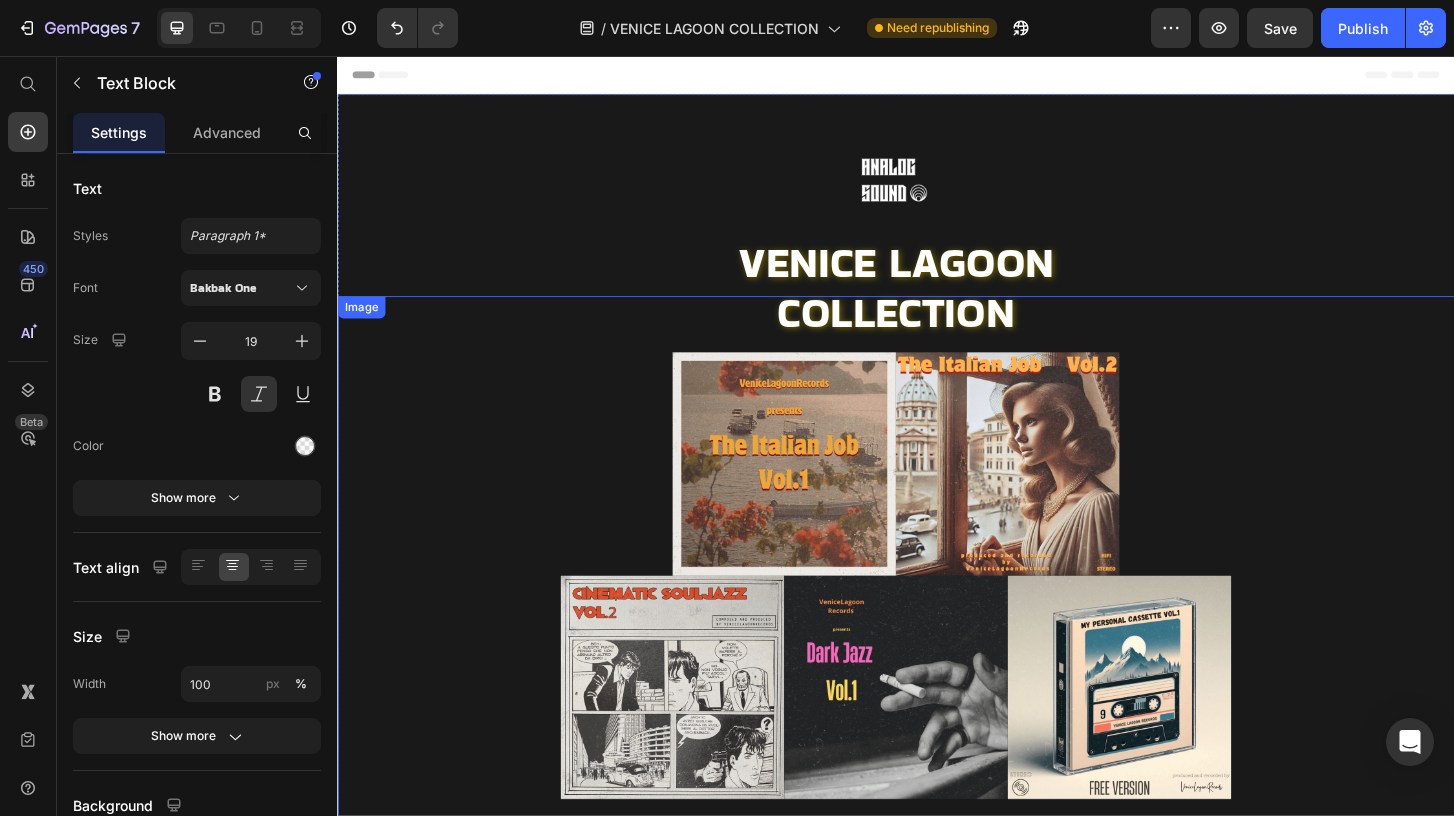 scroll, scrollTop: 675, scrollLeft: 0, axis: vertical 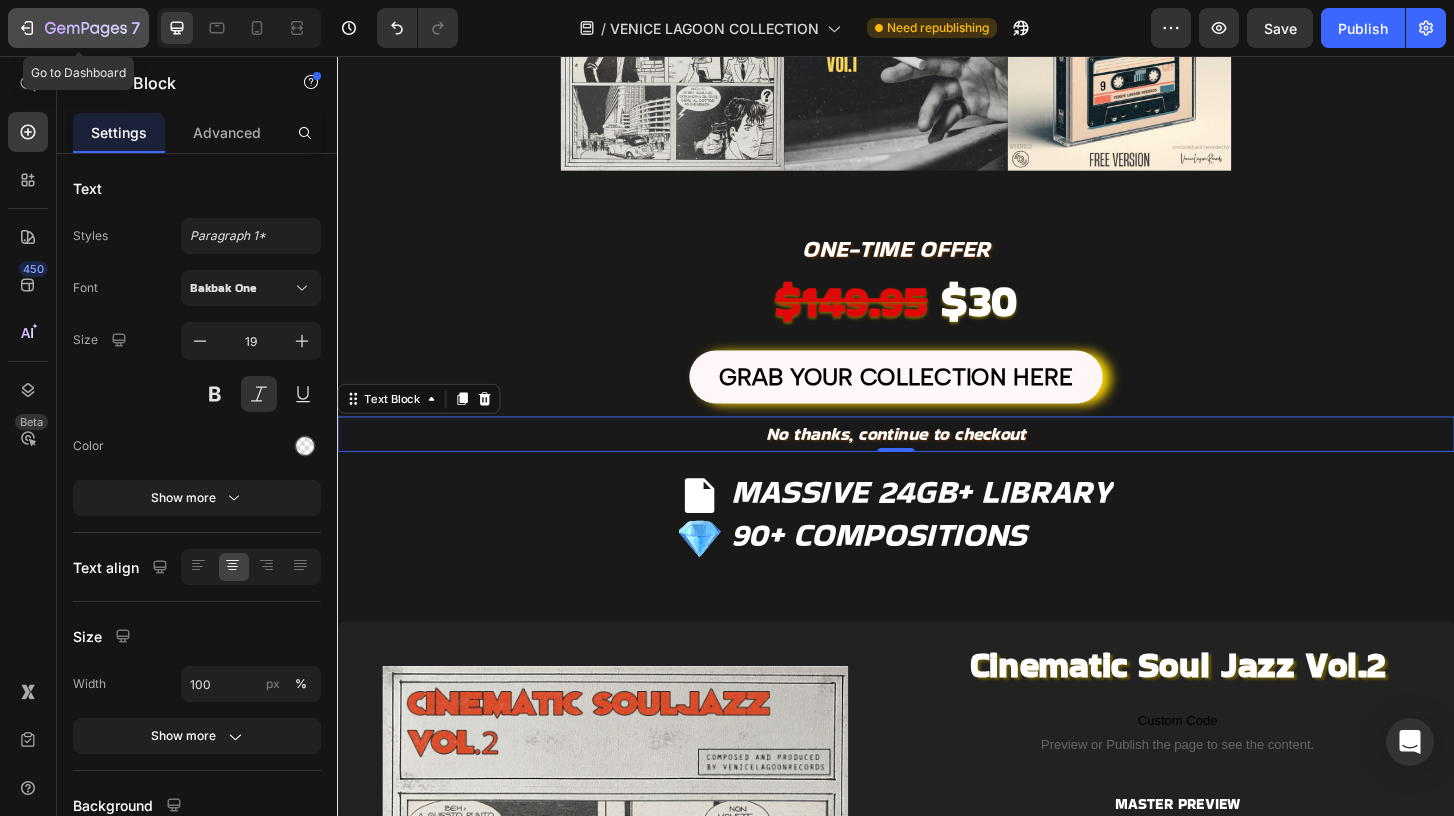 click 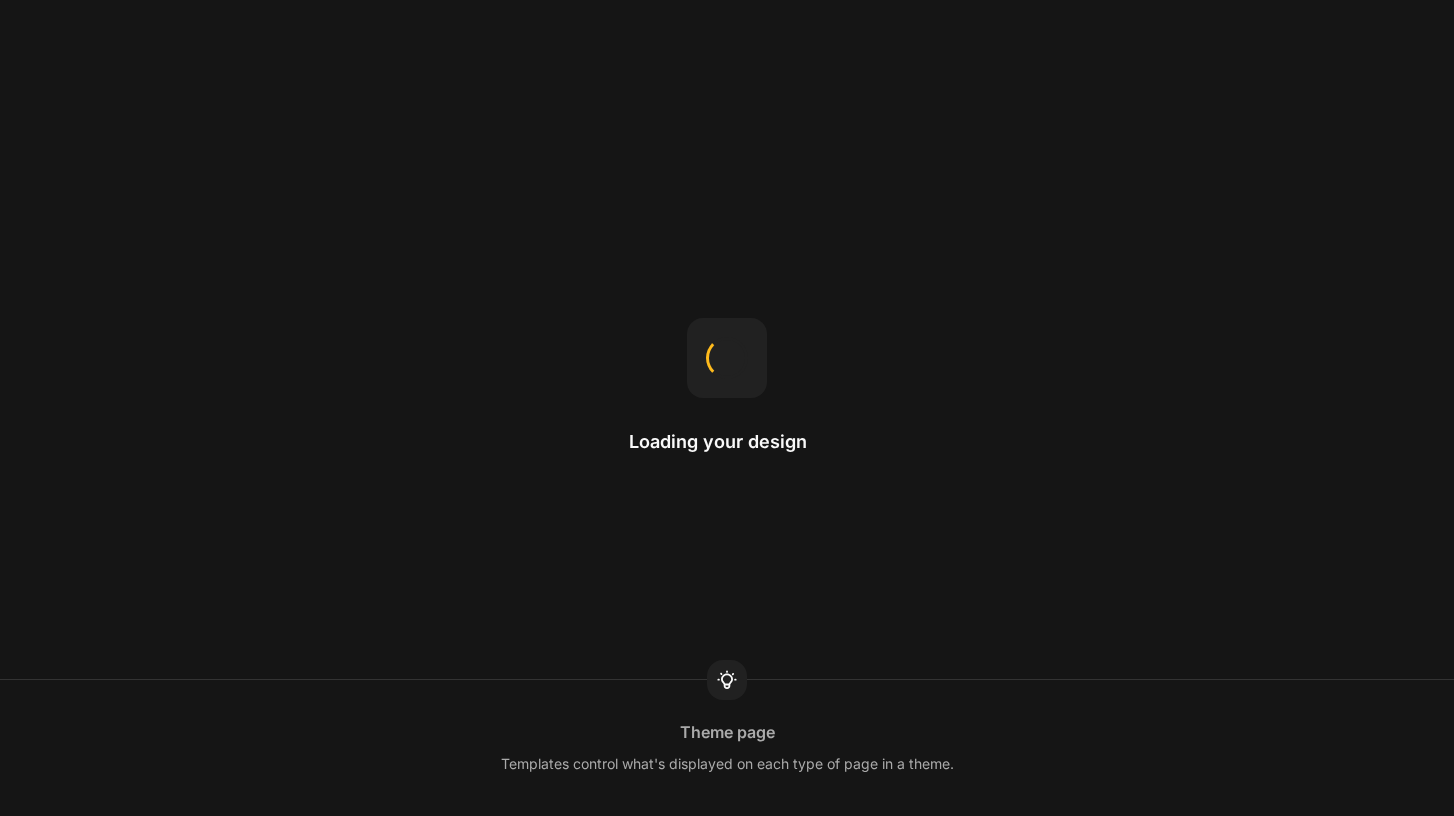 scroll, scrollTop: 0, scrollLeft: 0, axis: both 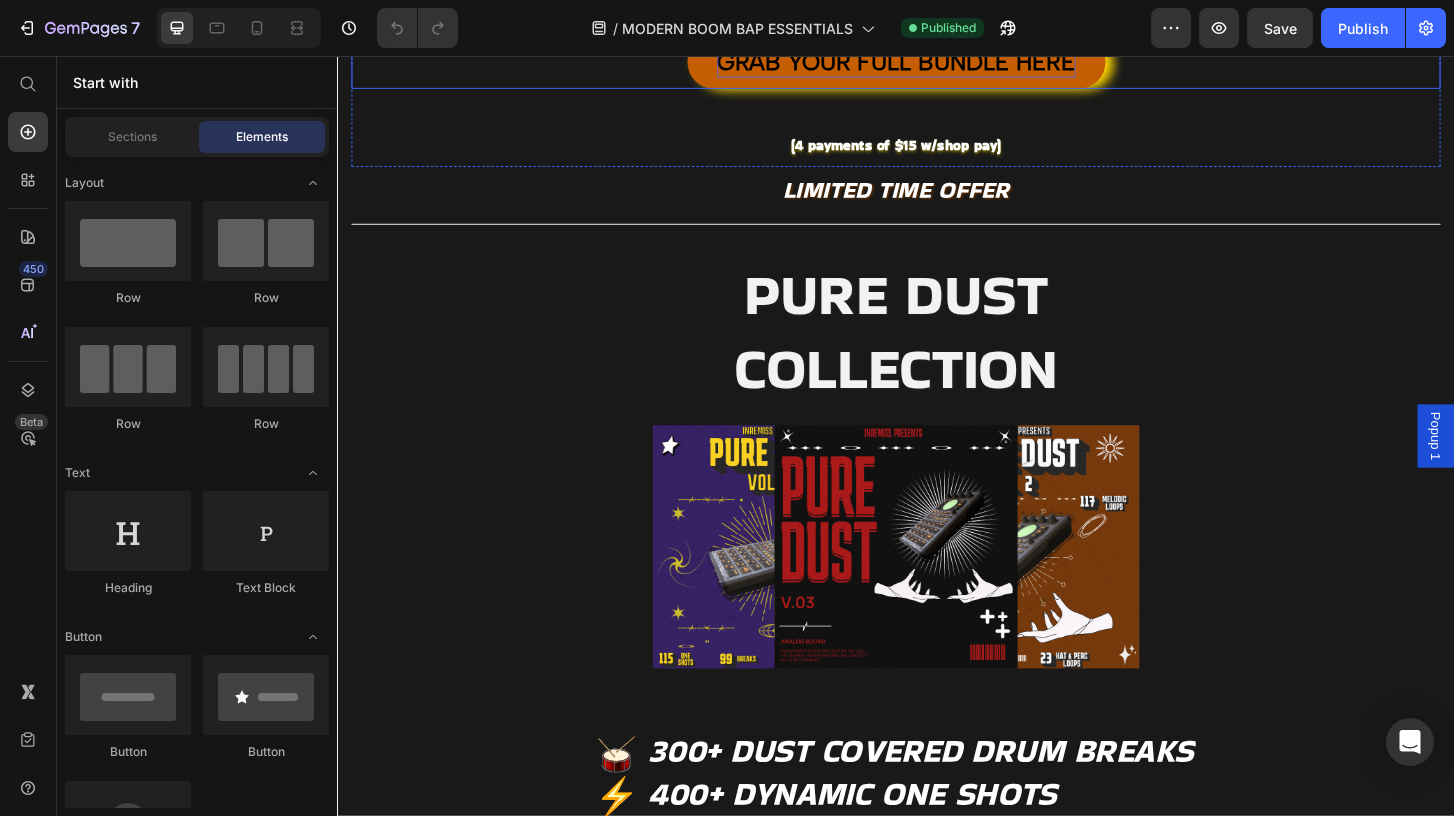 click on "GRAB YOUR FULL BUNDLE HERE" at bounding box center [937, 62] 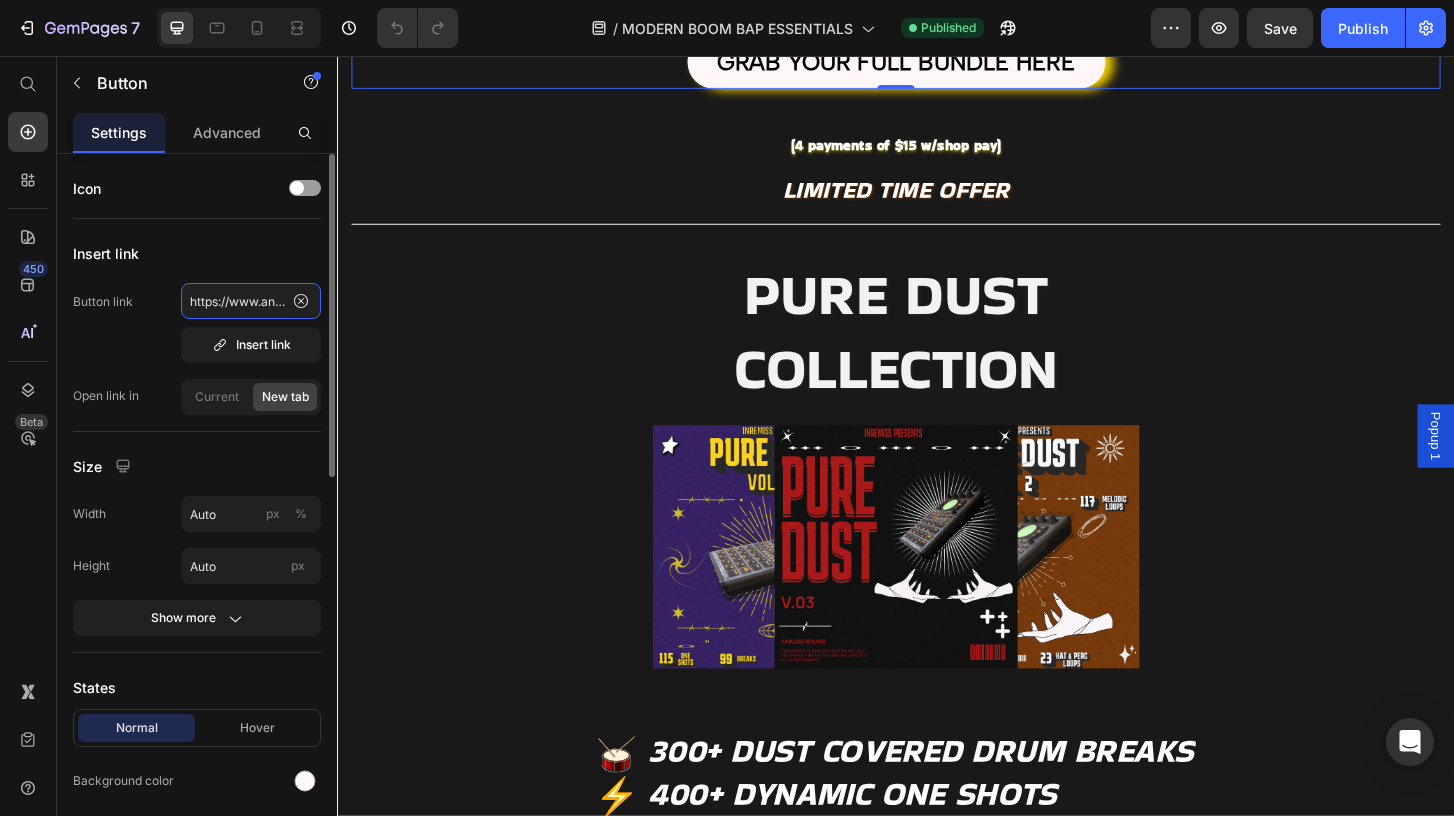 click on "https://www.analogsoundkits.com/products/modern-boom-bap-essentials" 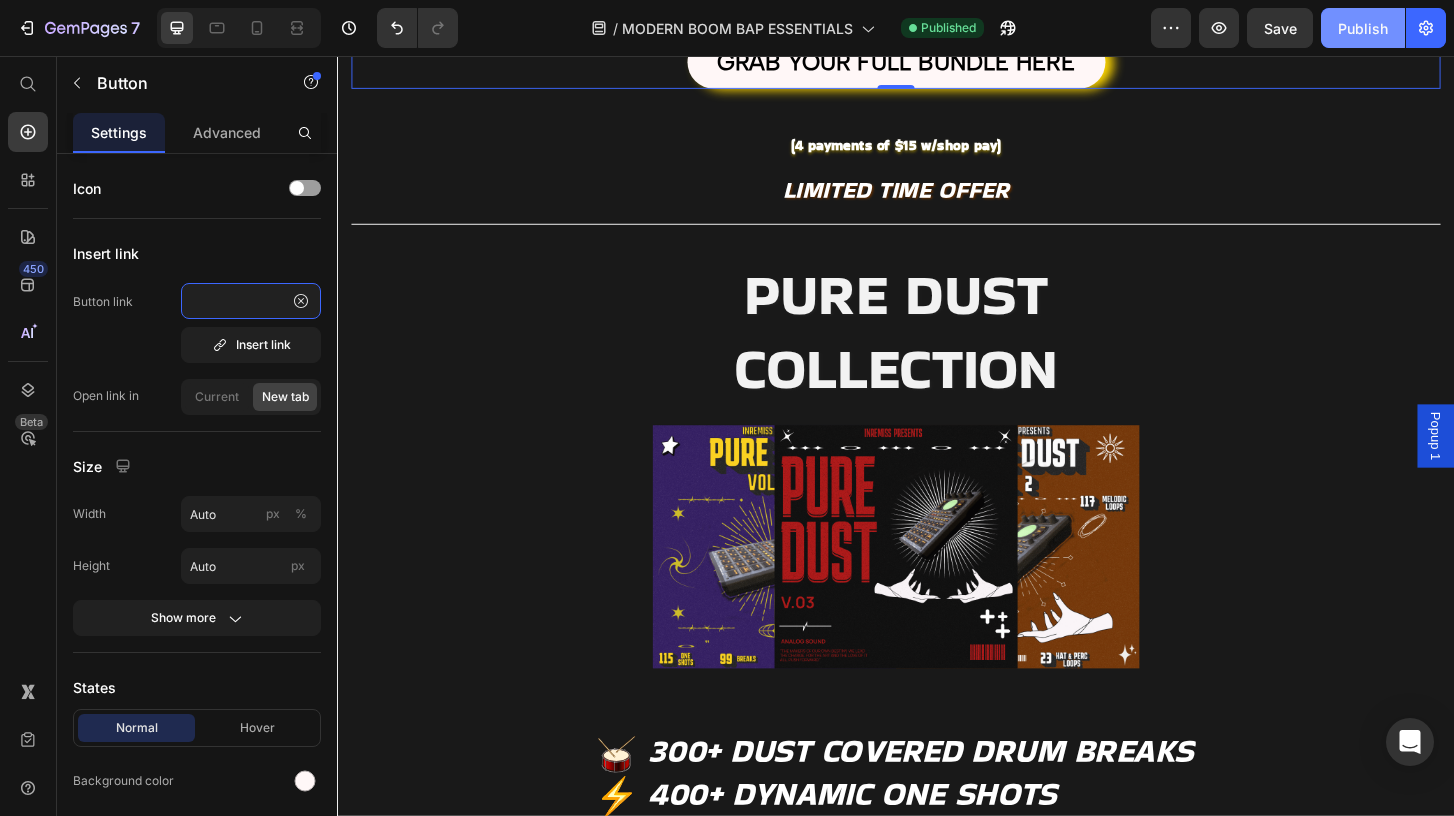 type on "https://www.analogsoundkits.com/pages/venice-lagoon-collection" 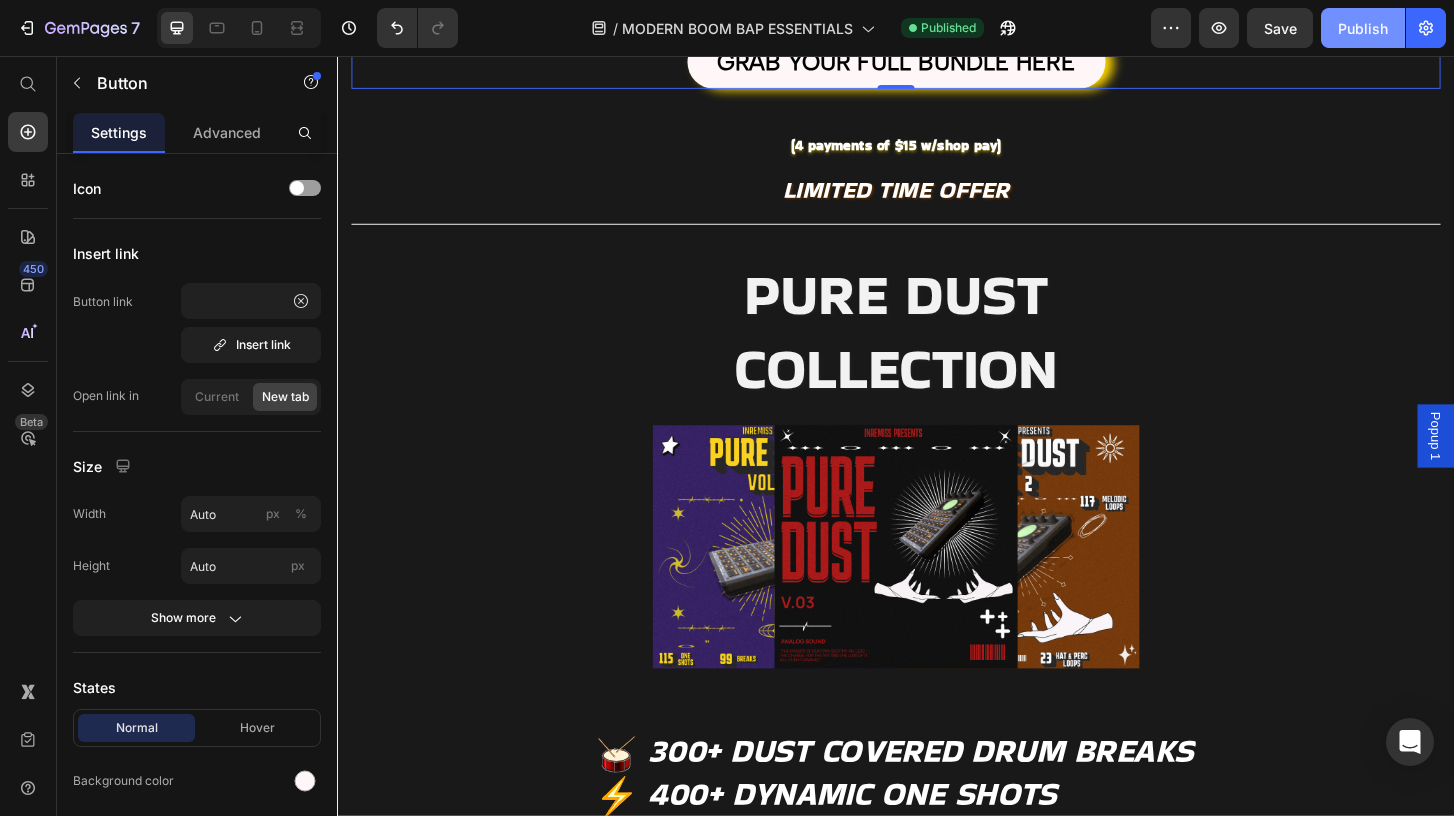 scroll, scrollTop: 0, scrollLeft: 0, axis: both 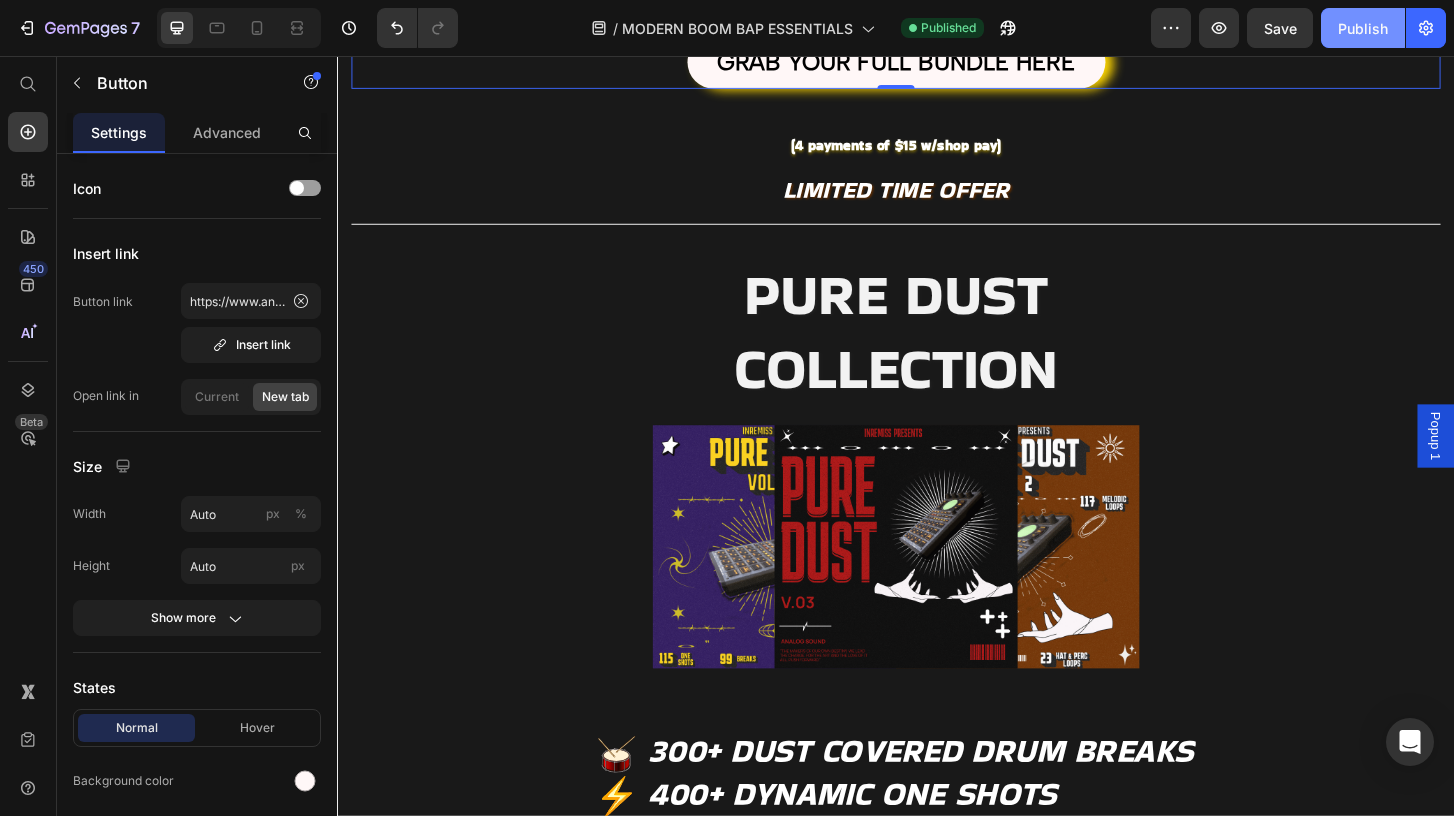 click on "Publish" at bounding box center [1363, 28] 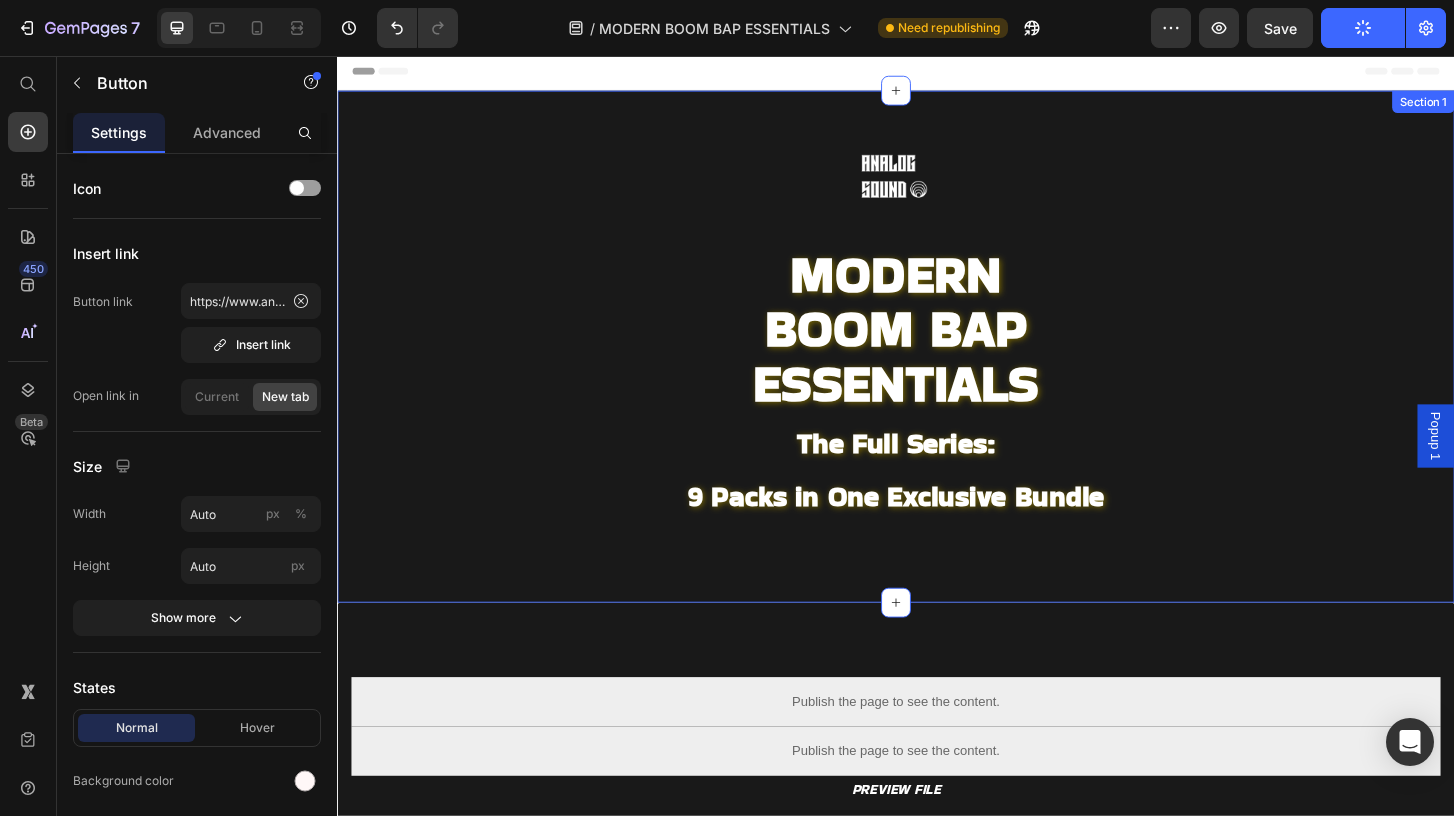 scroll, scrollTop: 0, scrollLeft: 0, axis: both 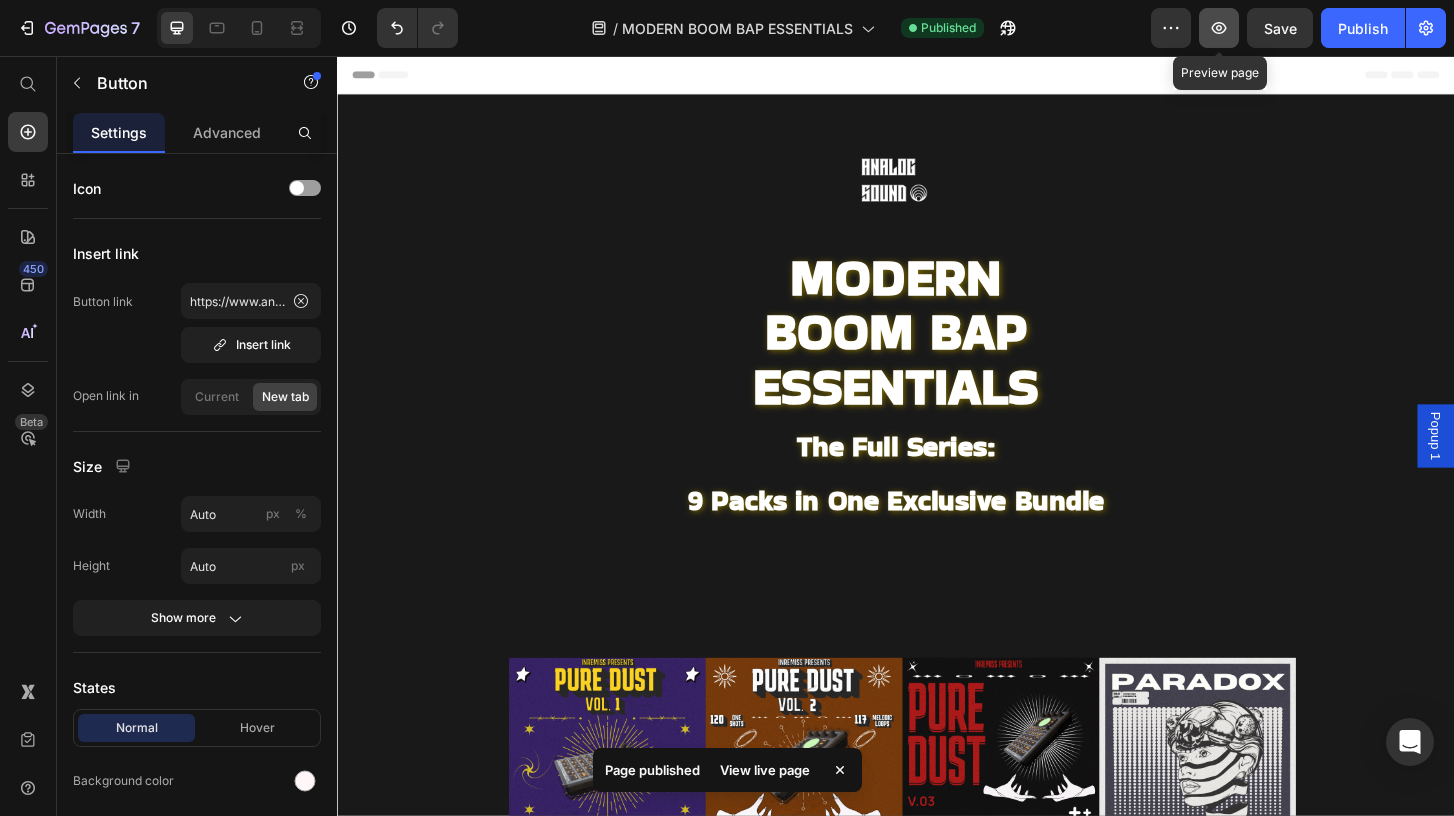 click 